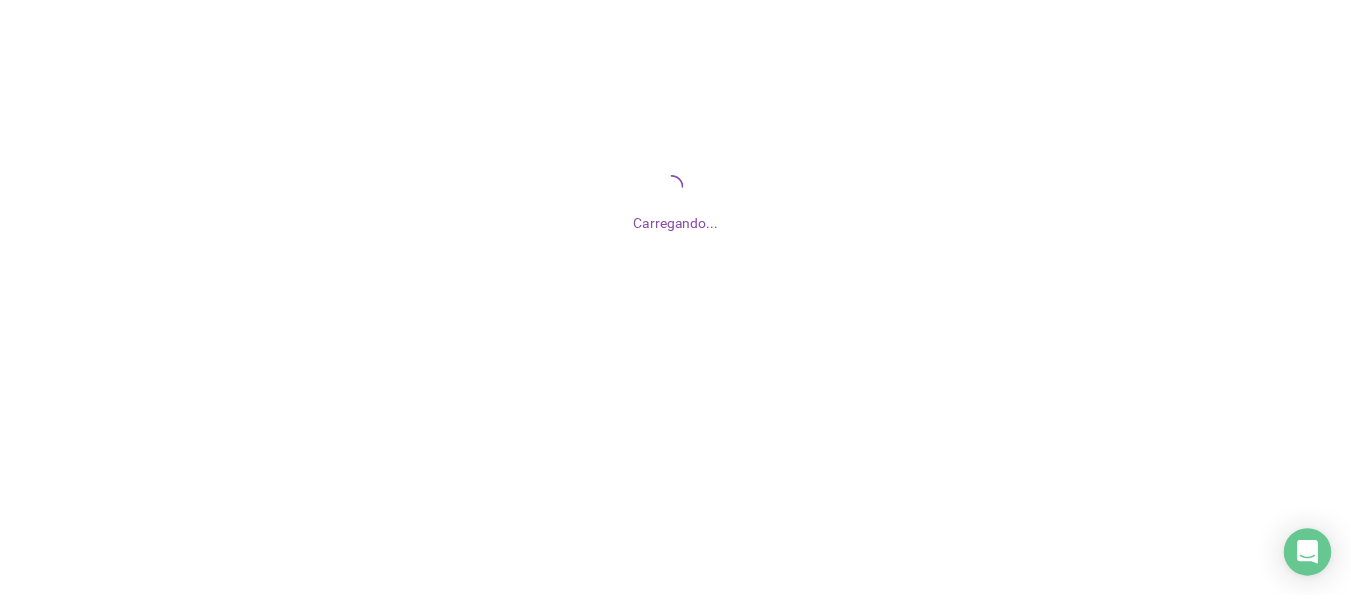 scroll, scrollTop: 0, scrollLeft: 0, axis: both 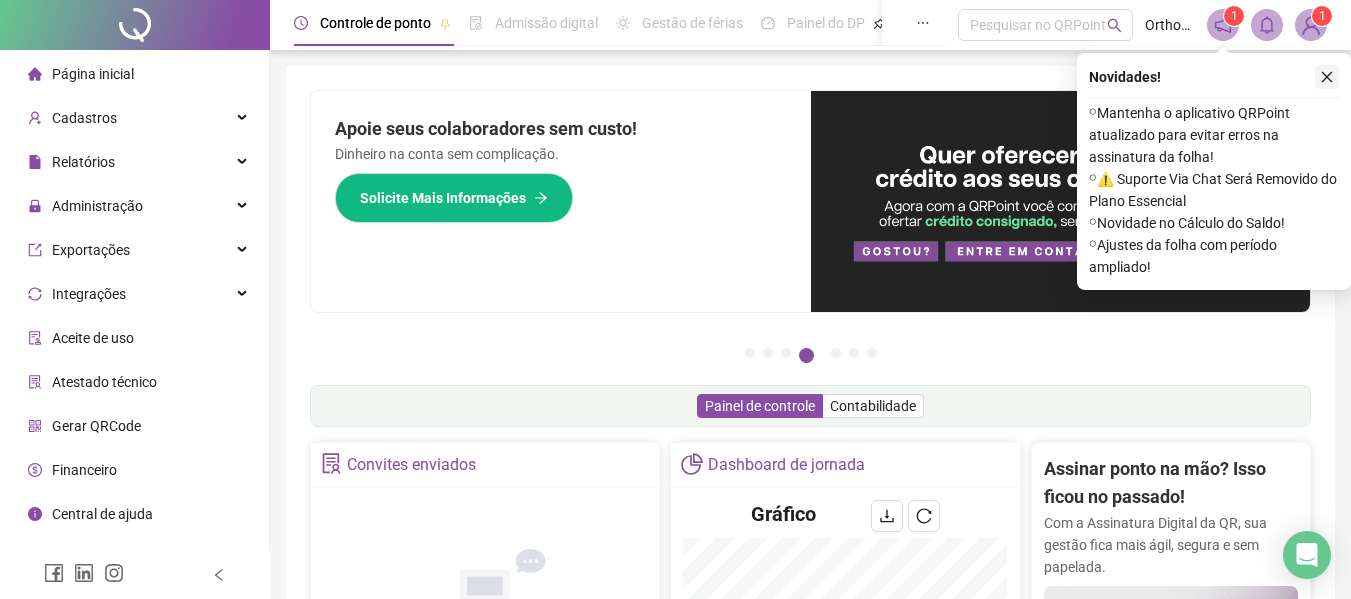 click 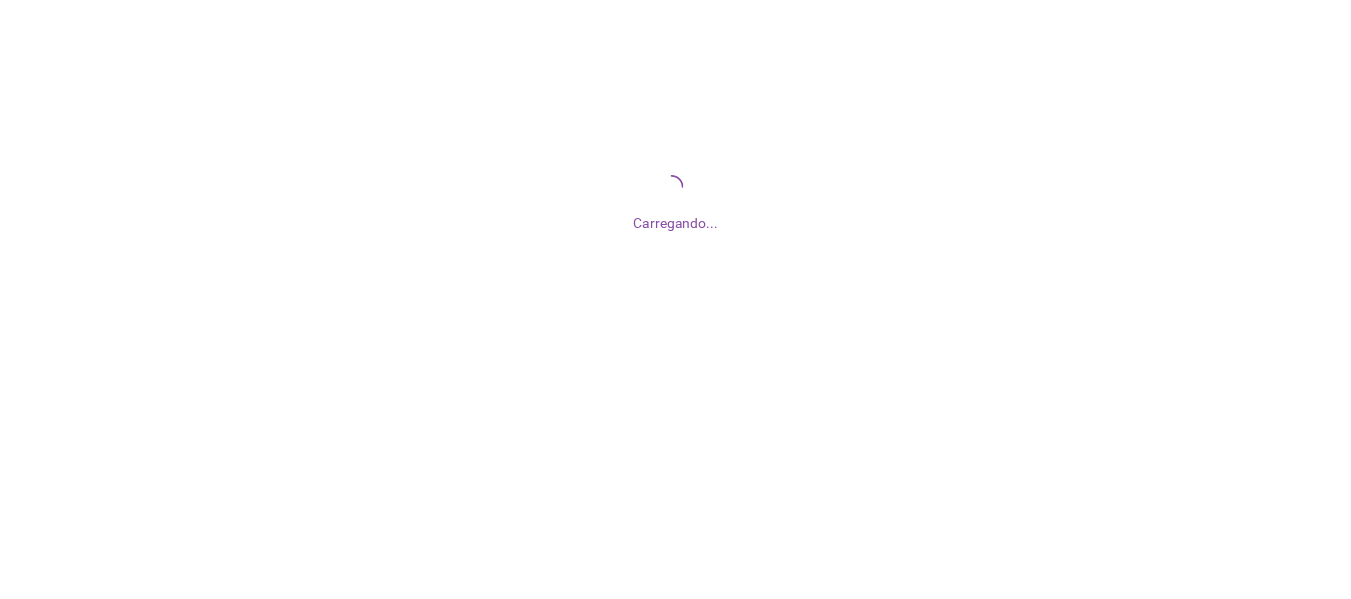 scroll, scrollTop: 0, scrollLeft: 0, axis: both 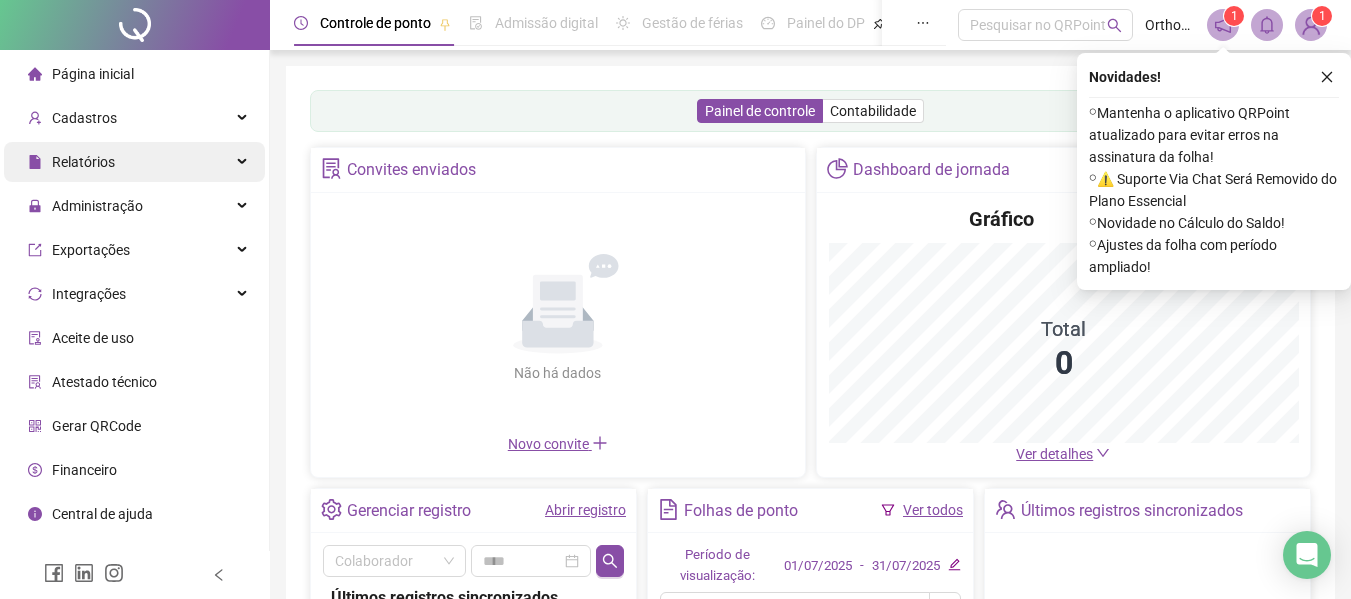 click on "Relatórios" at bounding box center [134, 162] 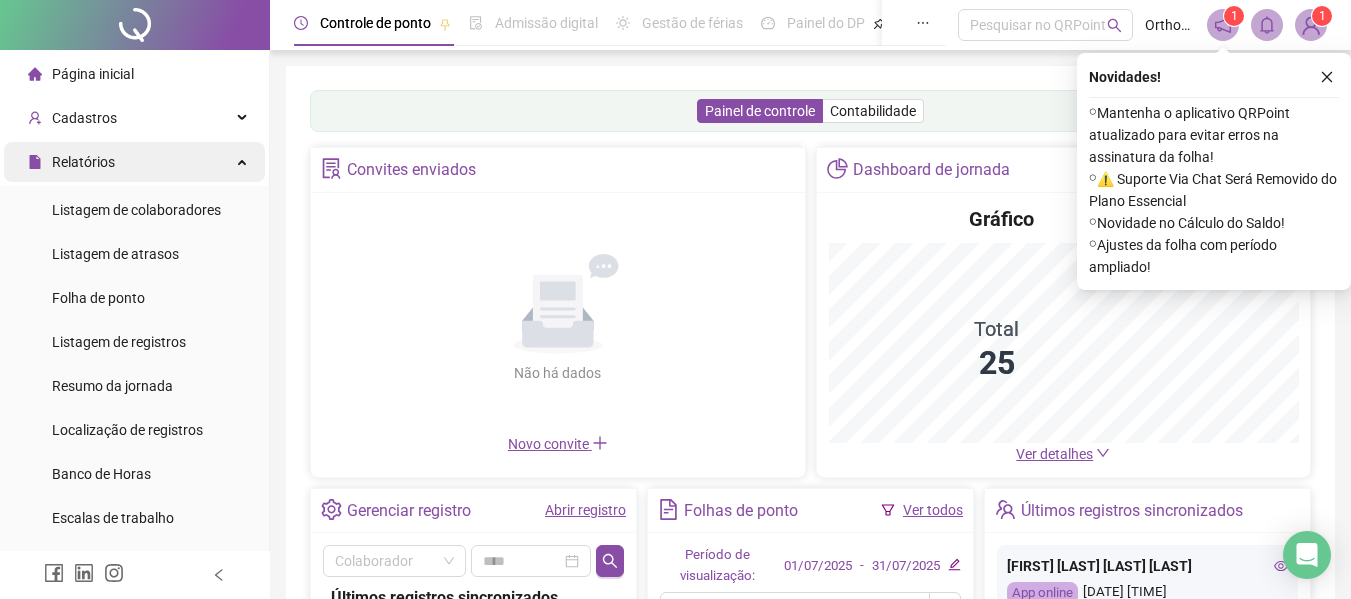click on "Relatórios" at bounding box center [134, 162] 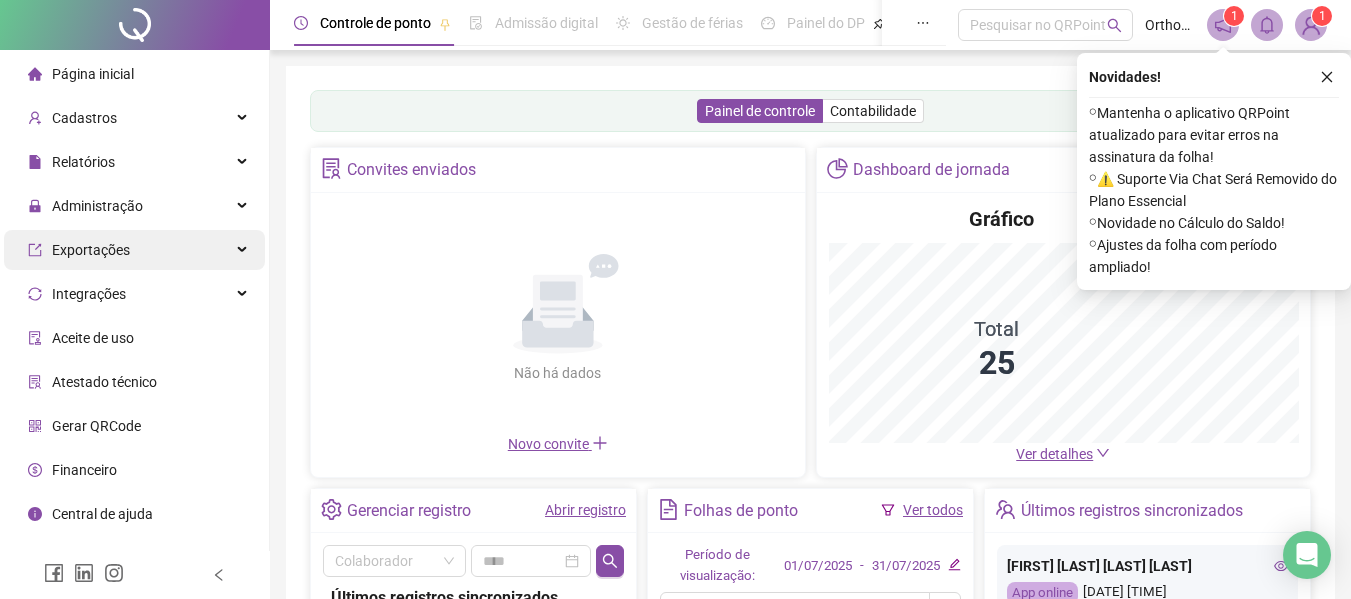 click on "Administração" at bounding box center (134, 206) 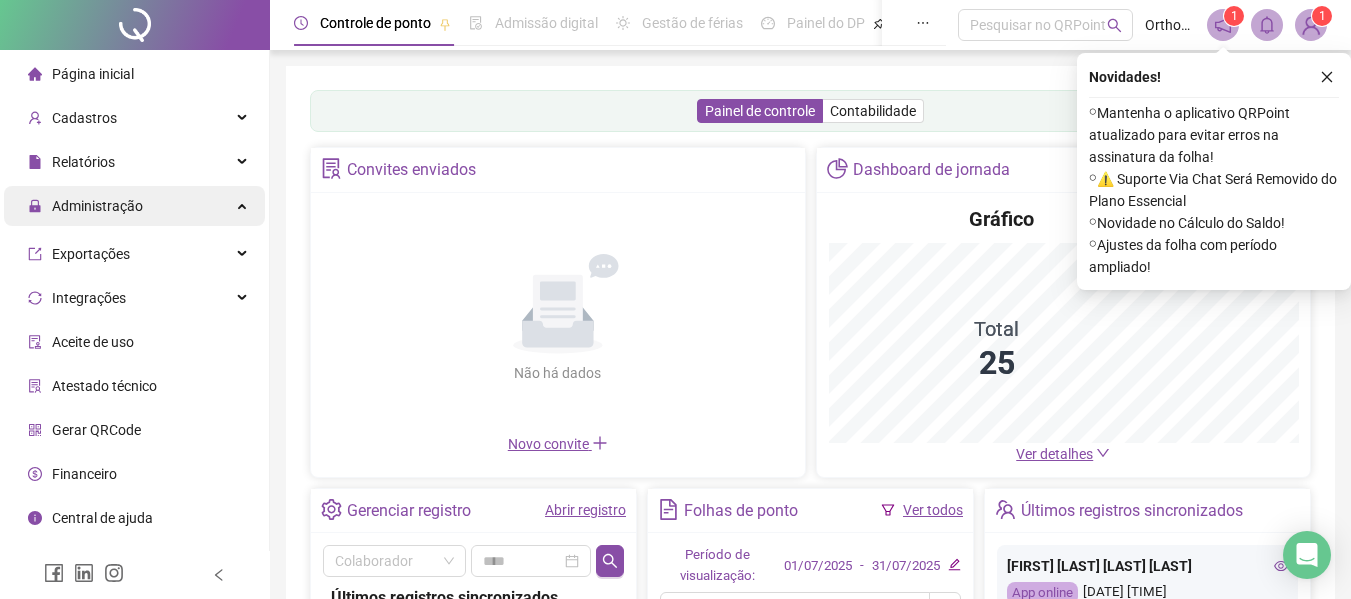 click on "Administração" at bounding box center [134, 206] 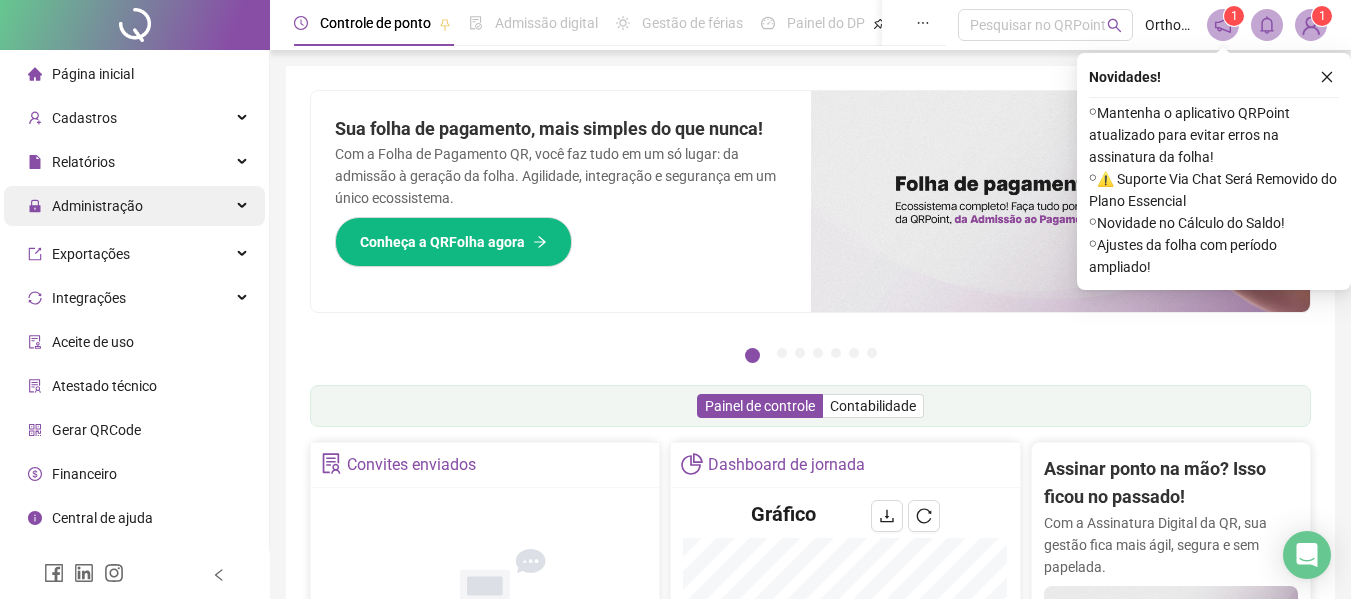 click on "Administração" at bounding box center [97, 206] 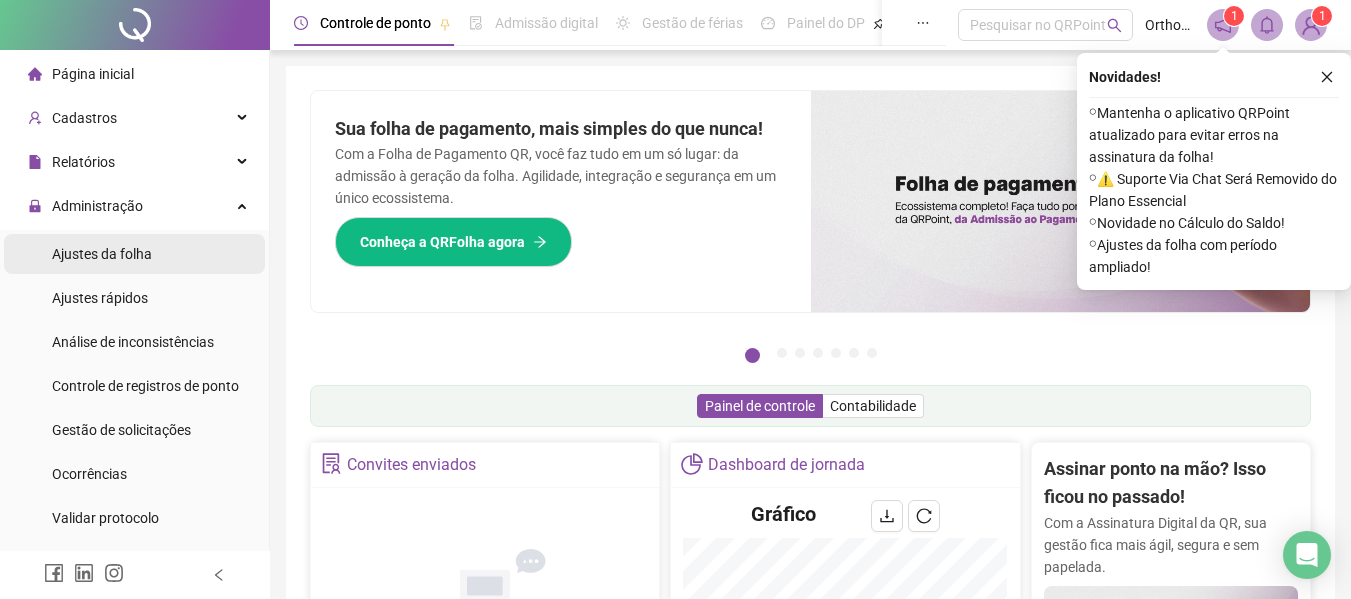 click on "Ajustes da folha" at bounding box center (102, 254) 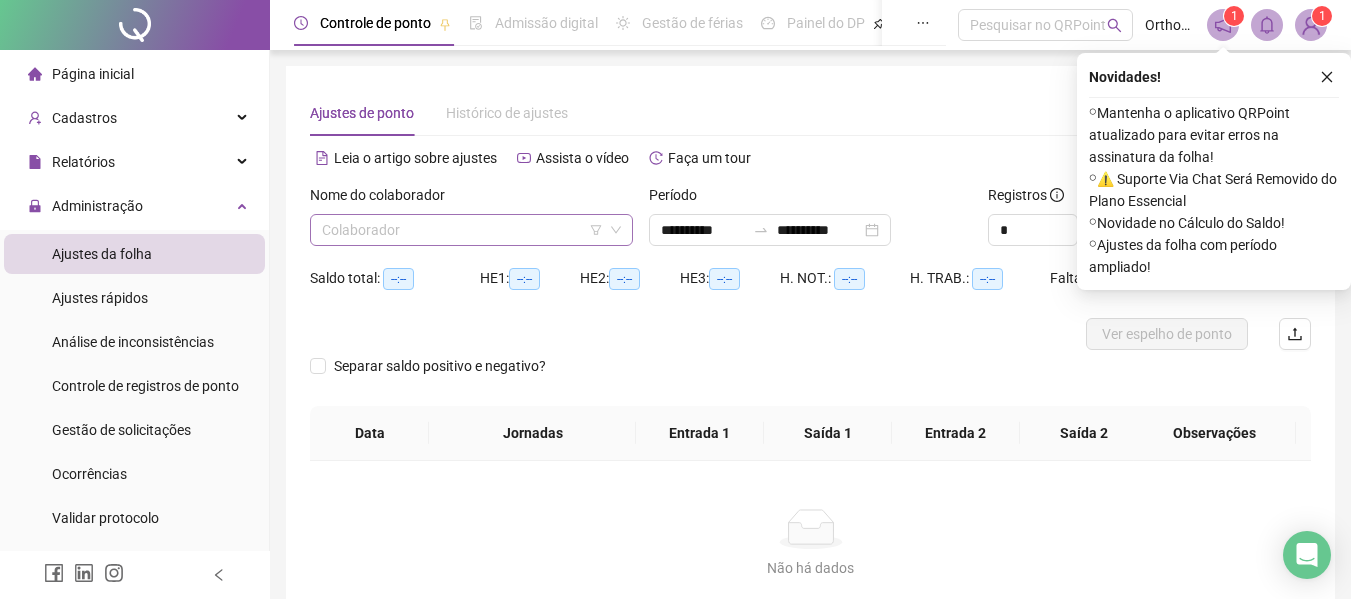 click at bounding box center [462, 230] 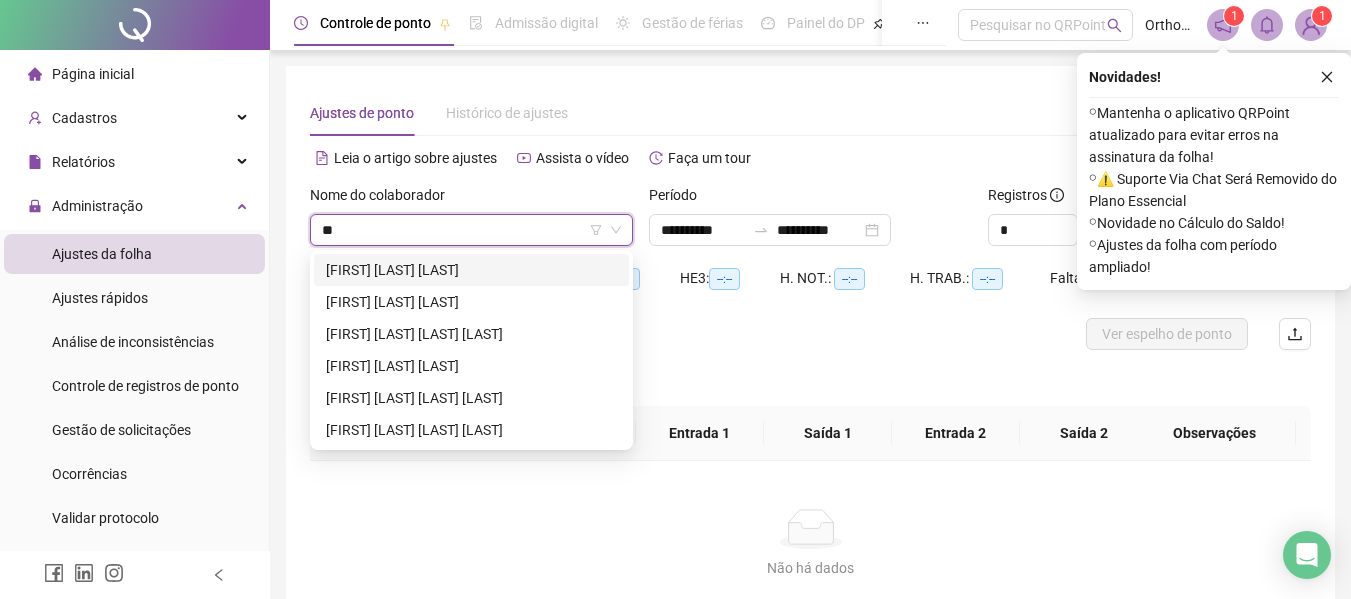 type on "***" 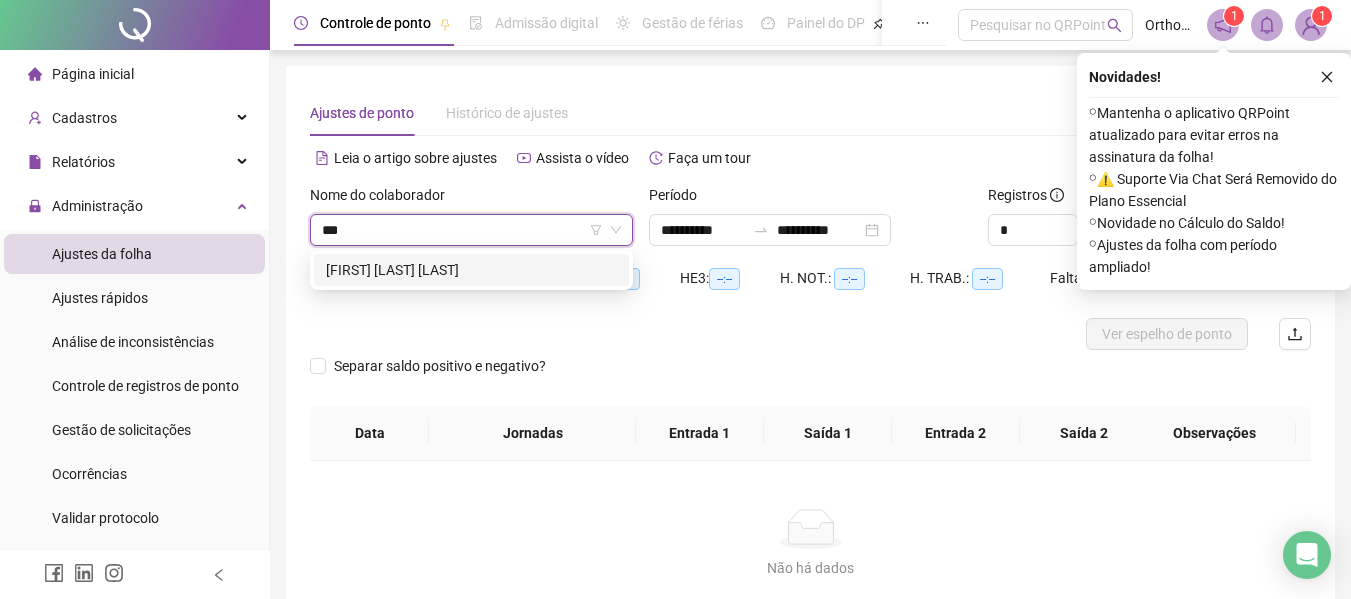 click on "[FIRST] [LAST] [LAST]" at bounding box center (471, 270) 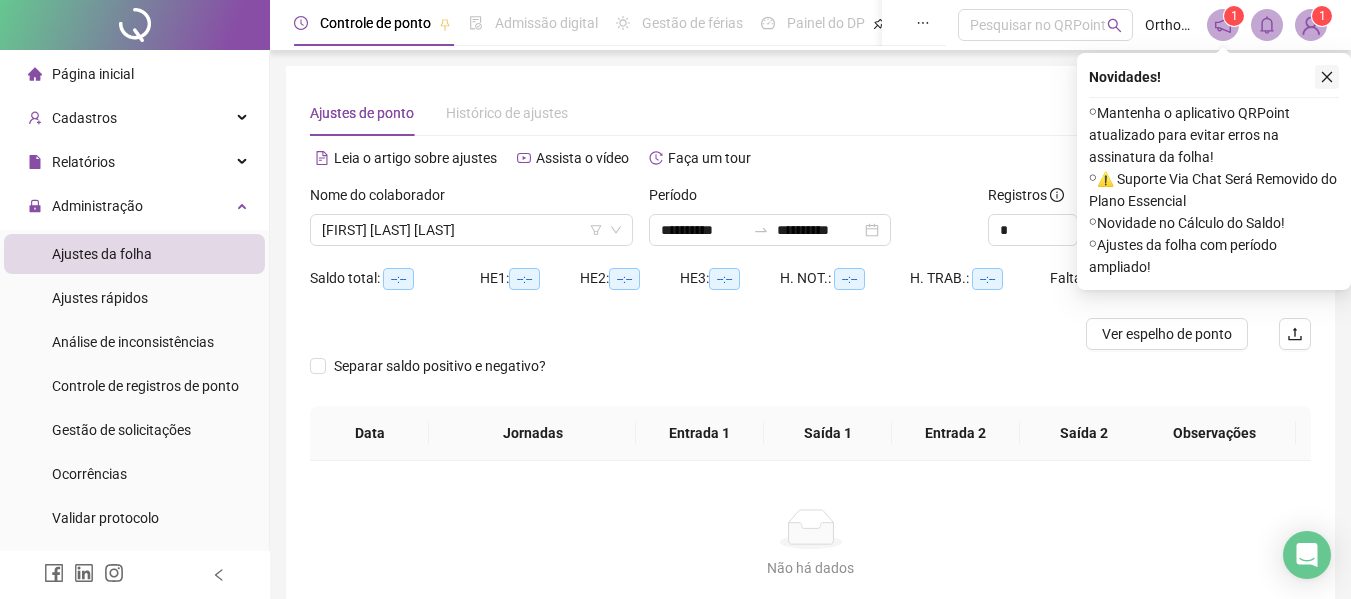 click at bounding box center (1327, 77) 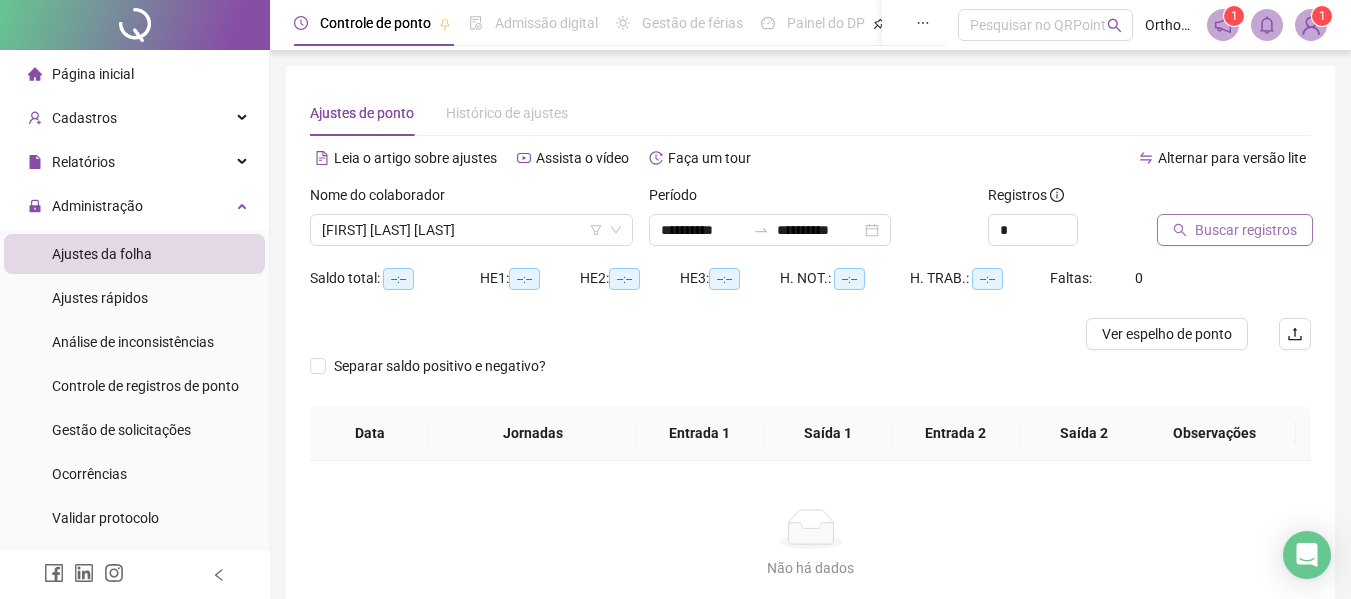 click on "Buscar registros" at bounding box center (1246, 230) 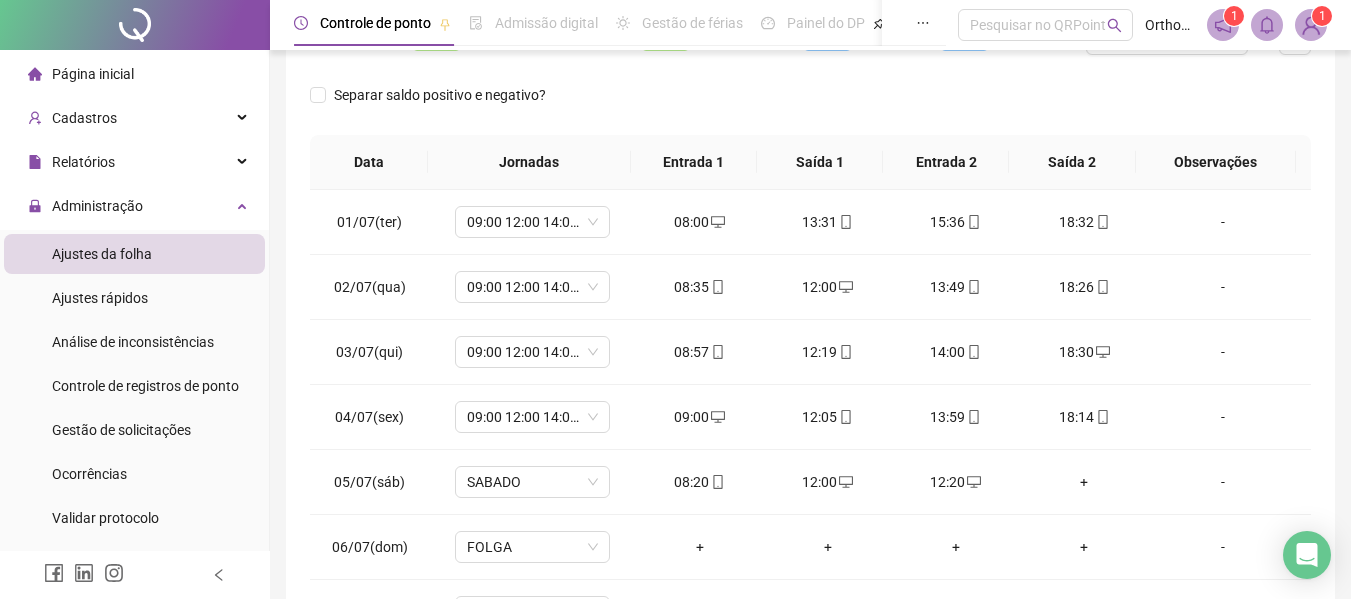 scroll, scrollTop: 300, scrollLeft: 0, axis: vertical 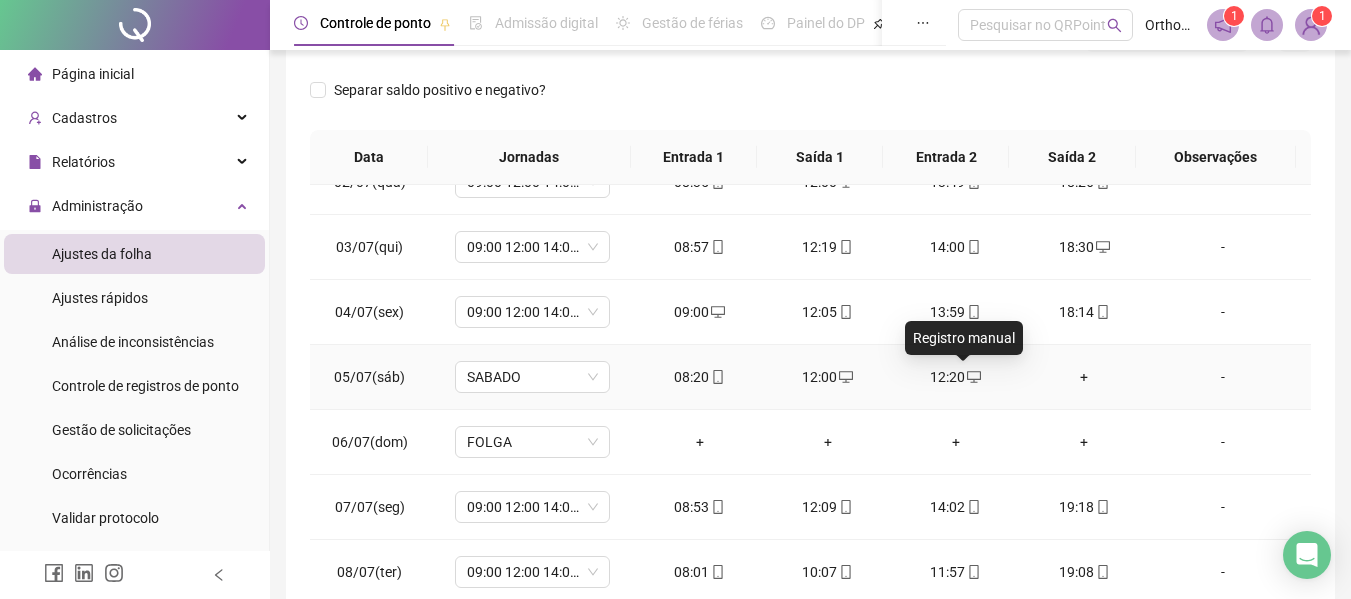click 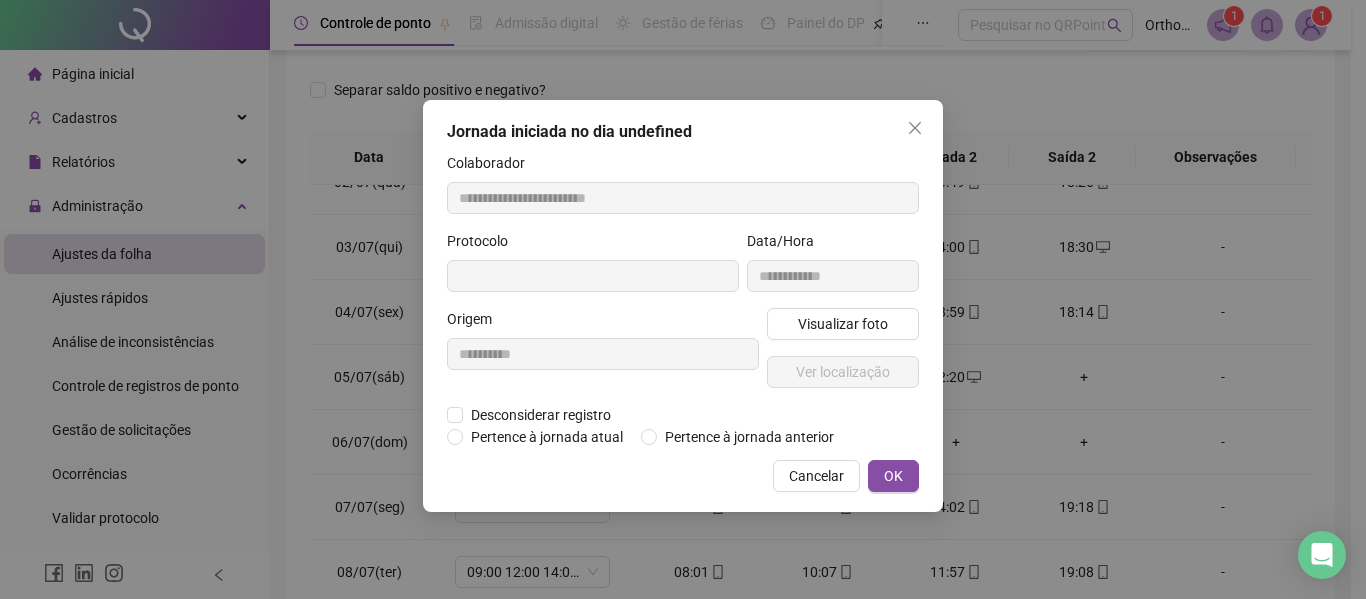 type on "**********" 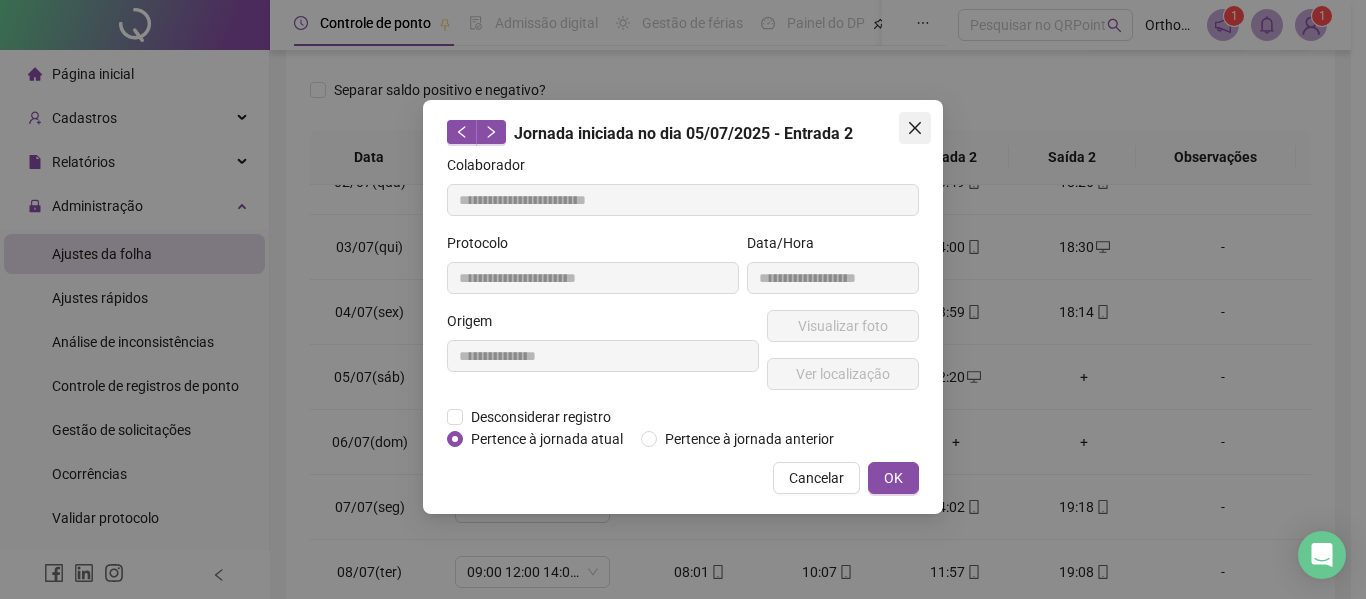 click 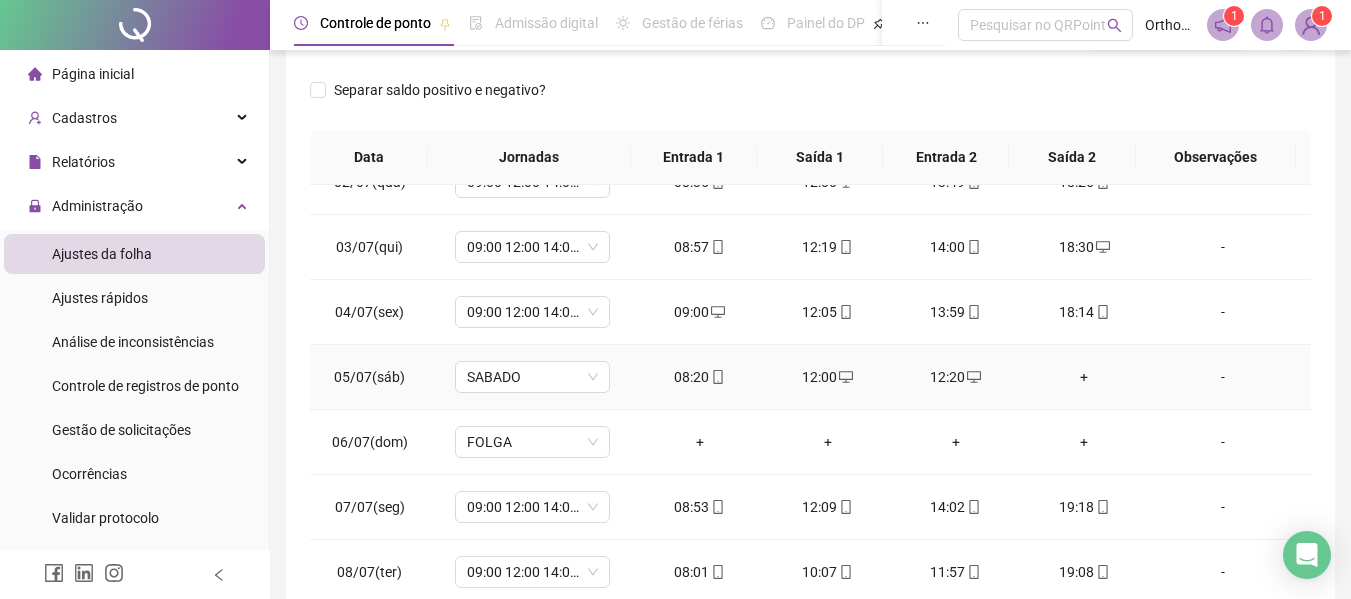 click 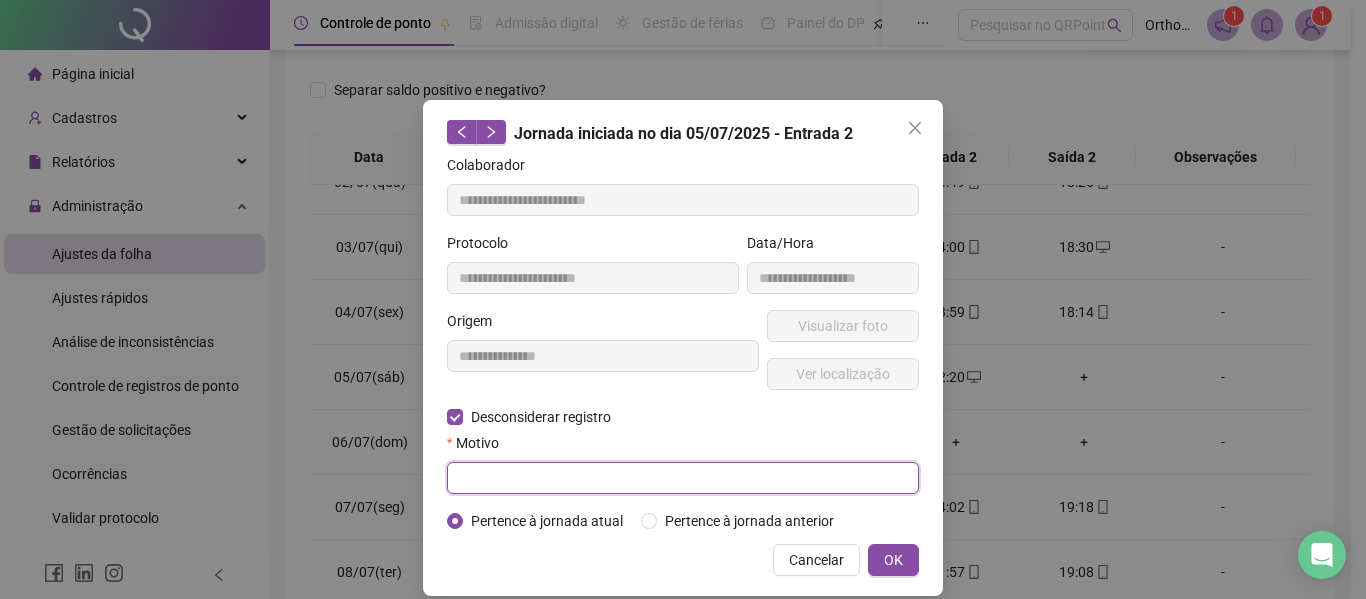 click at bounding box center [683, 478] 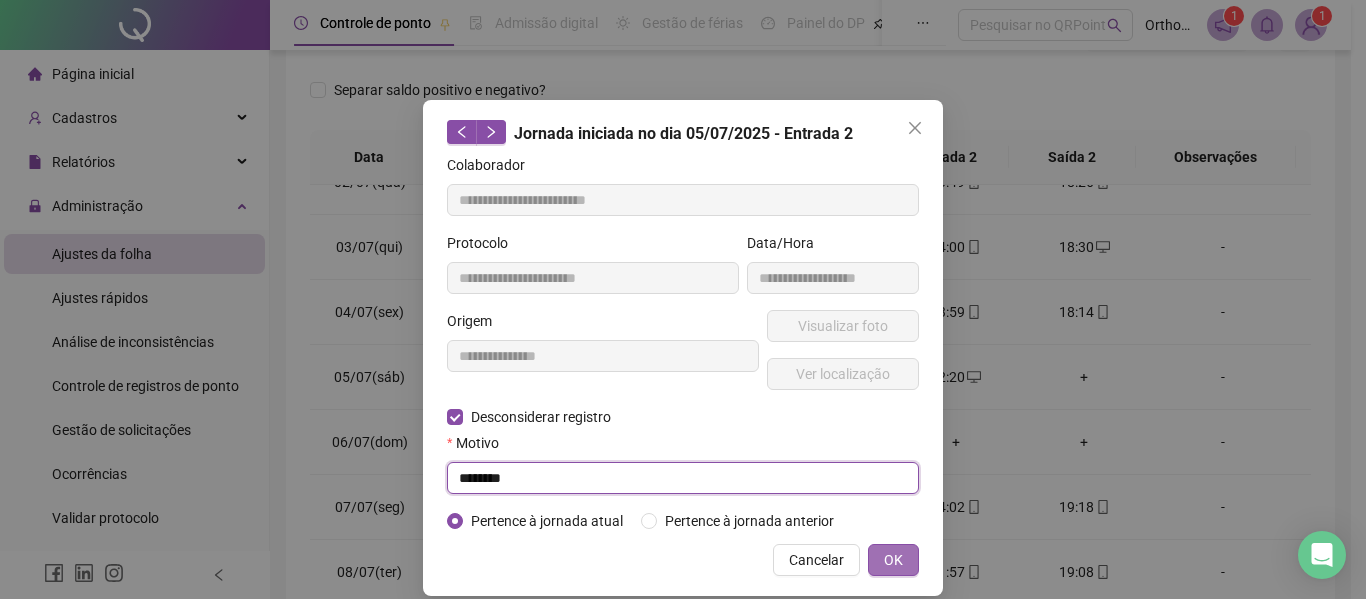 type on "********" 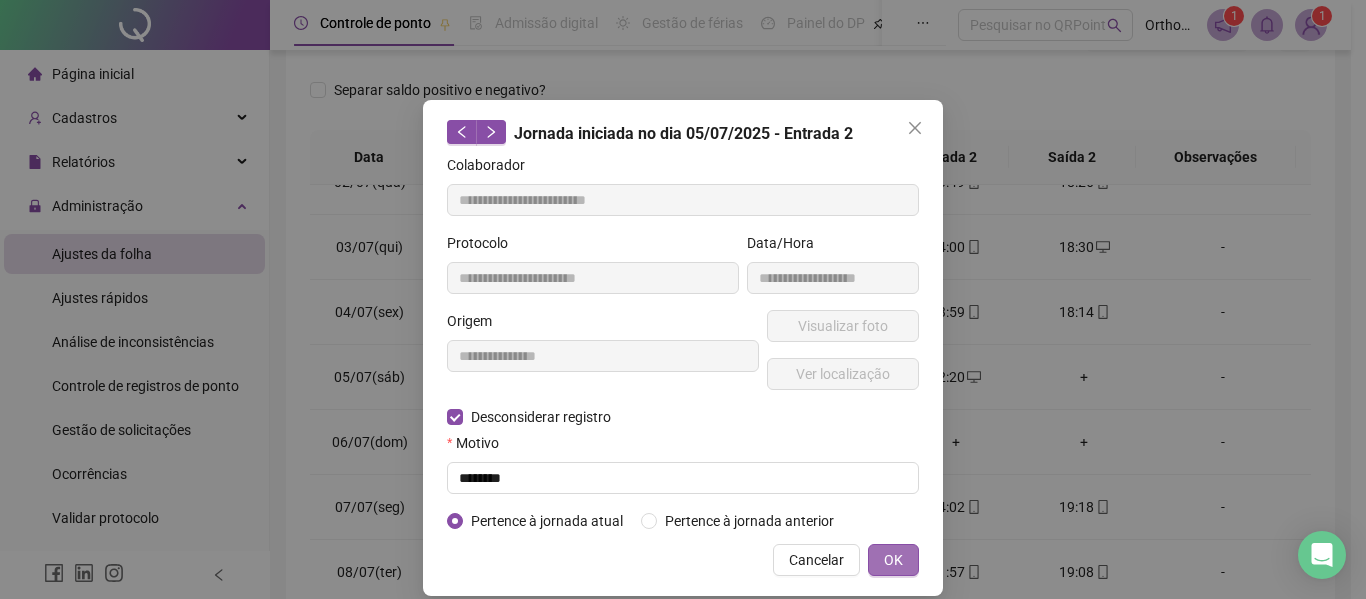click on "OK" at bounding box center (893, 560) 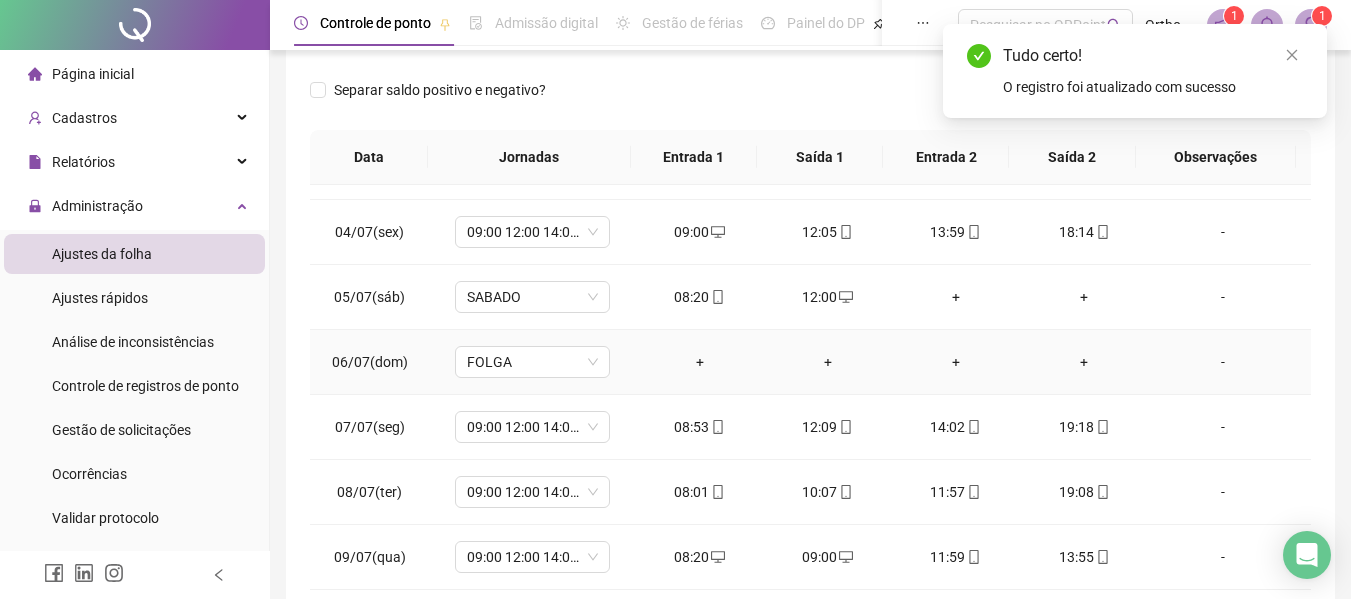 scroll, scrollTop: 300, scrollLeft: 0, axis: vertical 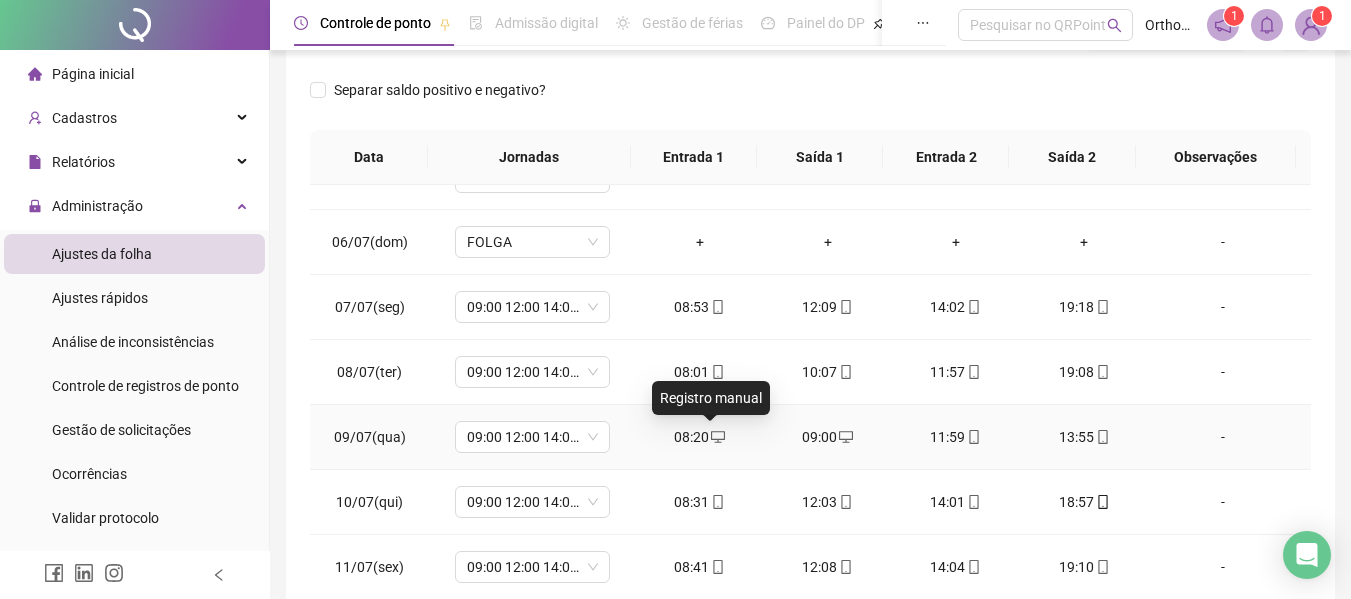click 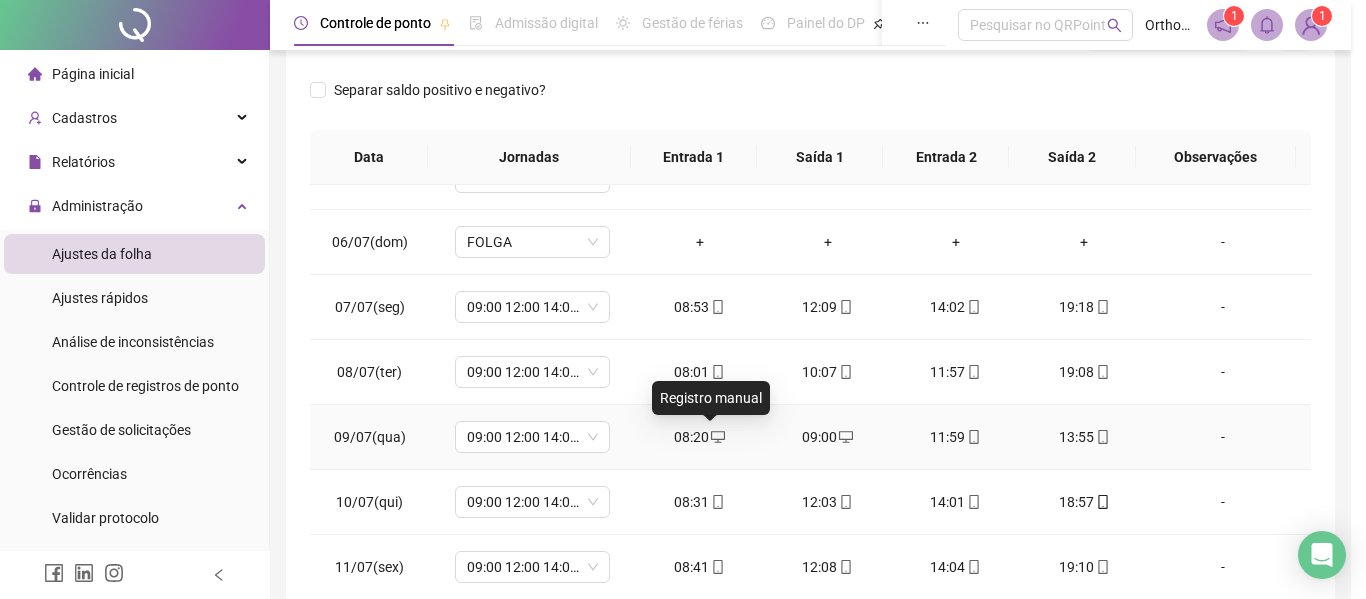 type on "**********" 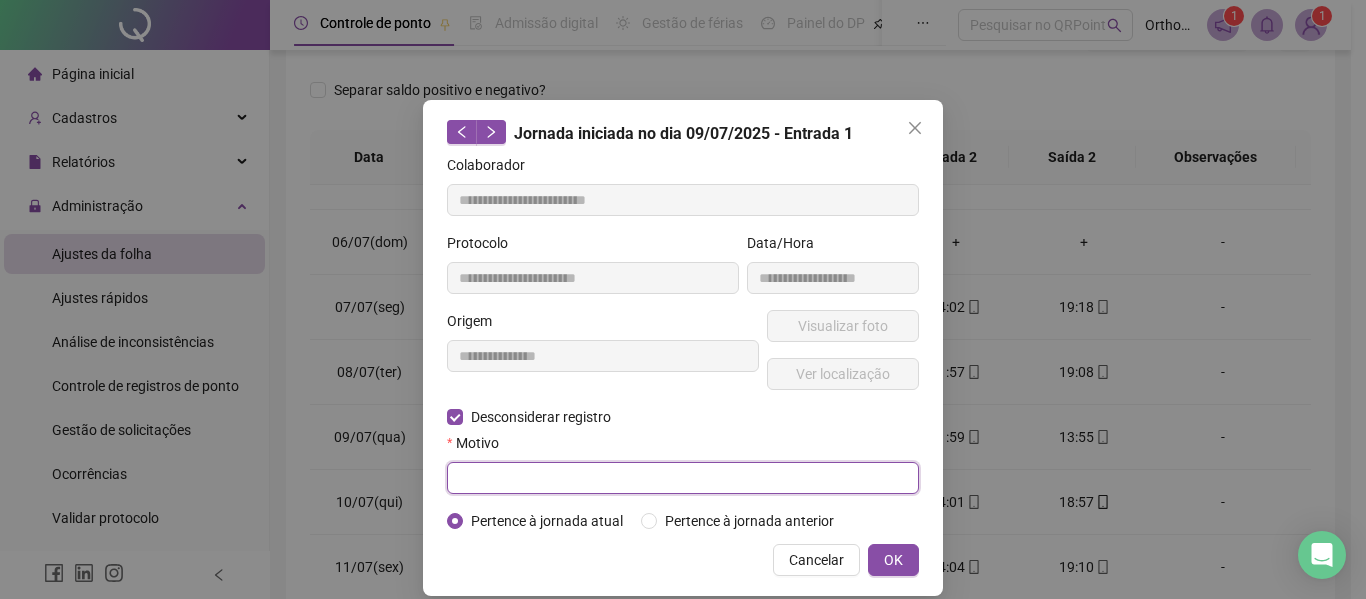 click at bounding box center [683, 478] 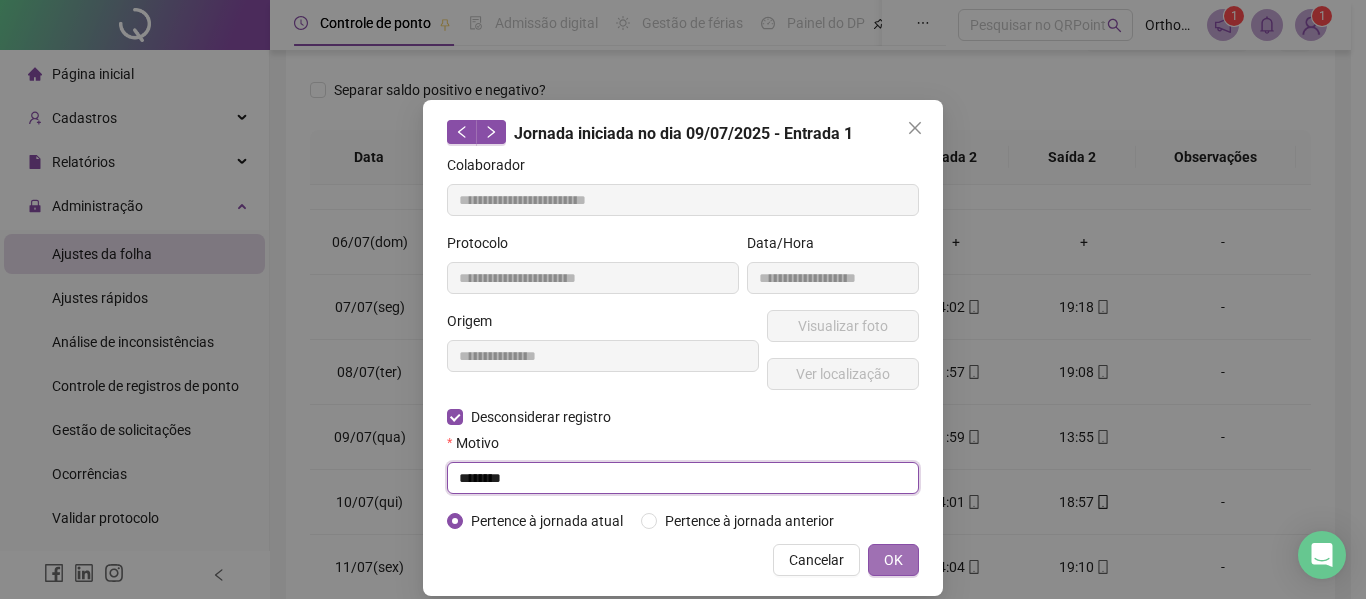 type on "********" 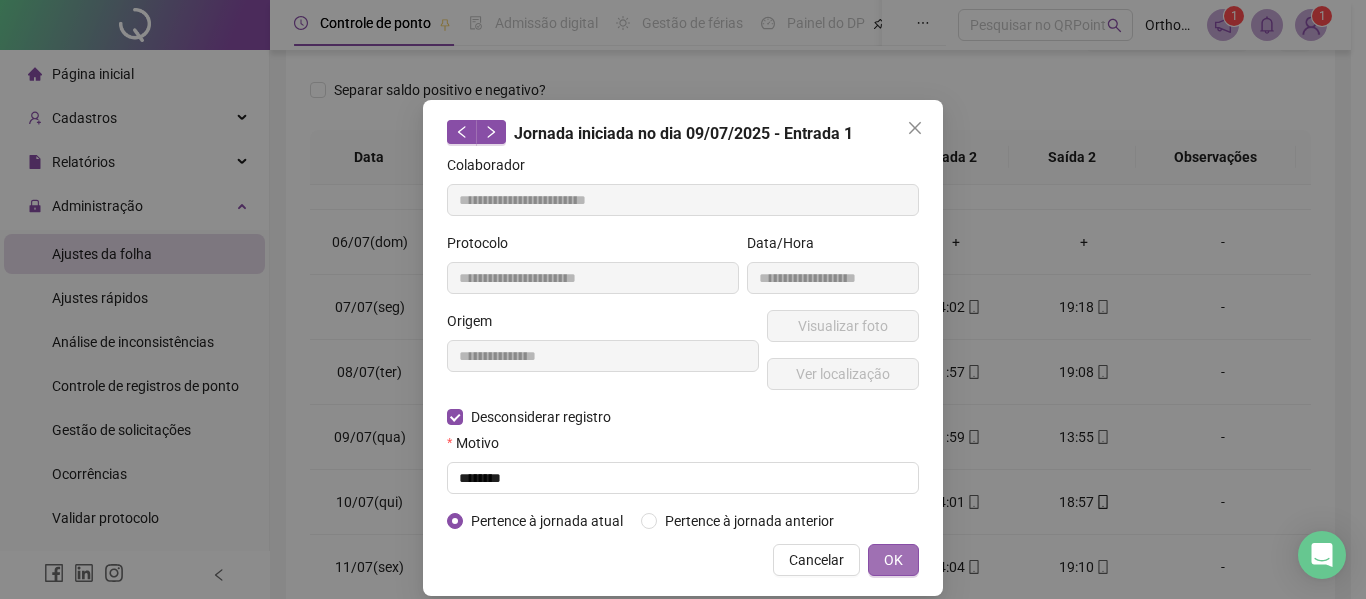 click on "OK" at bounding box center (893, 560) 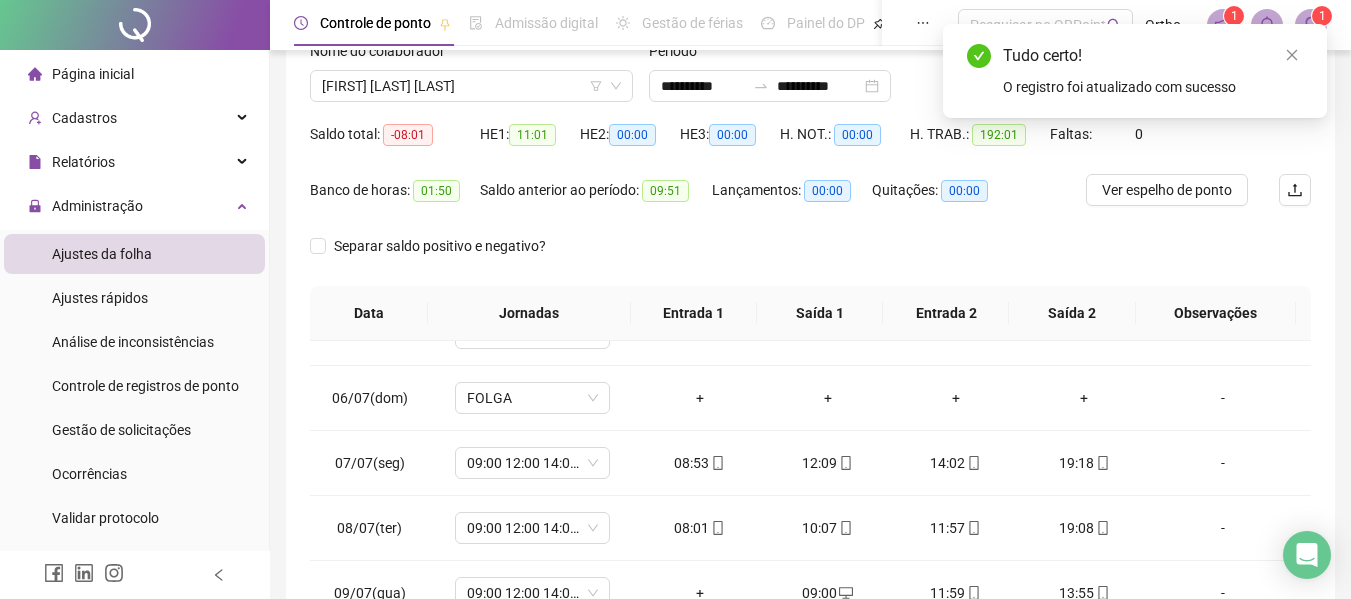 scroll, scrollTop: 0, scrollLeft: 0, axis: both 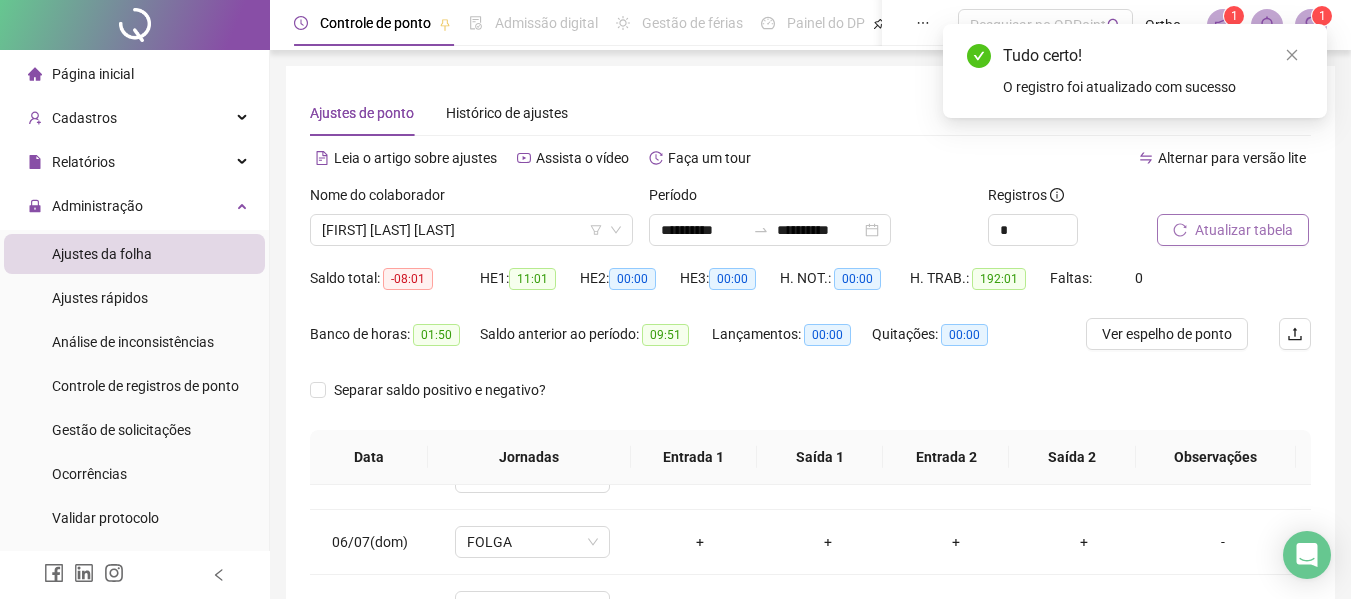 click on "Atualizar tabela" at bounding box center [1244, 230] 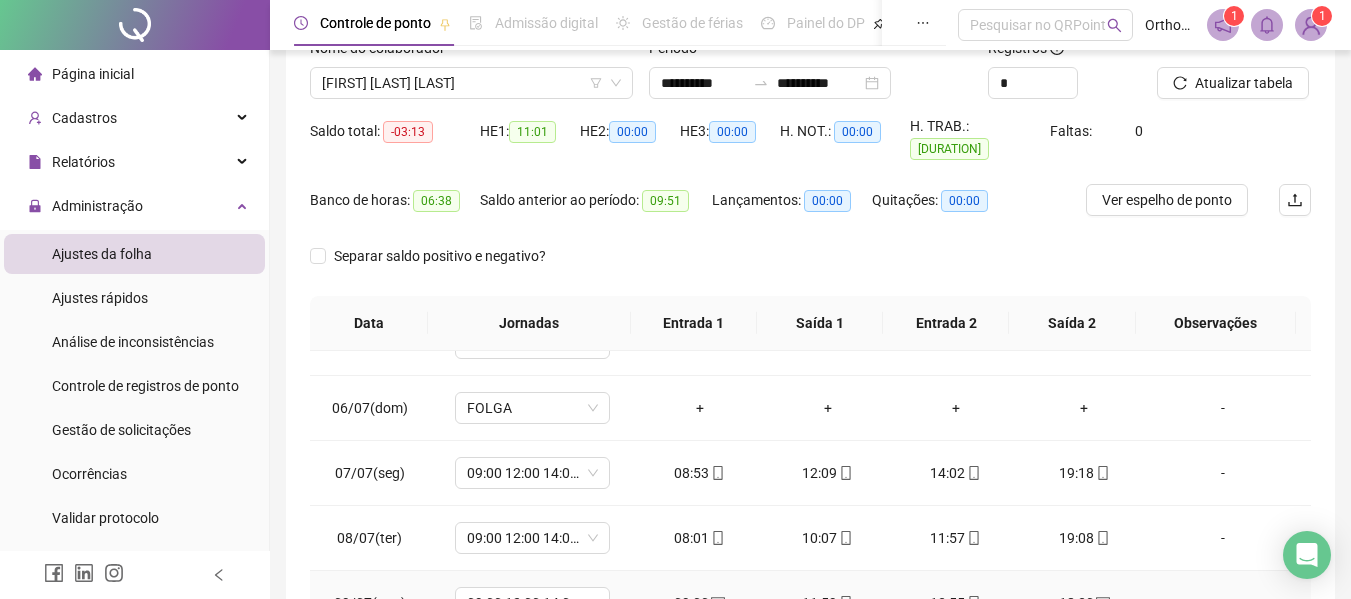 scroll, scrollTop: 423, scrollLeft: 0, axis: vertical 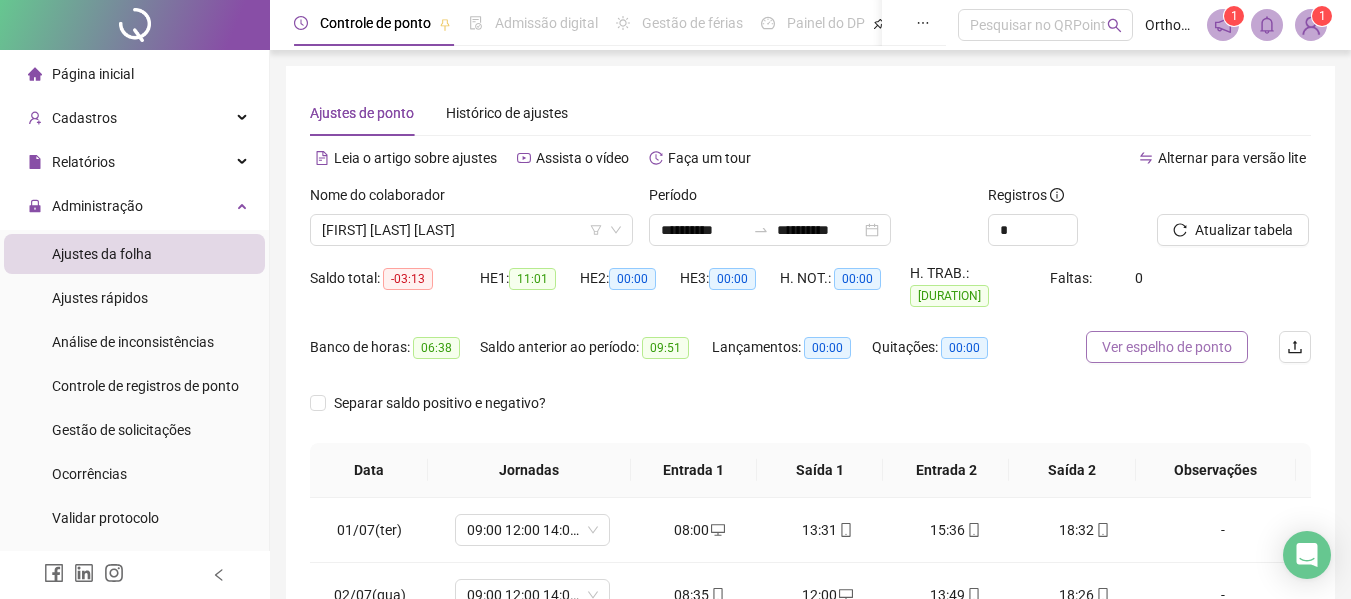 click on "Ver espelho de ponto" at bounding box center (1167, 347) 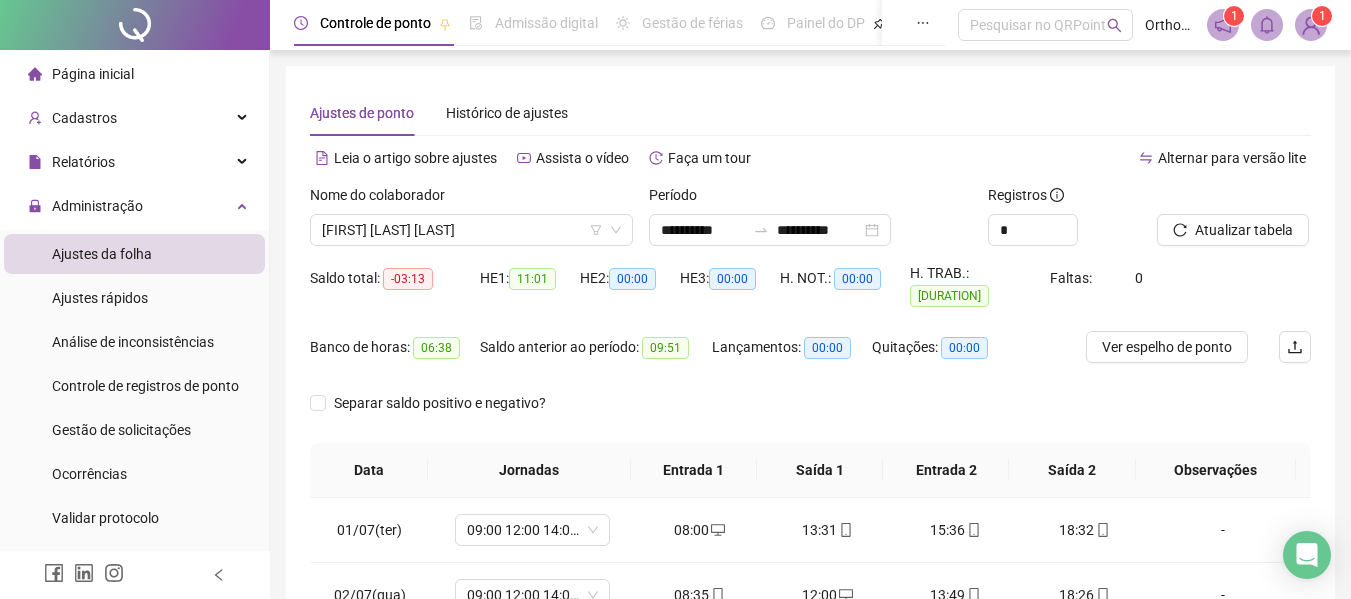 scroll, scrollTop: 423, scrollLeft: 0, axis: vertical 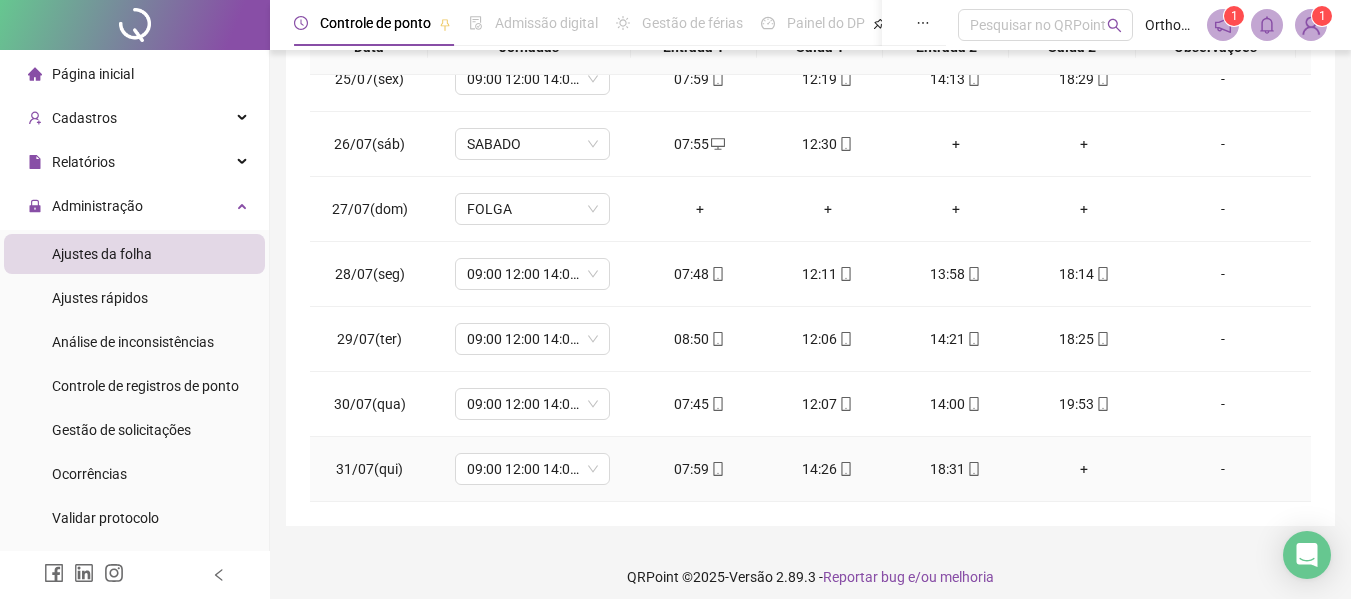 click on "+" at bounding box center [1084, 469] 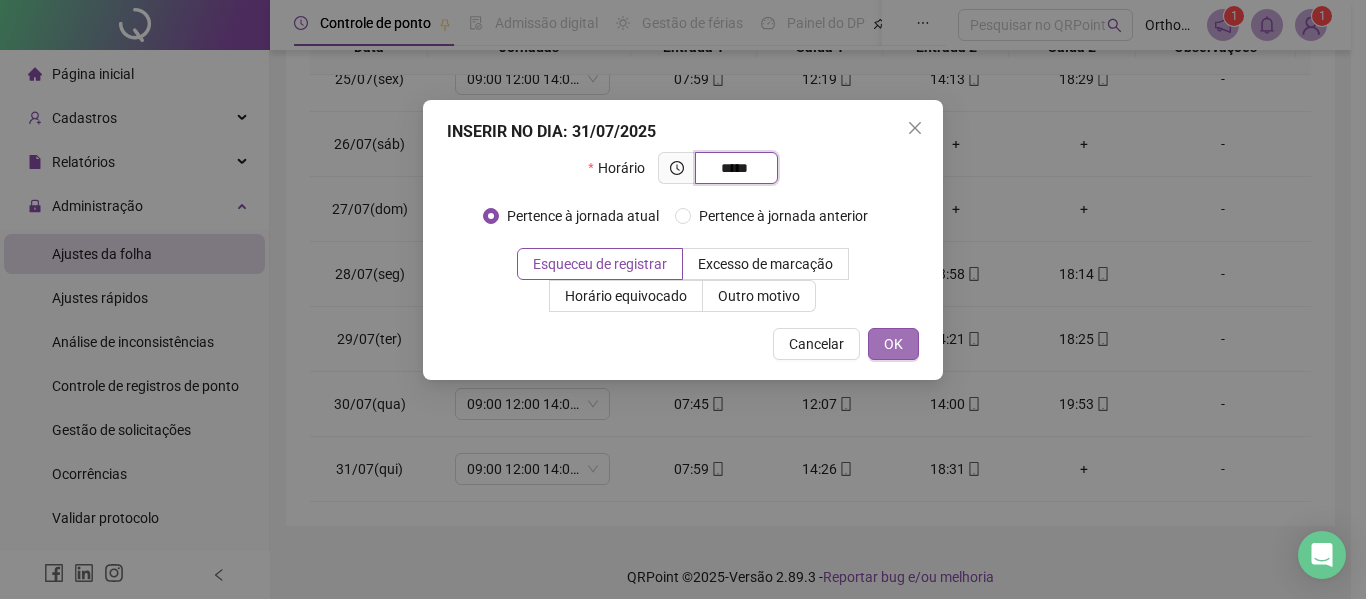 type on "*****" 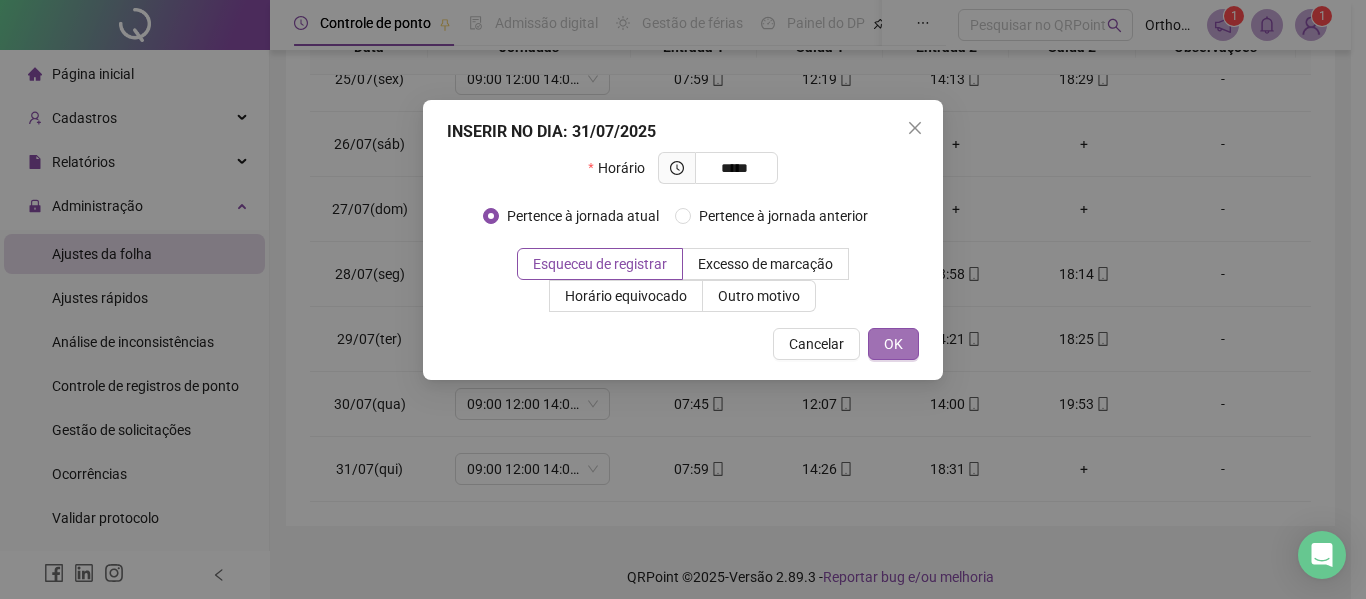 click on "OK" at bounding box center [893, 344] 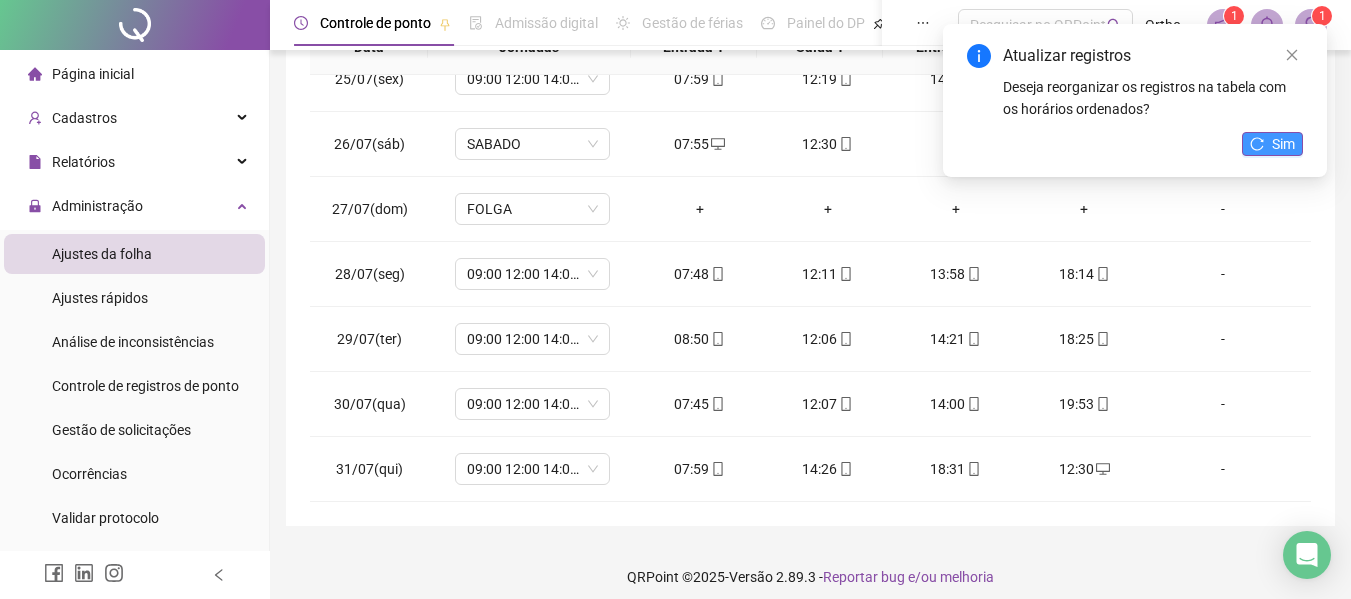click on "Sim" at bounding box center (1272, 144) 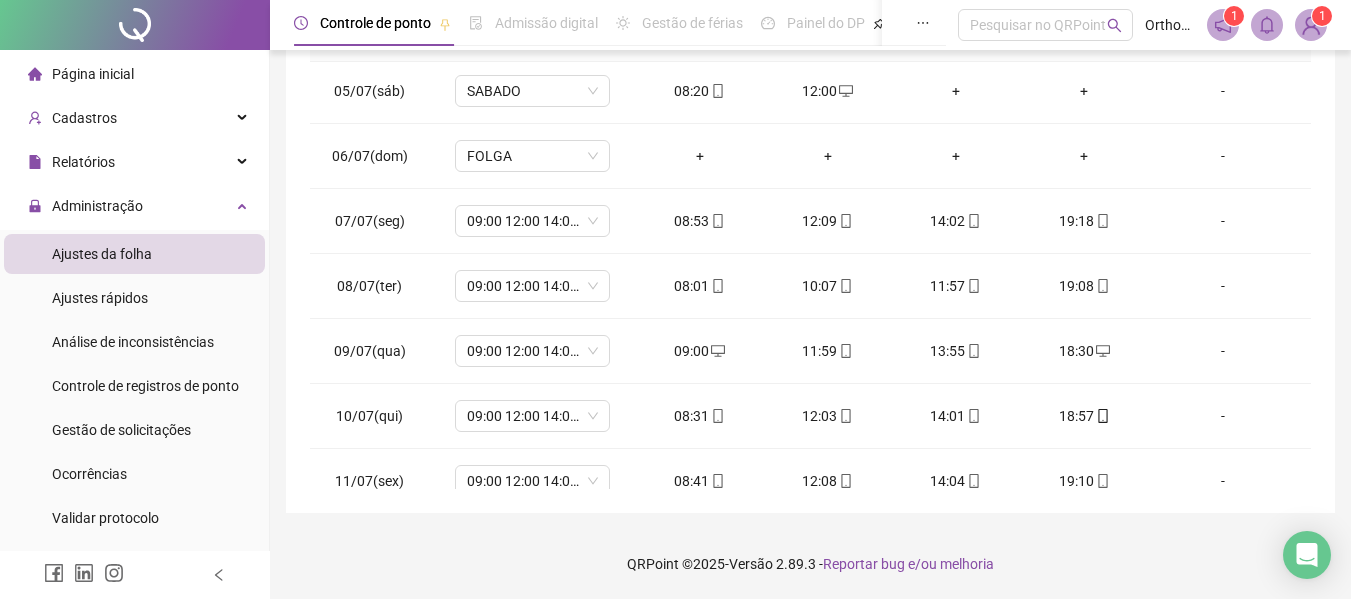 scroll, scrollTop: 0, scrollLeft: 0, axis: both 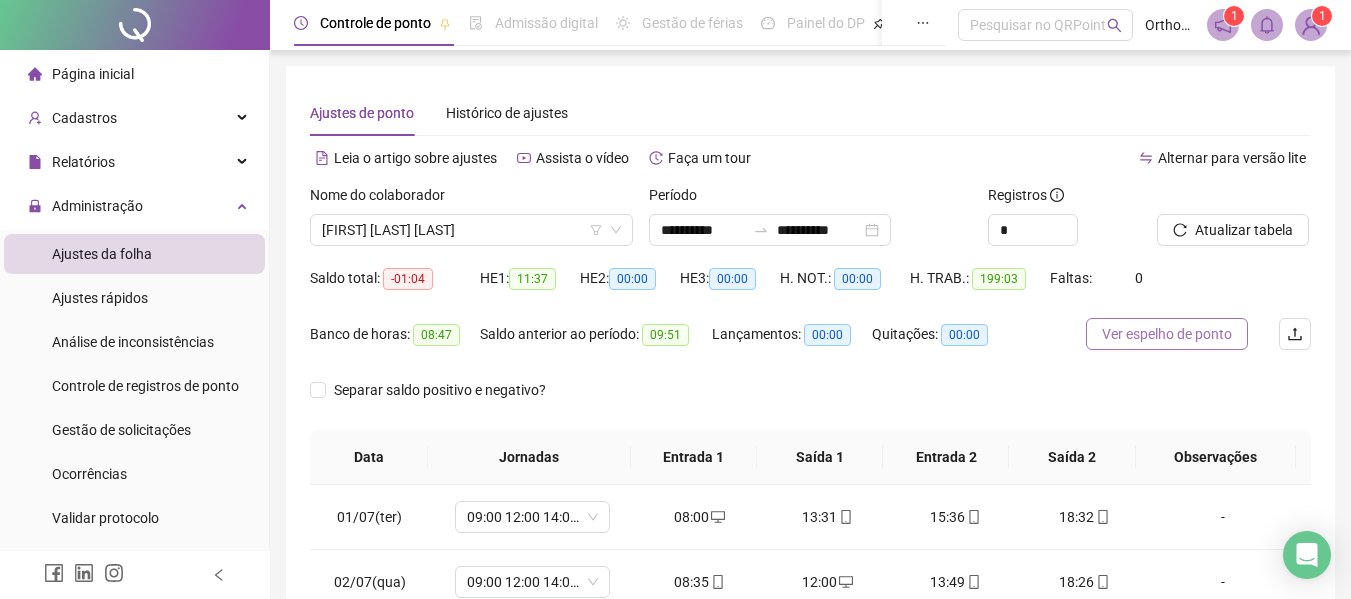 click on "Ver espelho de ponto" at bounding box center (1167, 334) 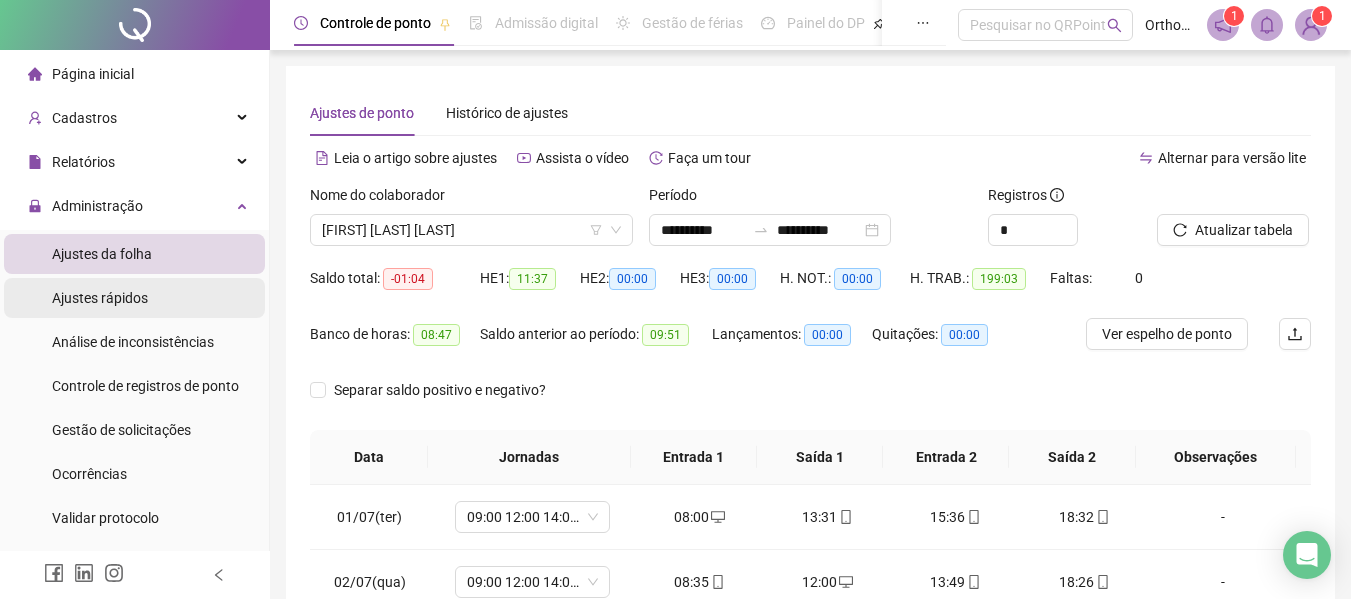 click on "Ajustes rápidos" at bounding box center (100, 298) 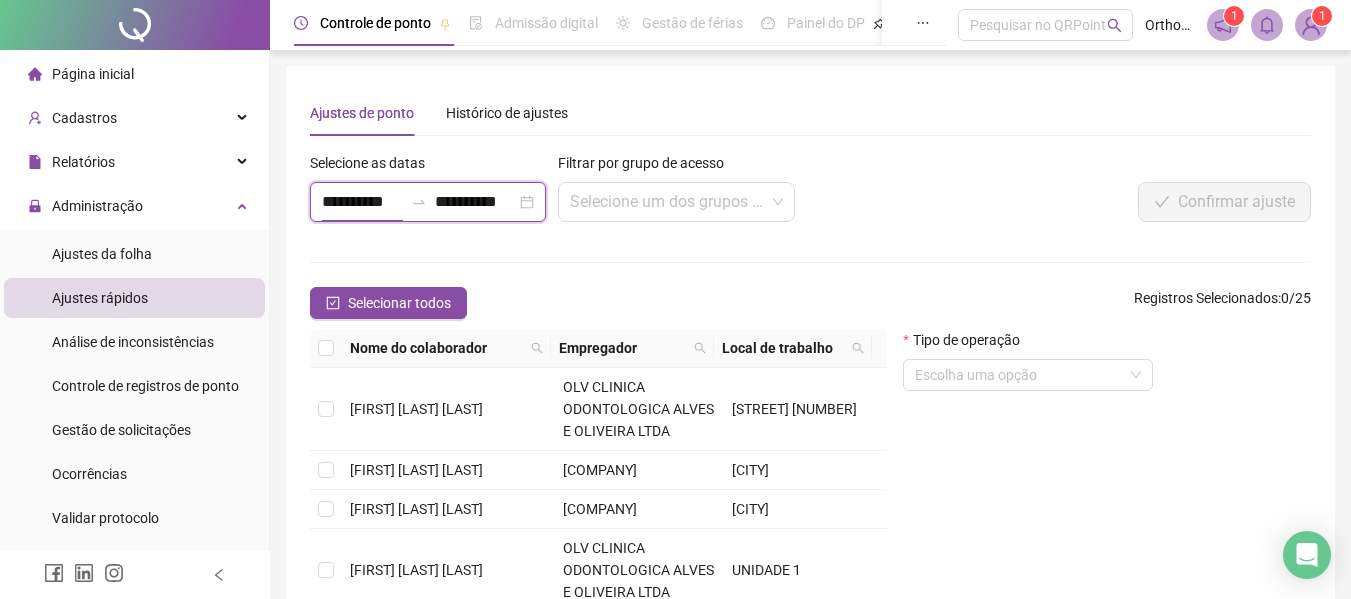 click on "**********" at bounding box center [362, 202] 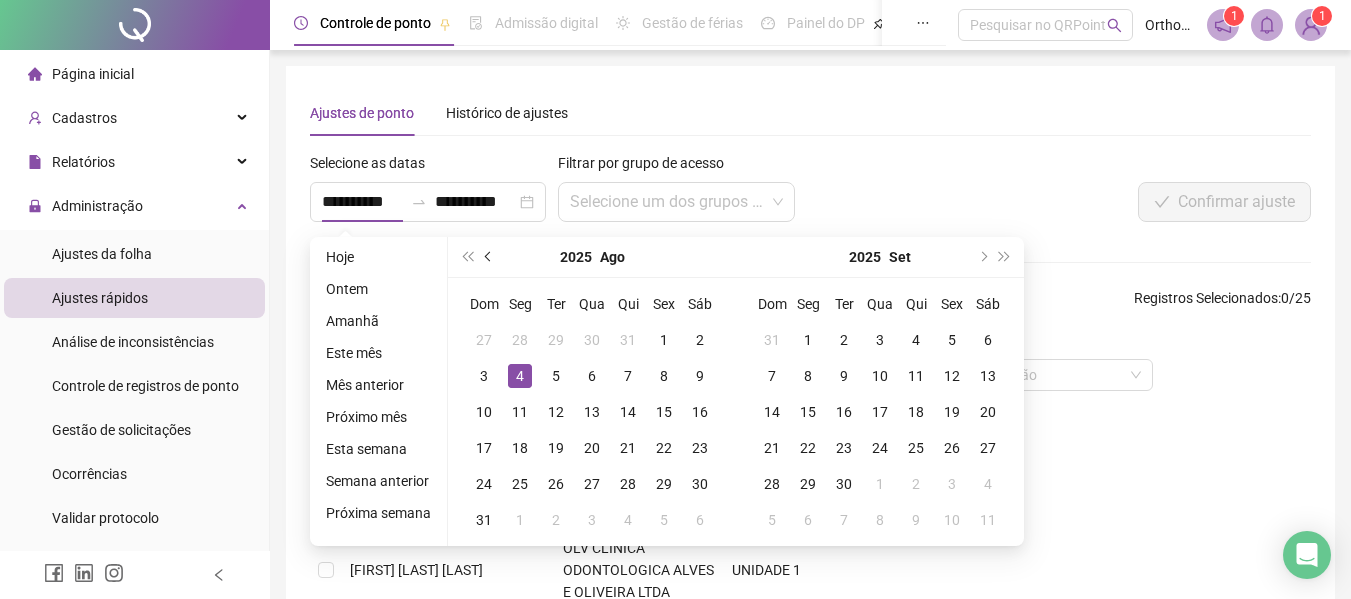 click at bounding box center [489, 257] 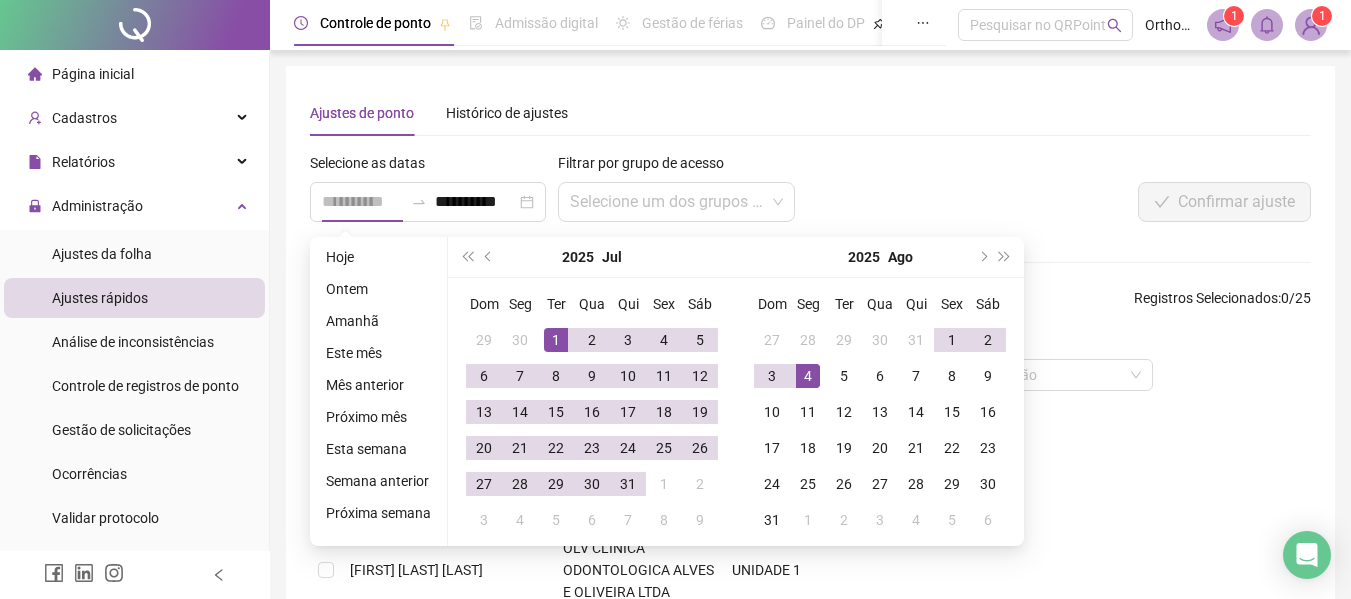 type on "**********" 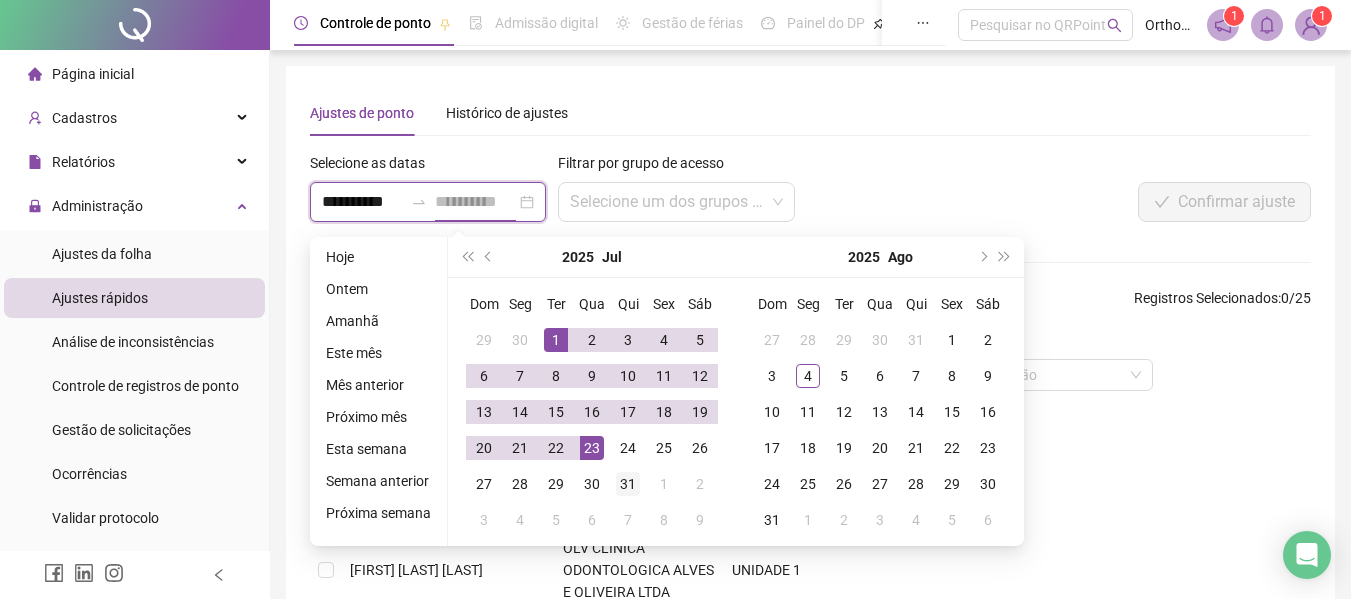 type on "**********" 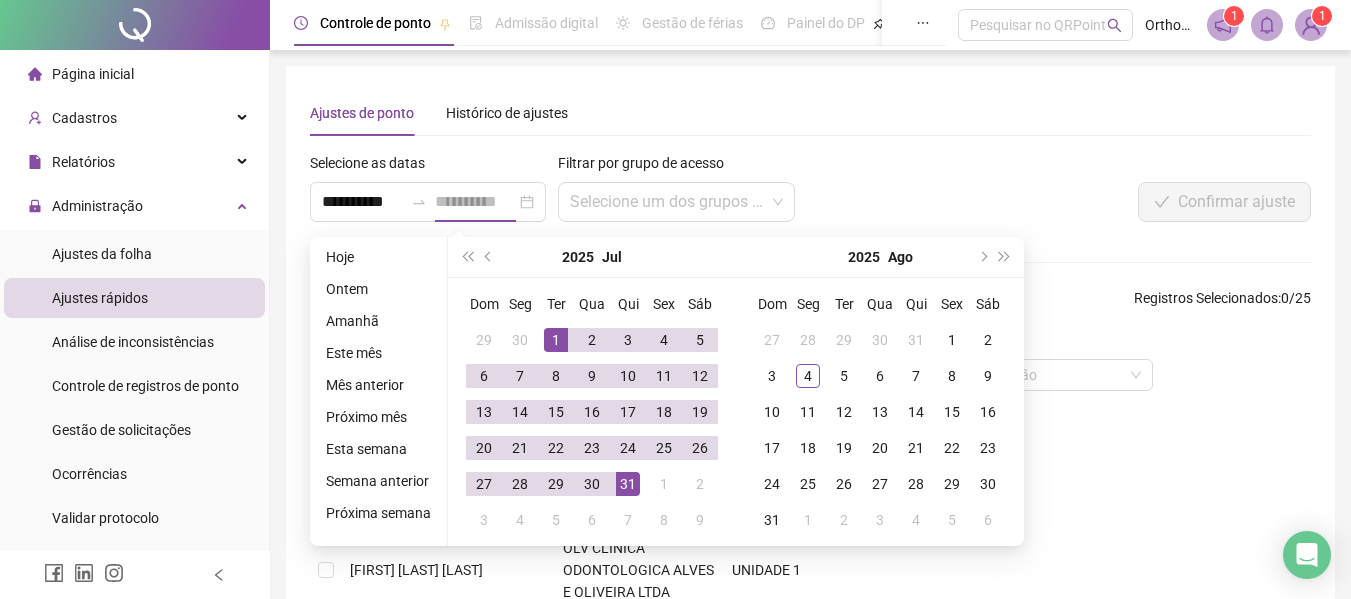 click on "31" at bounding box center (628, 484) 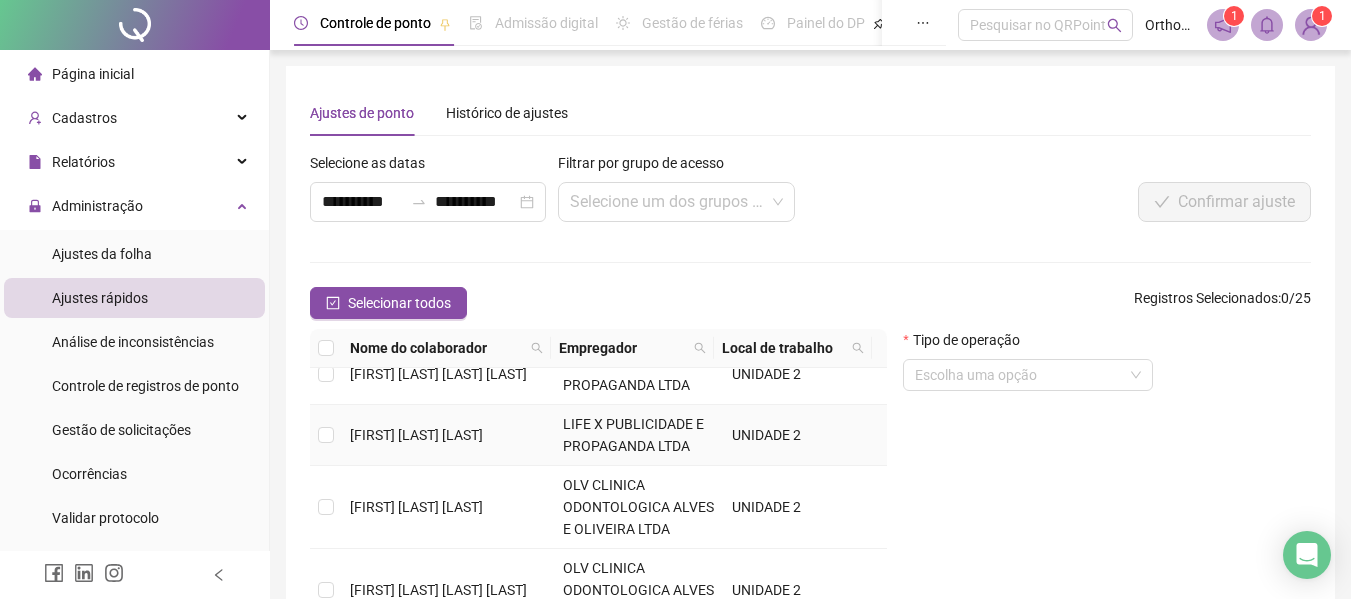 scroll, scrollTop: 500, scrollLeft: 0, axis: vertical 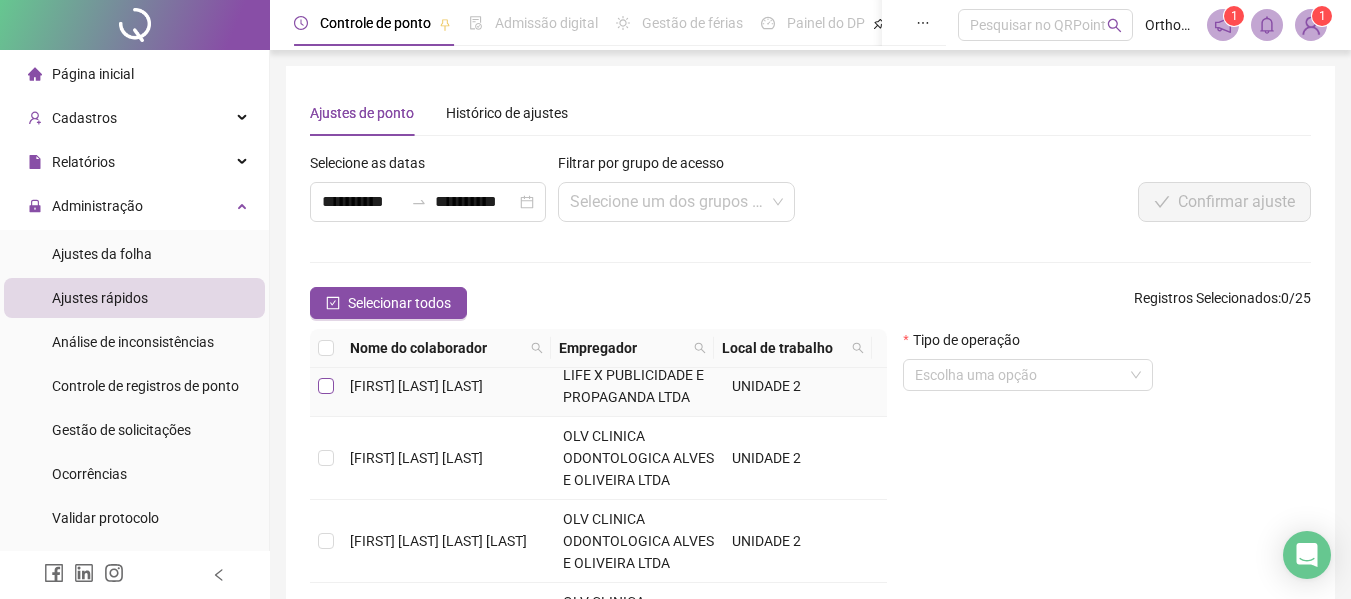 click at bounding box center [326, 386] 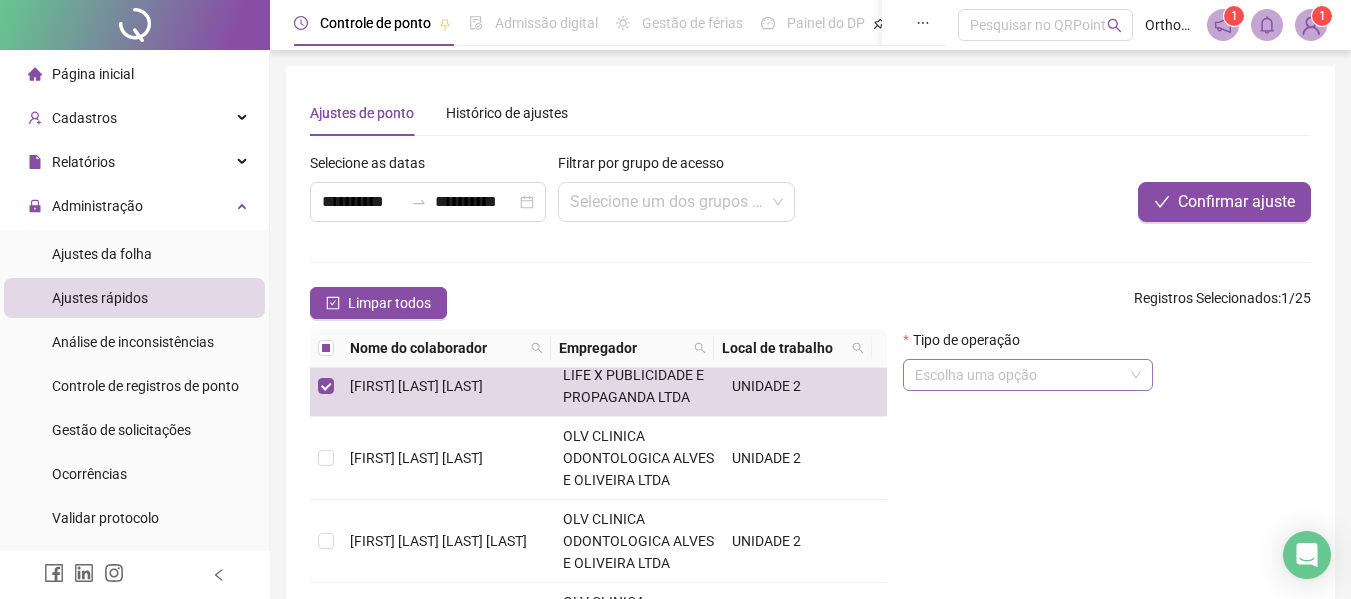 click at bounding box center [1019, 375] 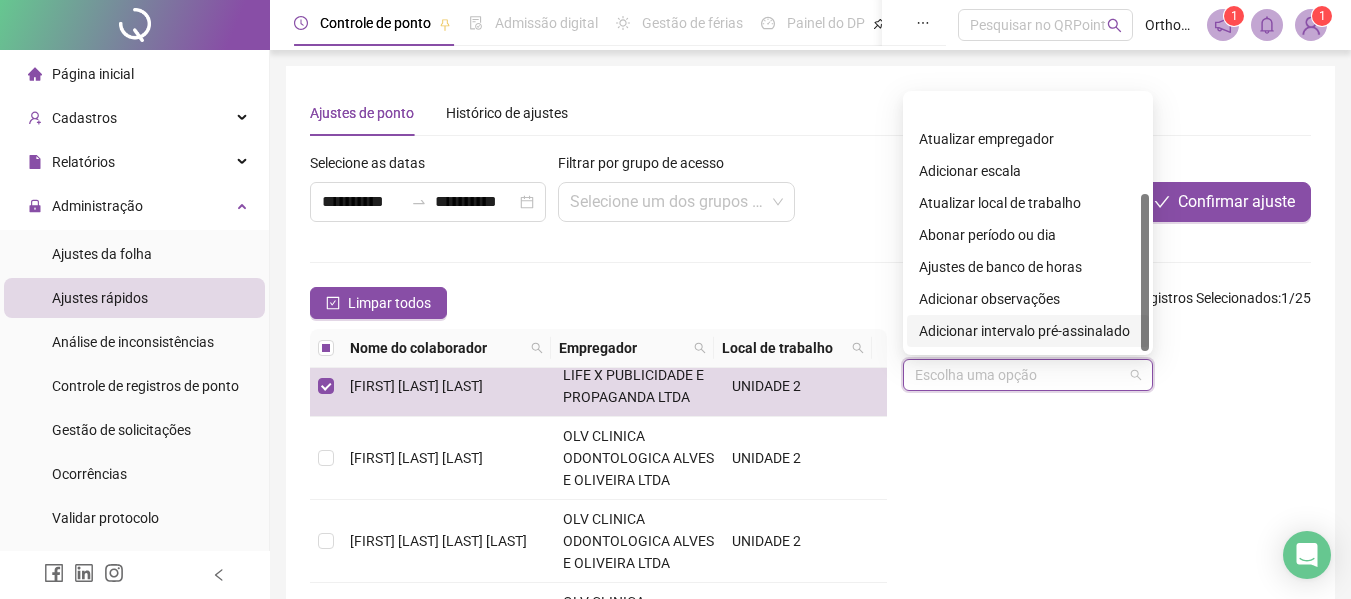 scroll, scrollTop: 160, scrollLeft: 0, axis: vertical 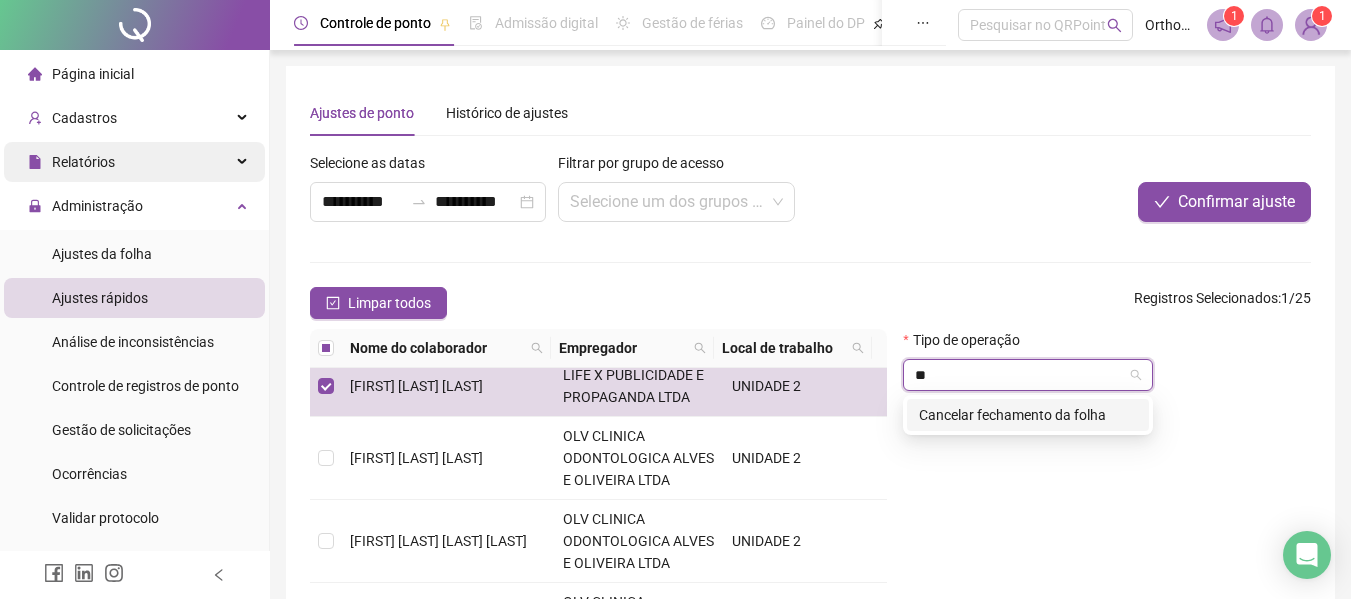 type on "**" 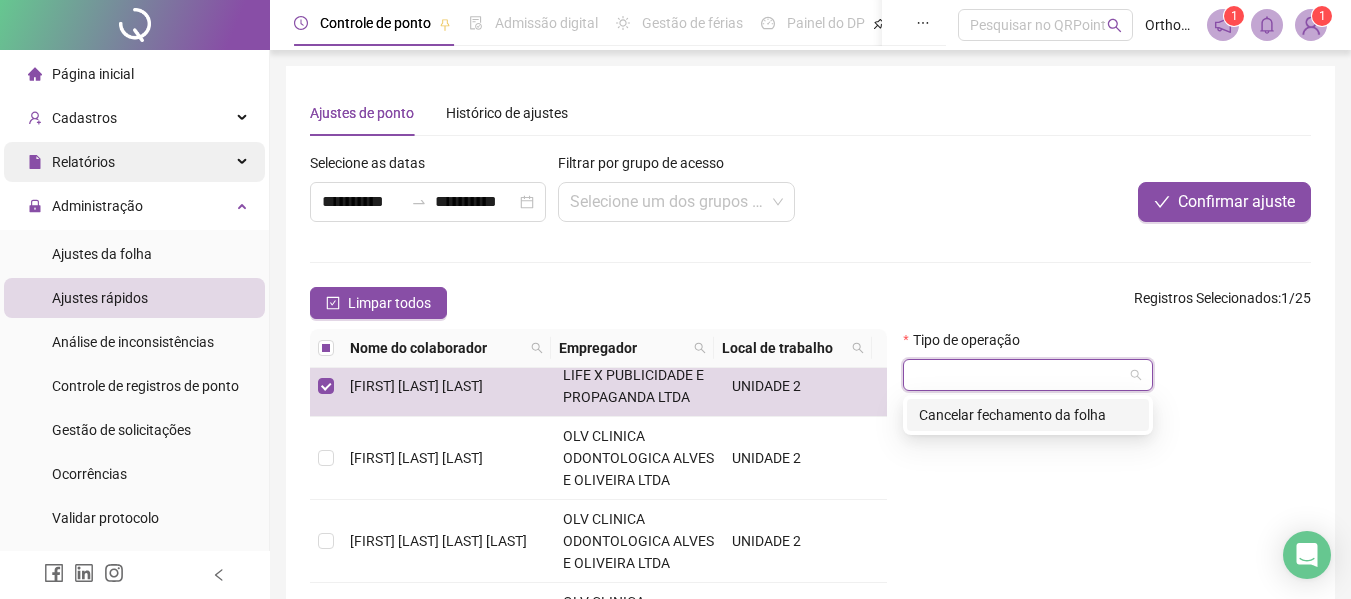 click on "Relatórios" at bounding box center [83, 162] 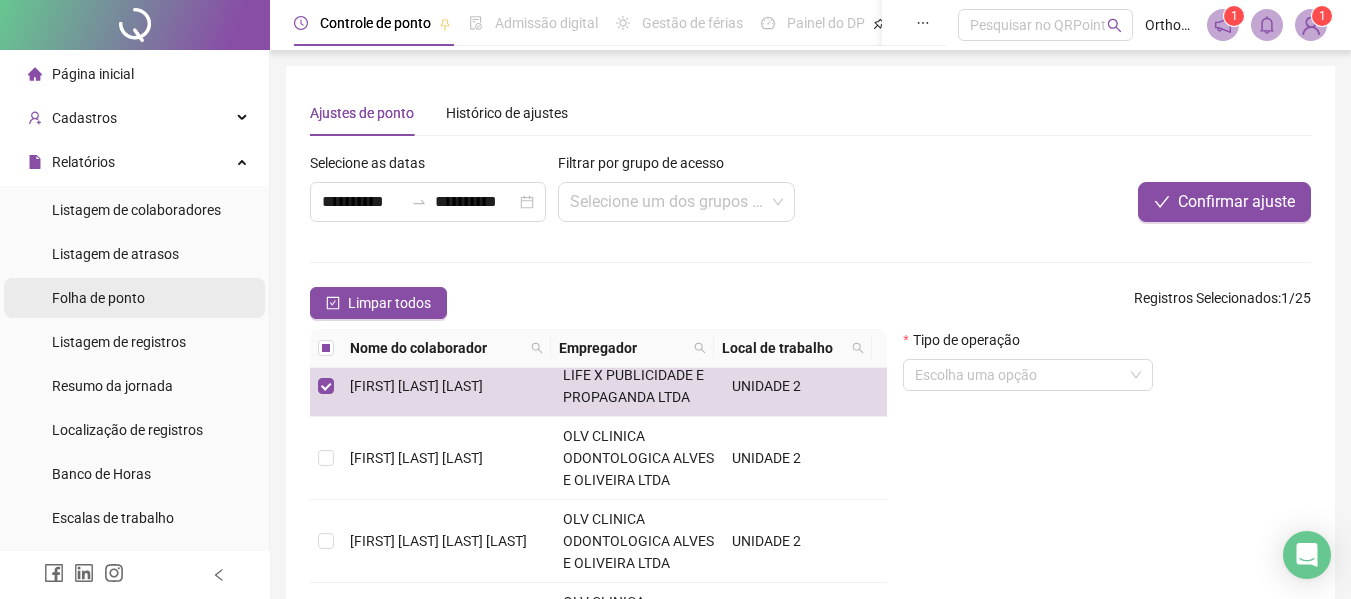 click on "Folha de ponto" at bounding box center (98, 298) 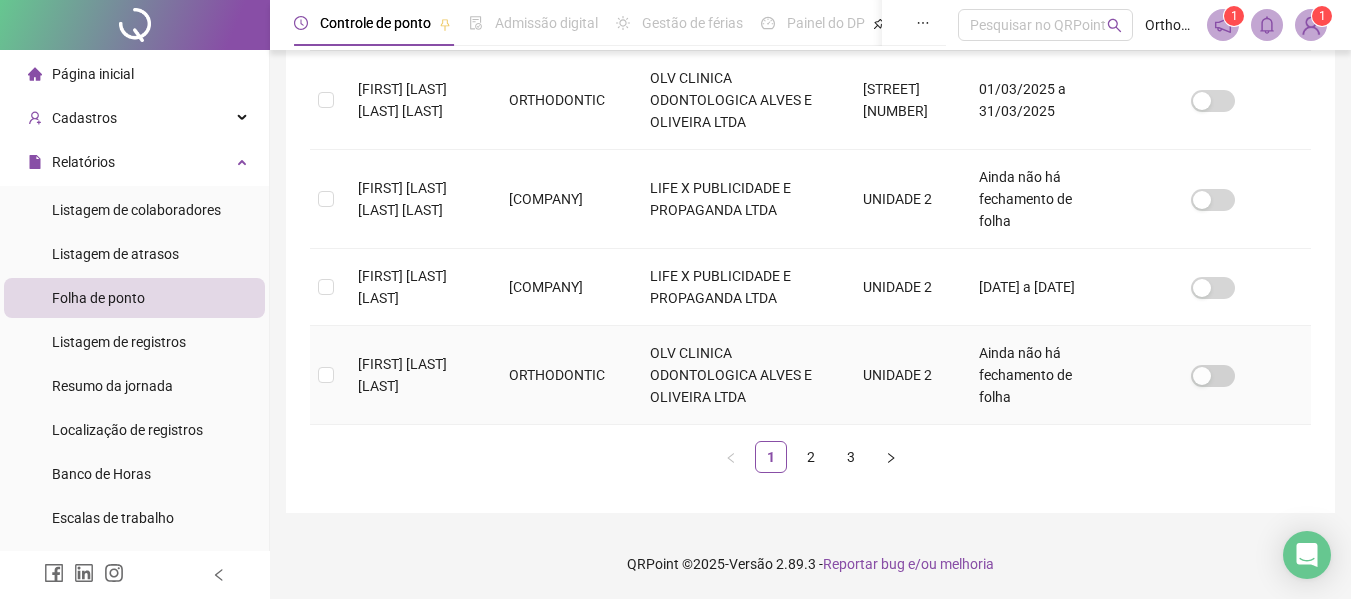 scroll, scrollTop: 947, scrollLeft: 0, axis: vertical 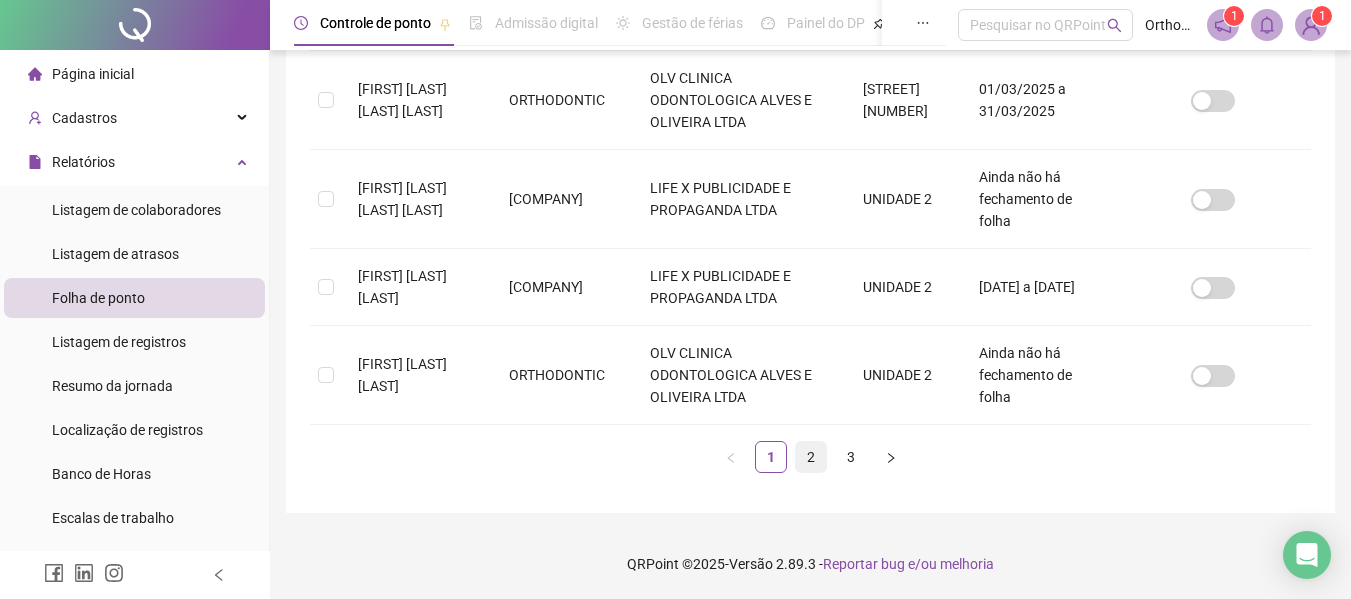click on "2" at bounding box center [811, 457] 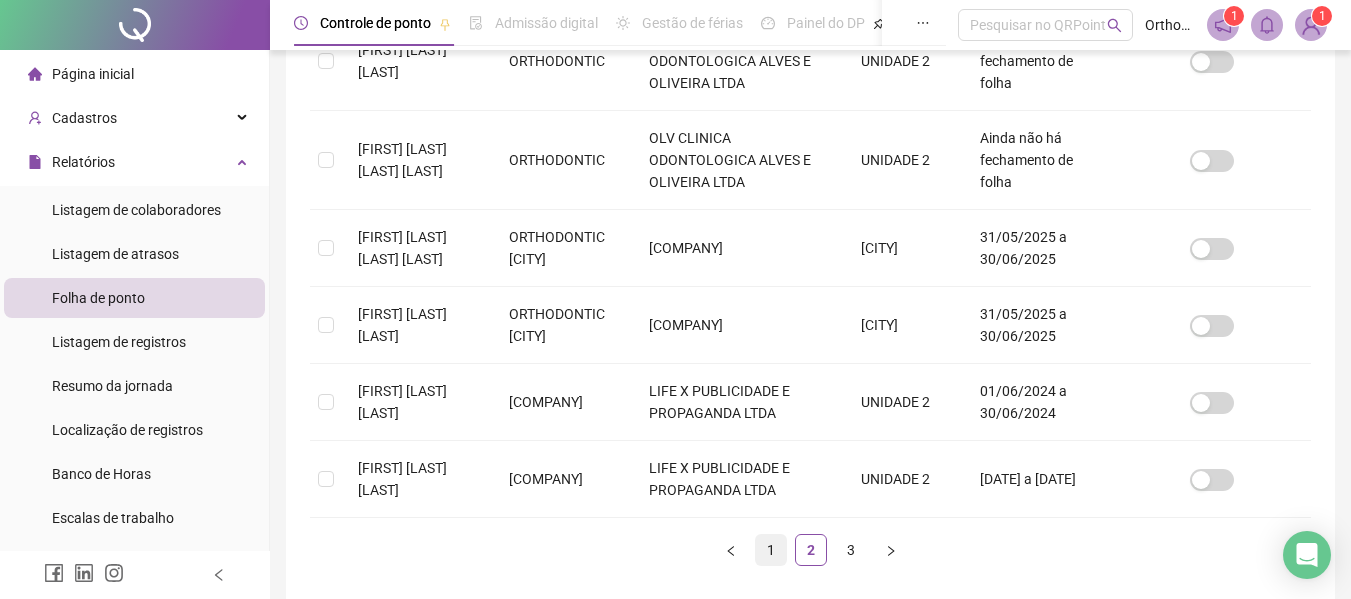 click on "1" at bounding box center [771, 550] 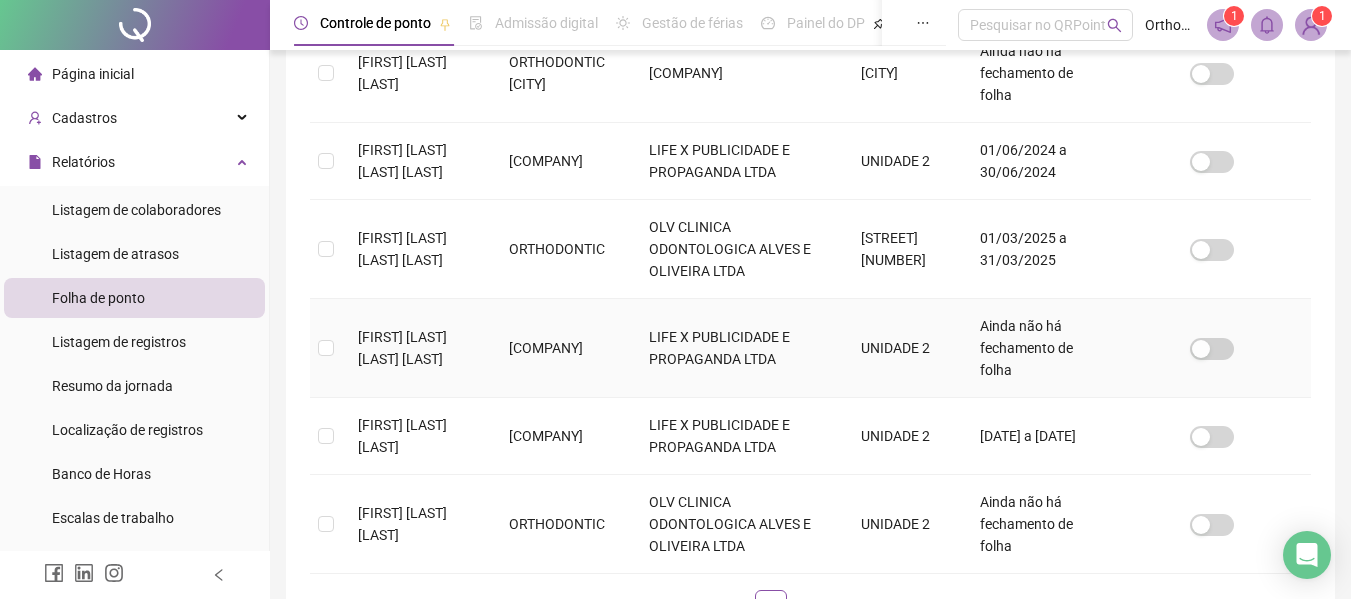 scroll, scrollTop: 810, scrollLeft: 0, axis: vertical 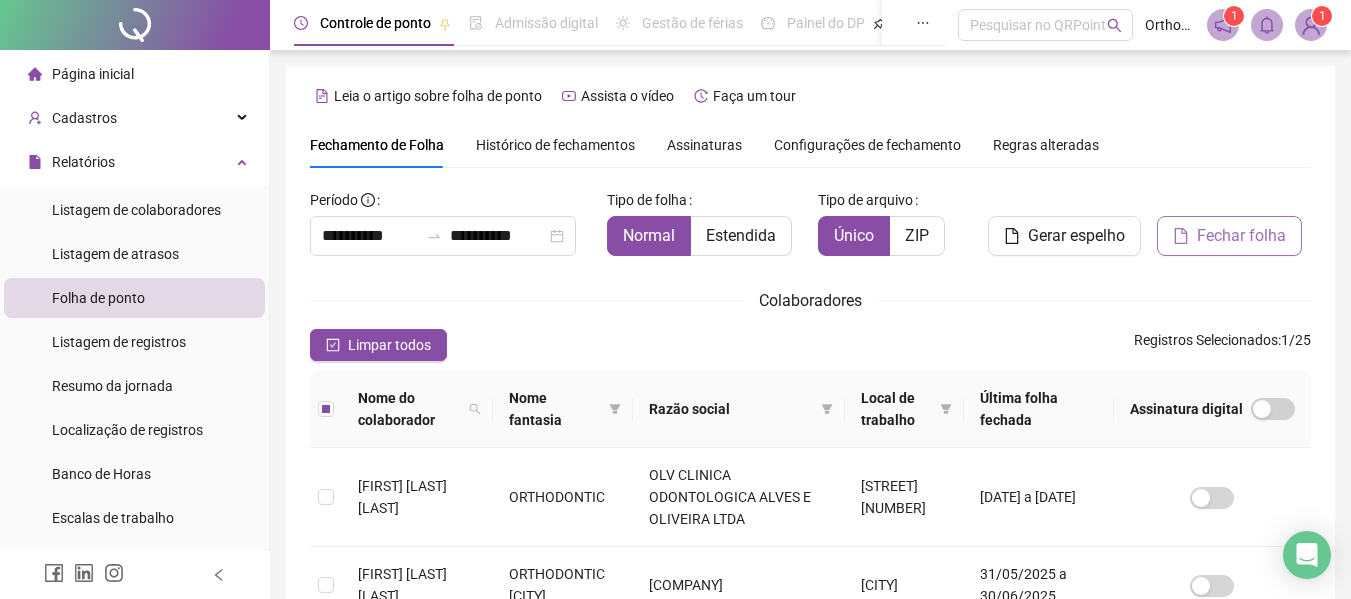 click on "Fechar folha" at bounding box center [1241, 236] 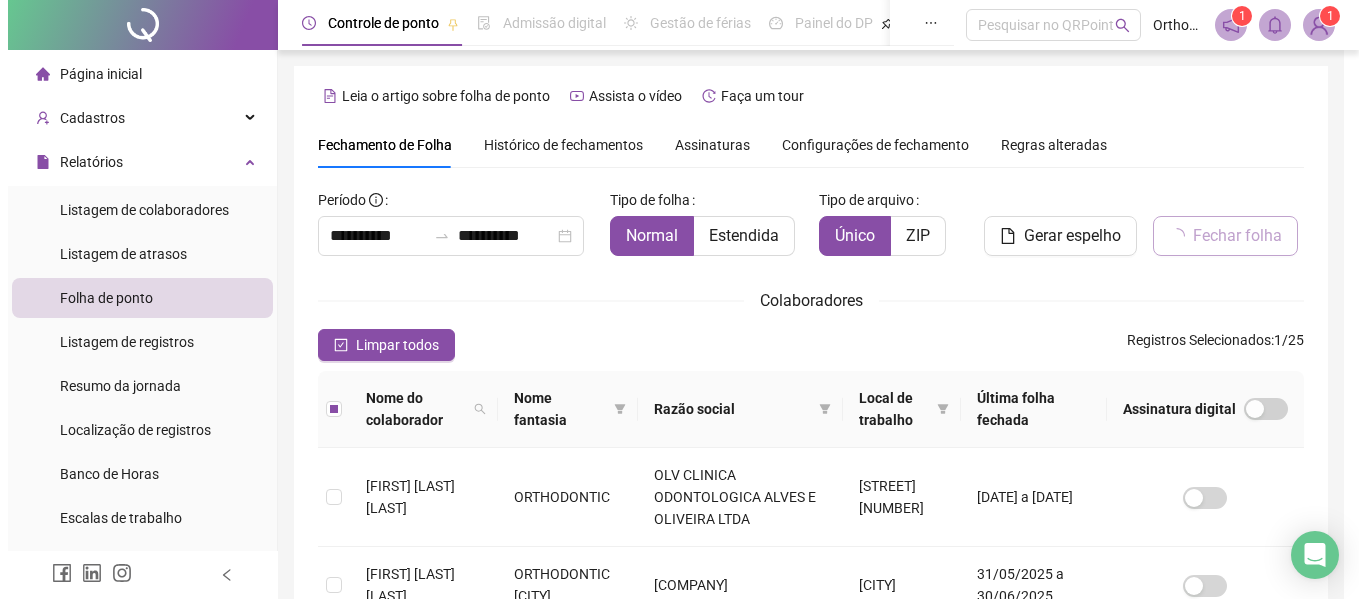 scroll, scrollTop: 110, scrollLeft: 0, axis: vertical 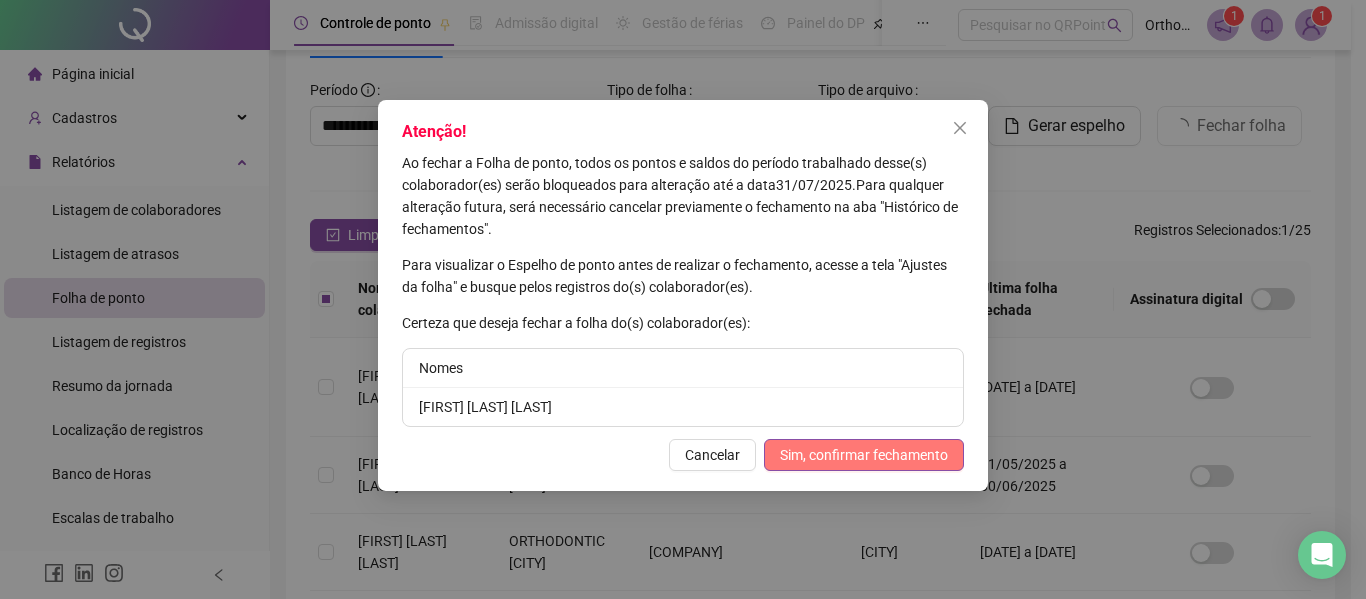 click on "Sim, confirmar fechamento" at bounding box center (864, 455) 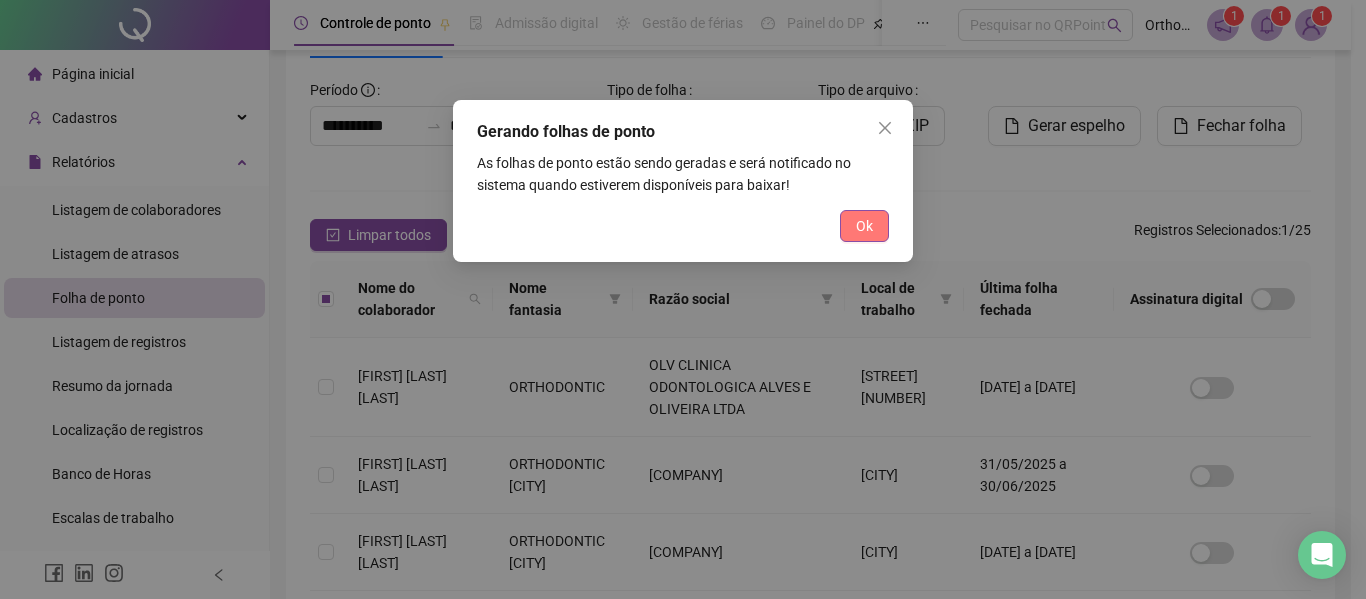 click on "Ok" at bounding box center [864, 226] 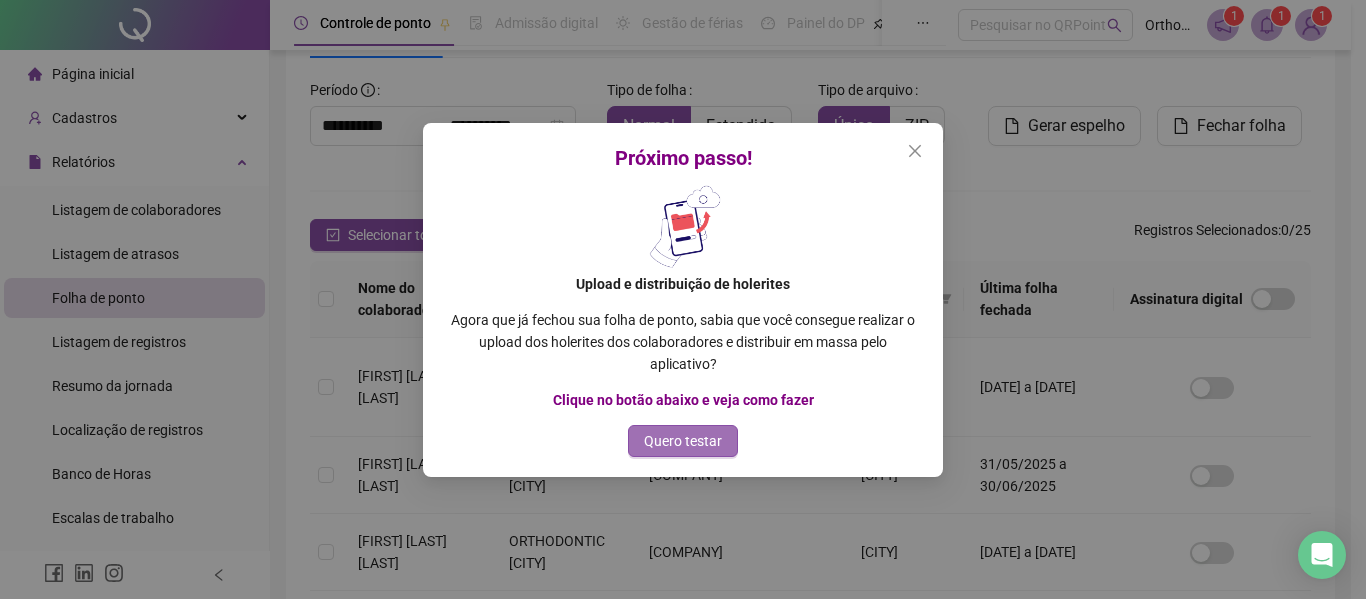 click on "Quero testar" at bounding box center (683, 441) 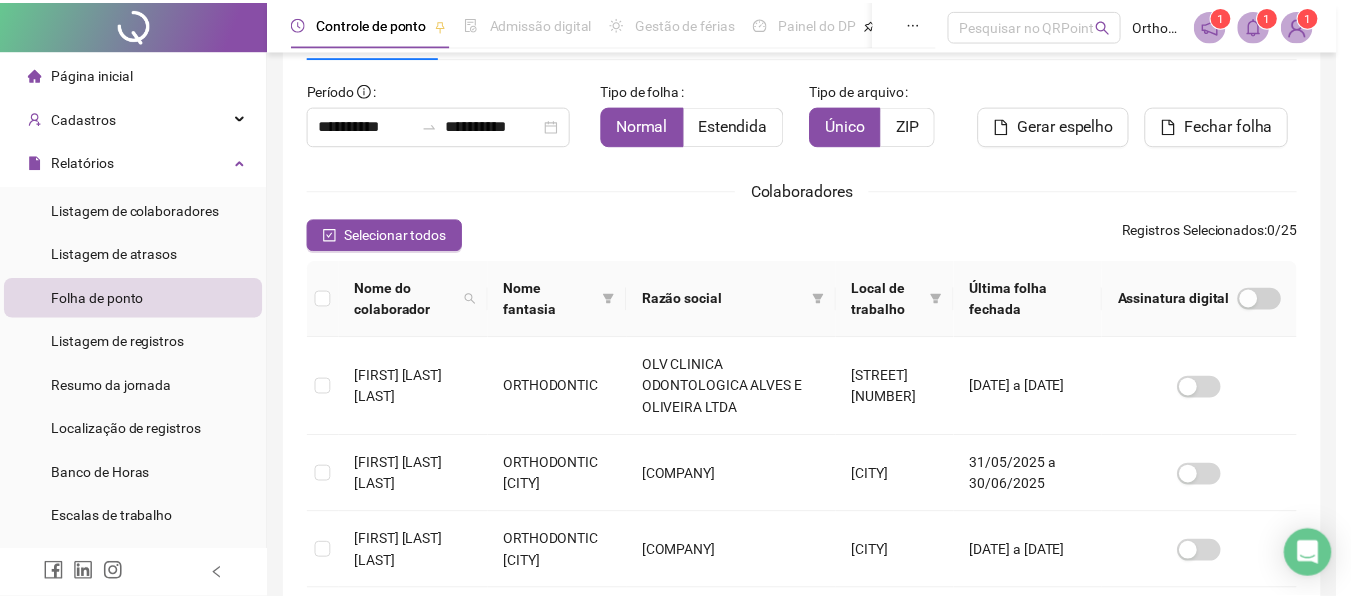 scroll, scrollTop: 0, scrollLeft: 0, axis: both 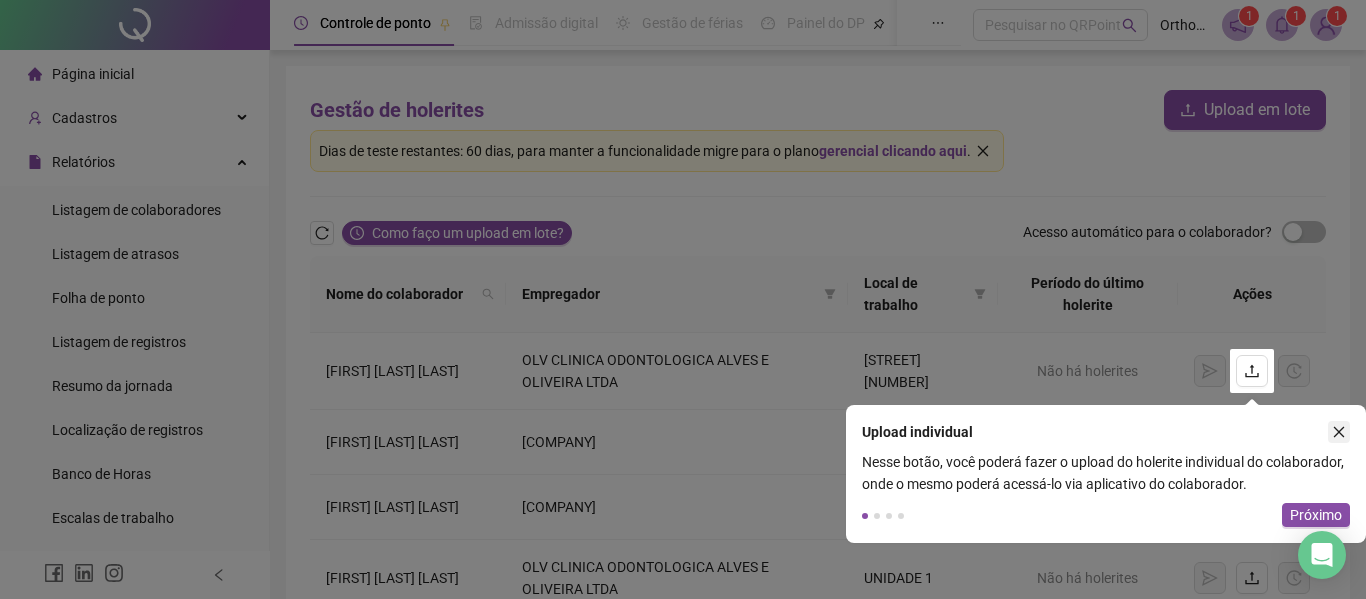 click 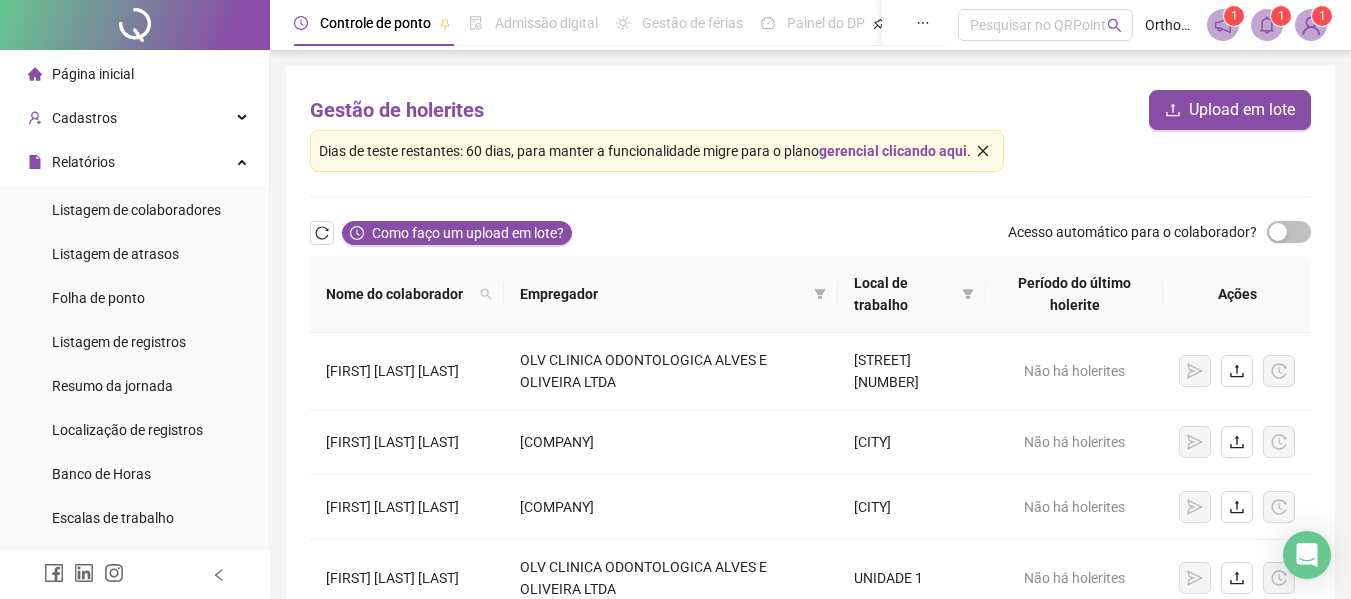 click on "Página inicial" at bounding box center (81, 74) 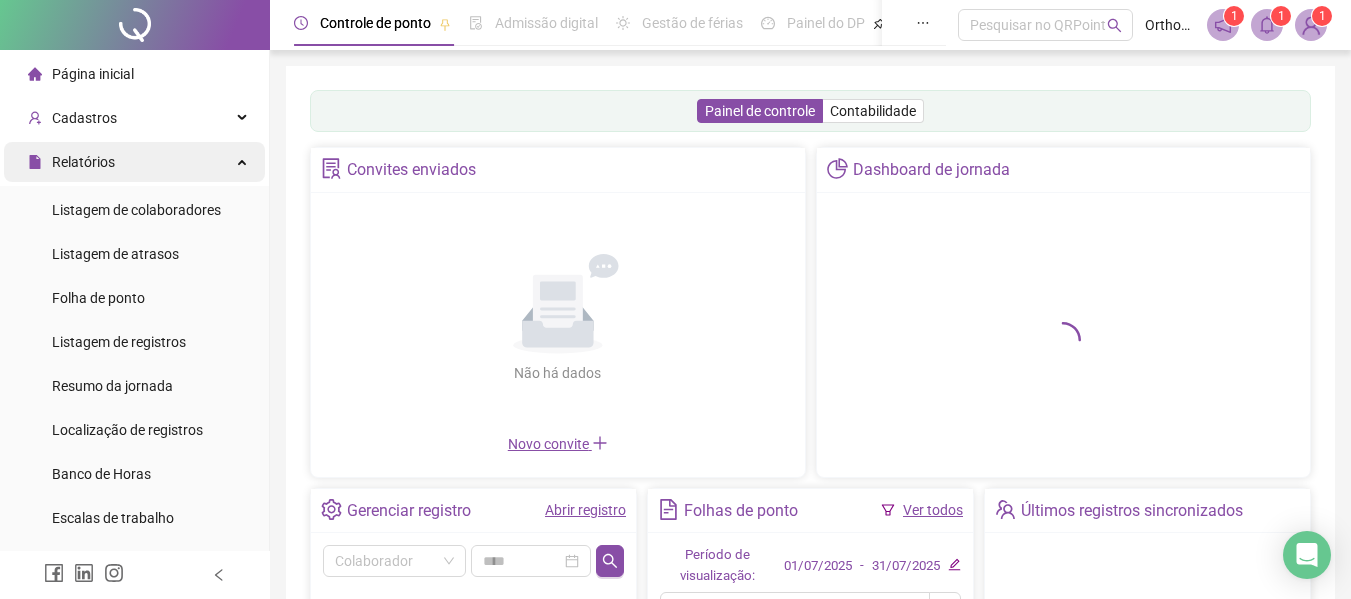 drag, startPoint x: 217, startPoint y: 167, endPoint x: 225, endPoint y: 181, distance: 16.124516 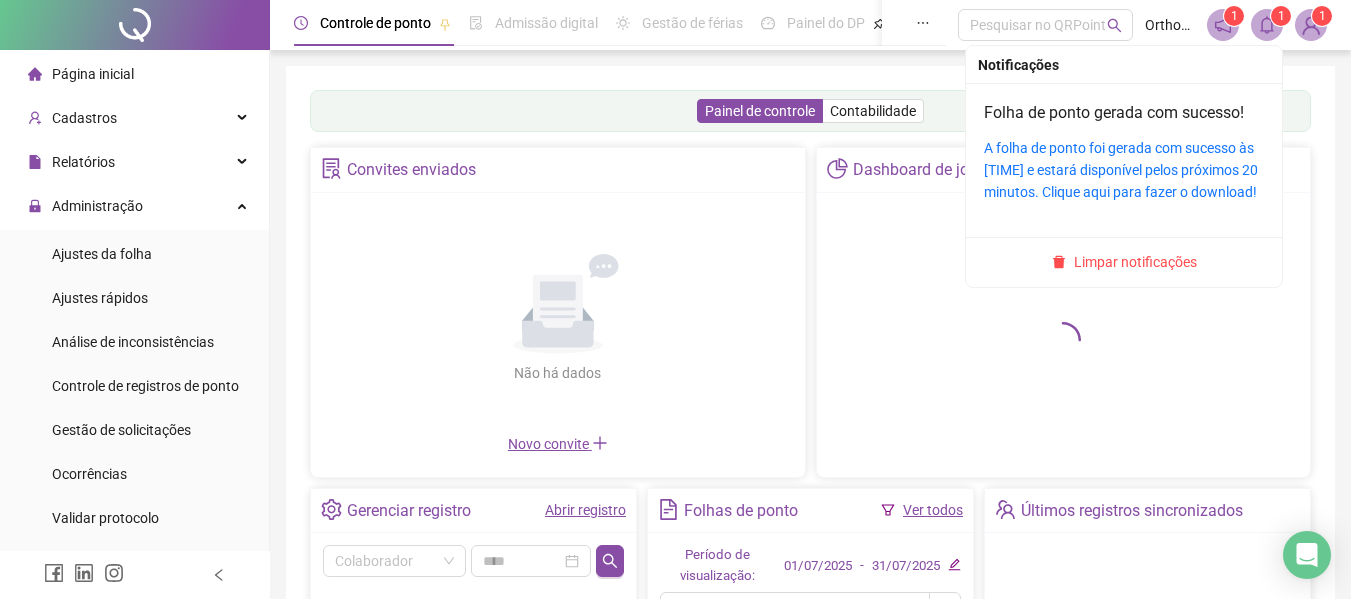 click on "1" at bounding box center [1281, 16] 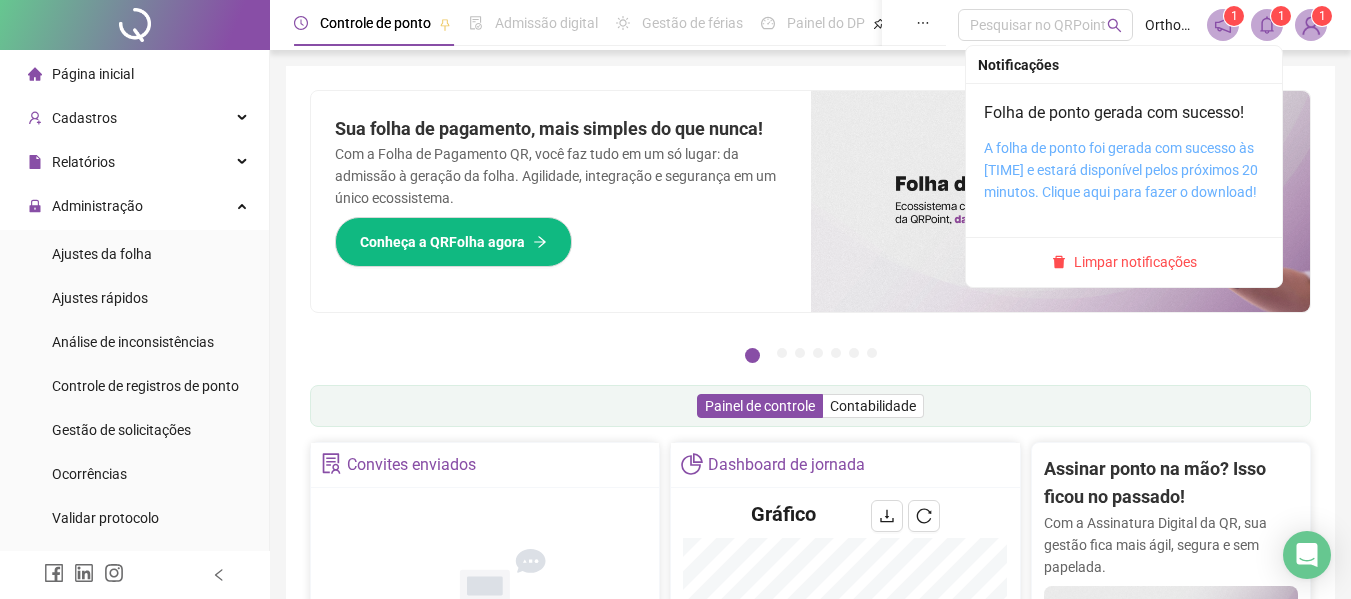 click on "A folha de ponto foi gerada com sucesso às [TIME] e estará disponível pelos próximos 20 minutos.
Clique aqui para fazer o download!" at bounding box center (1121, 170) 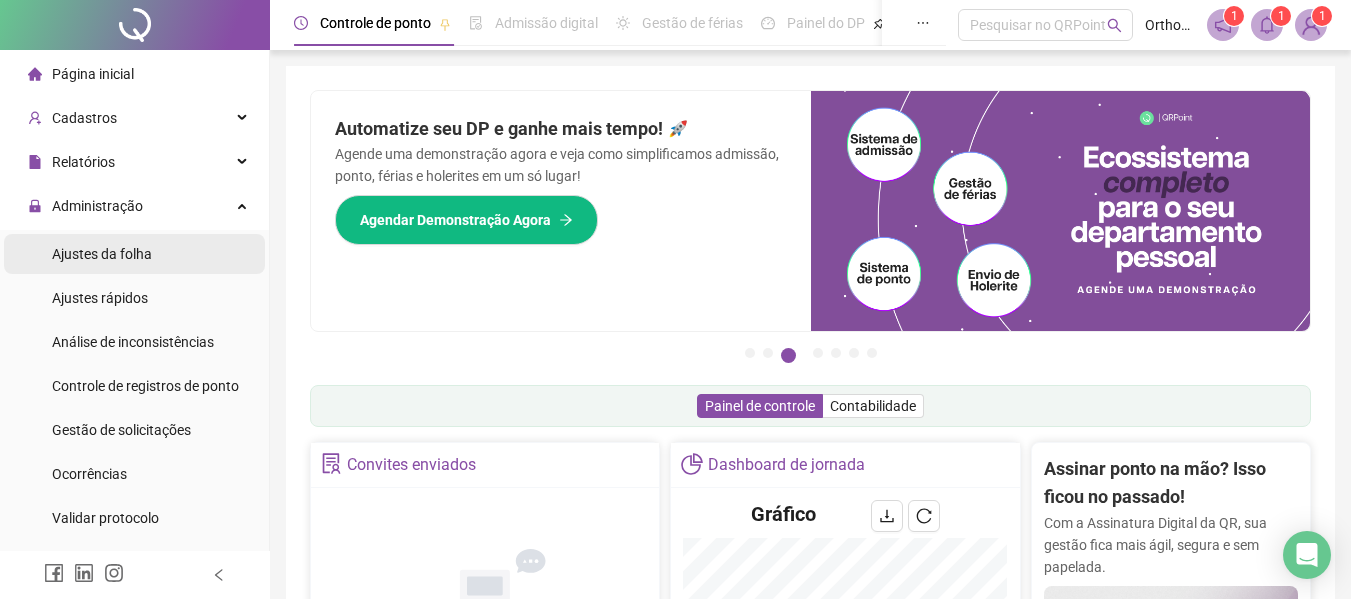 click on "Ajustes da folha" at bounding box center [102, 254] 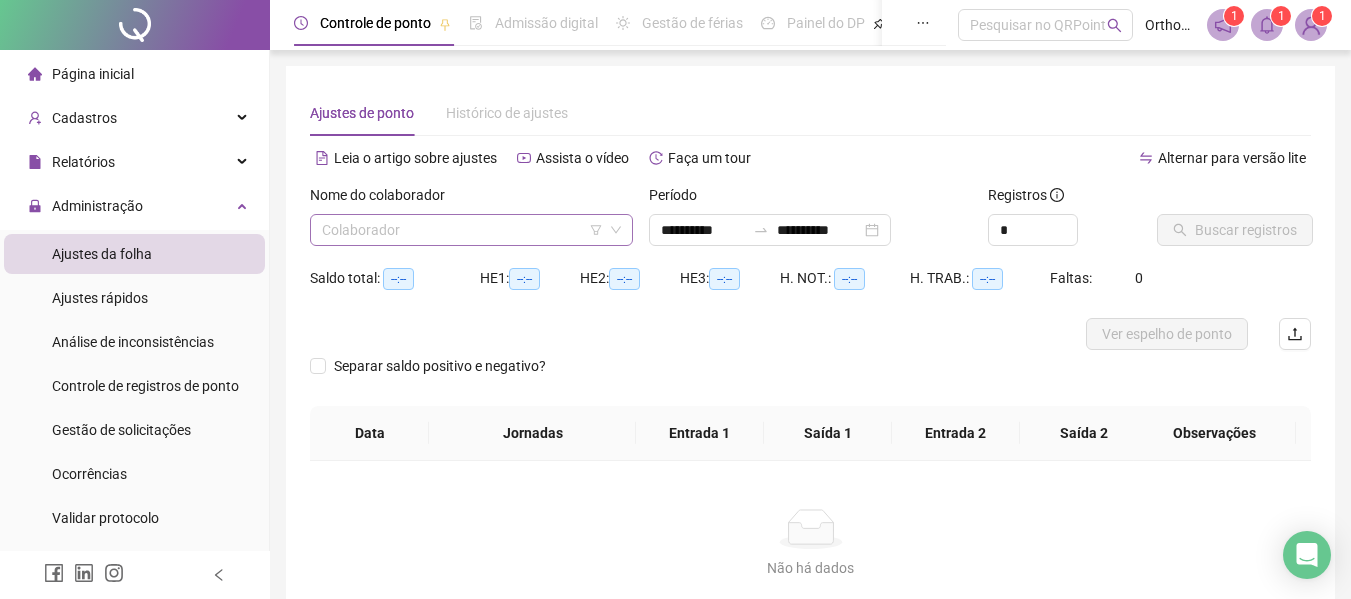 click at bounding box center [462, 230] 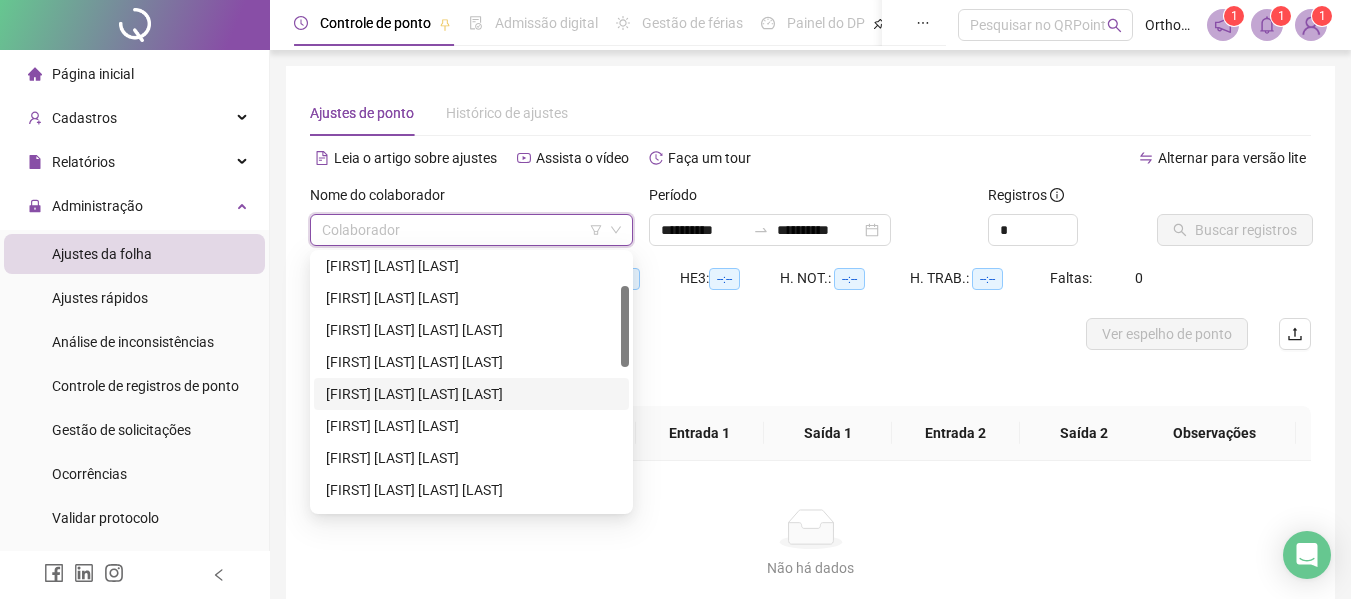scroll, scrollTop: 200, scrollLeft: 0, axis: vertical 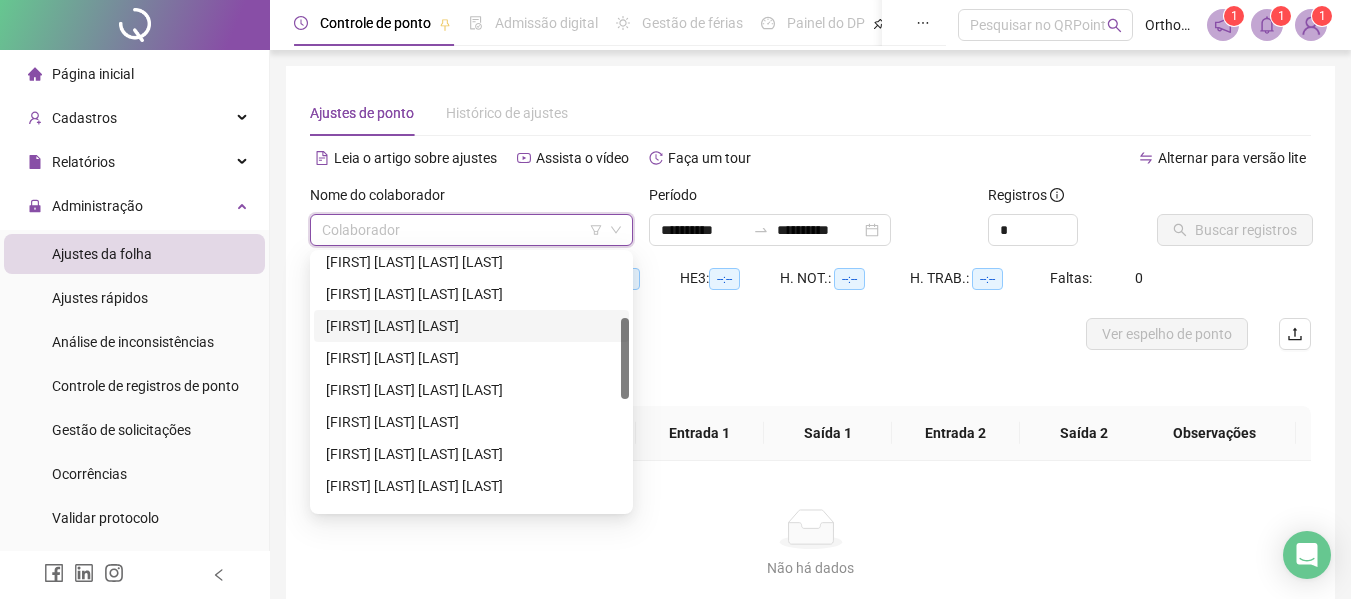 click on "[FIRST] [LAST] [LAST]" at bounding box center [471, 326] 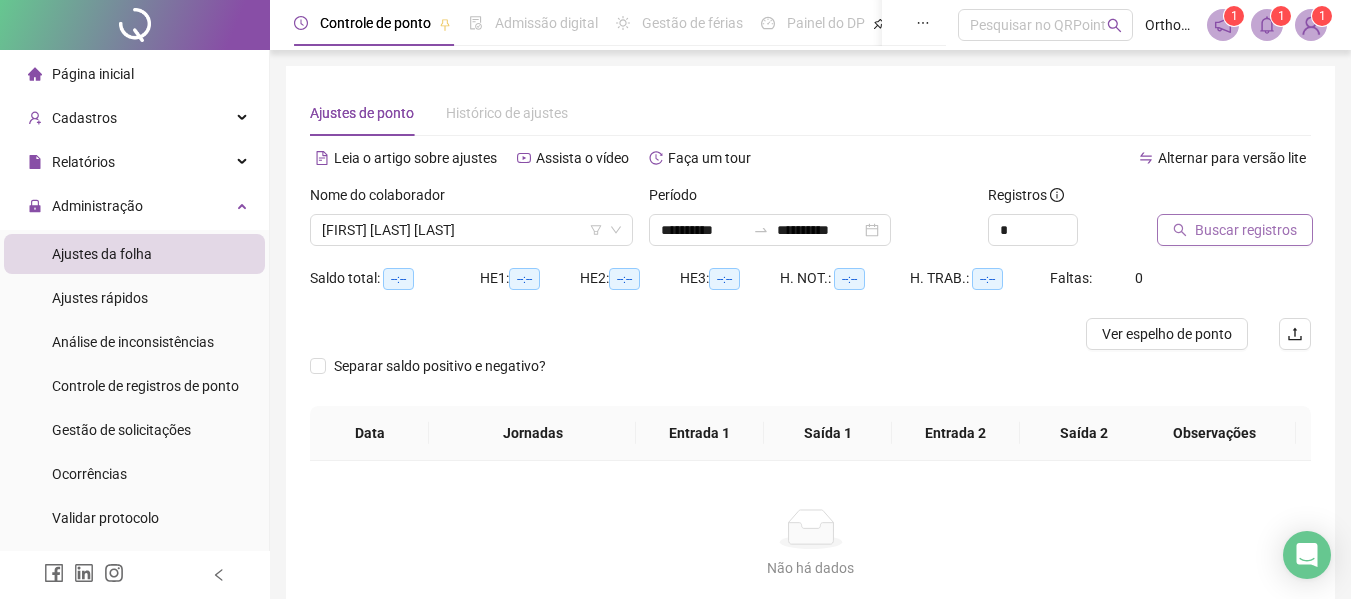 click on "Buscar registros" at bounding box center (1246, 230) 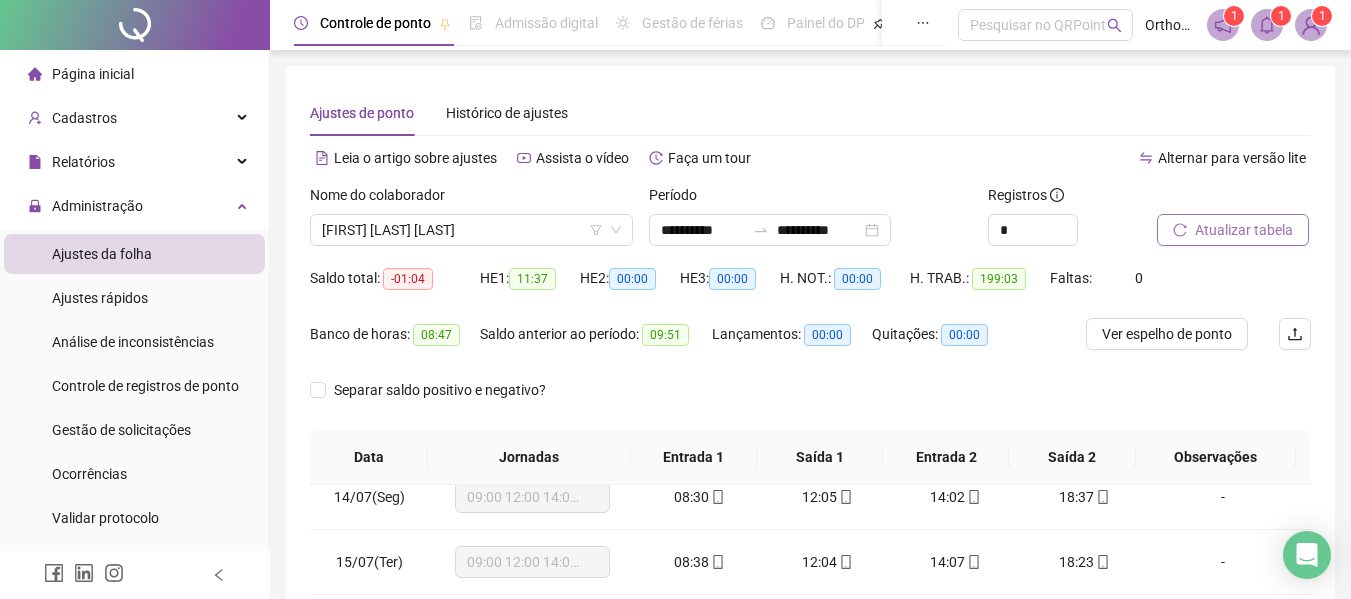 scroll, scrollTop: 900, scrollLeft: 0, axis: vertical 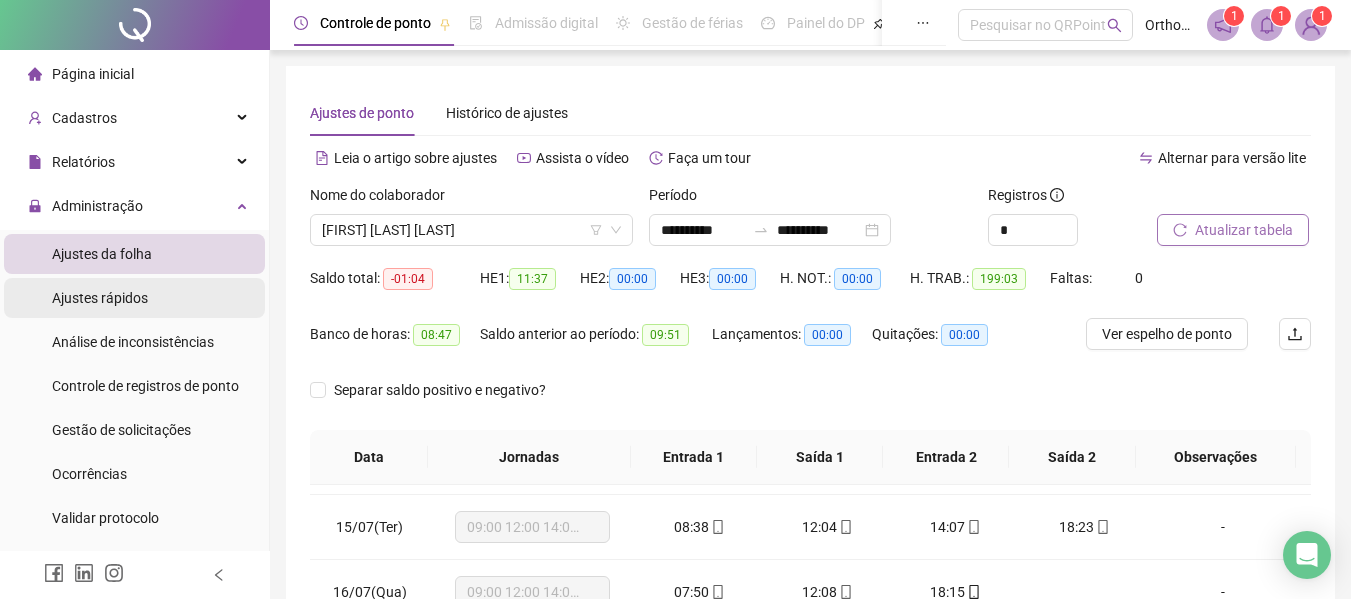 click on "Ajustes rápidos" at bounding box center [100, 298] 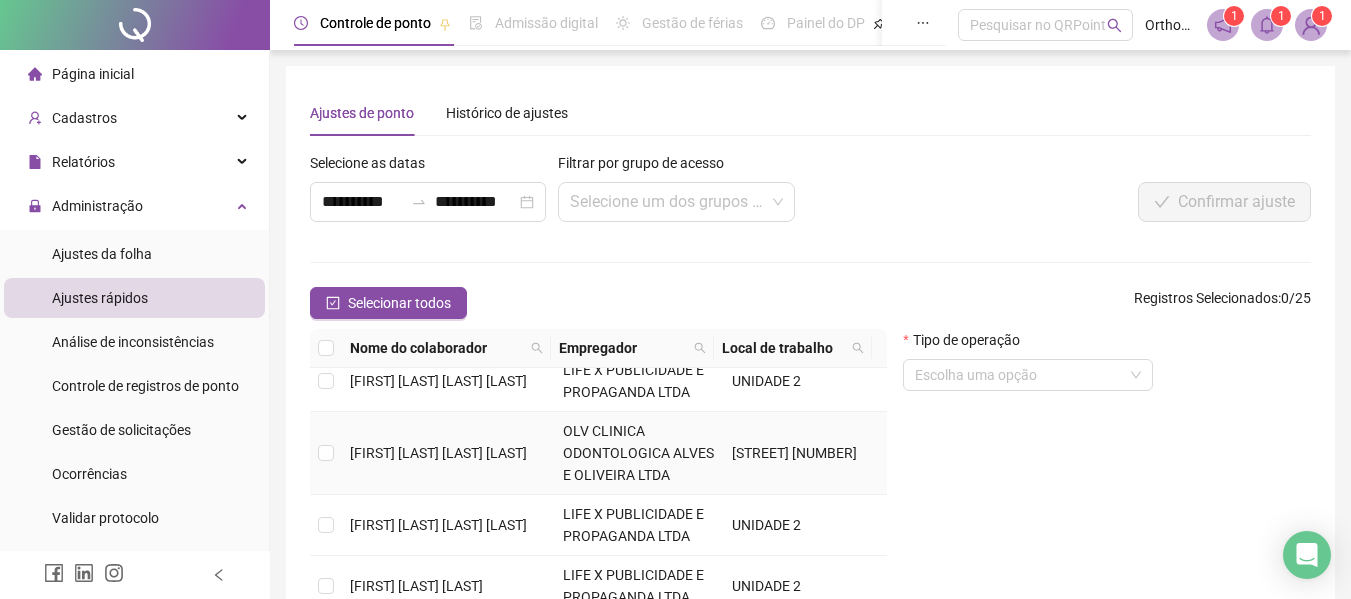 scroll, scrollTop: 400, scrollLeft: 0, axis: vertical 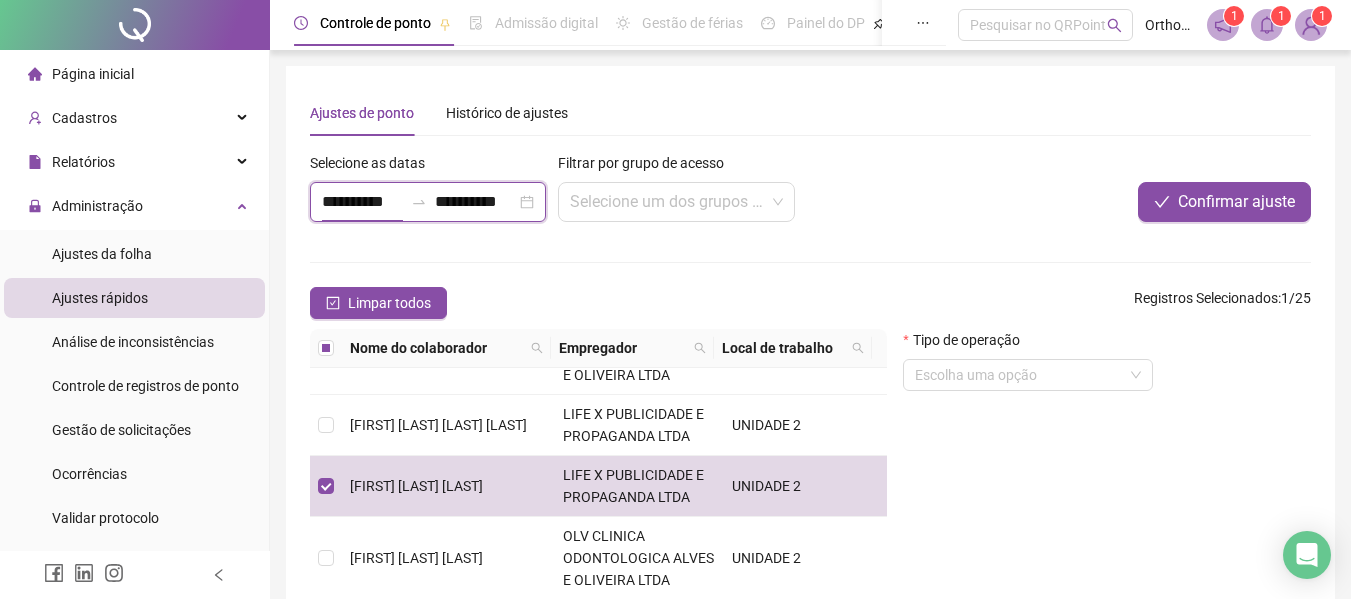 click on "**********" at bounding box center [362, 202] 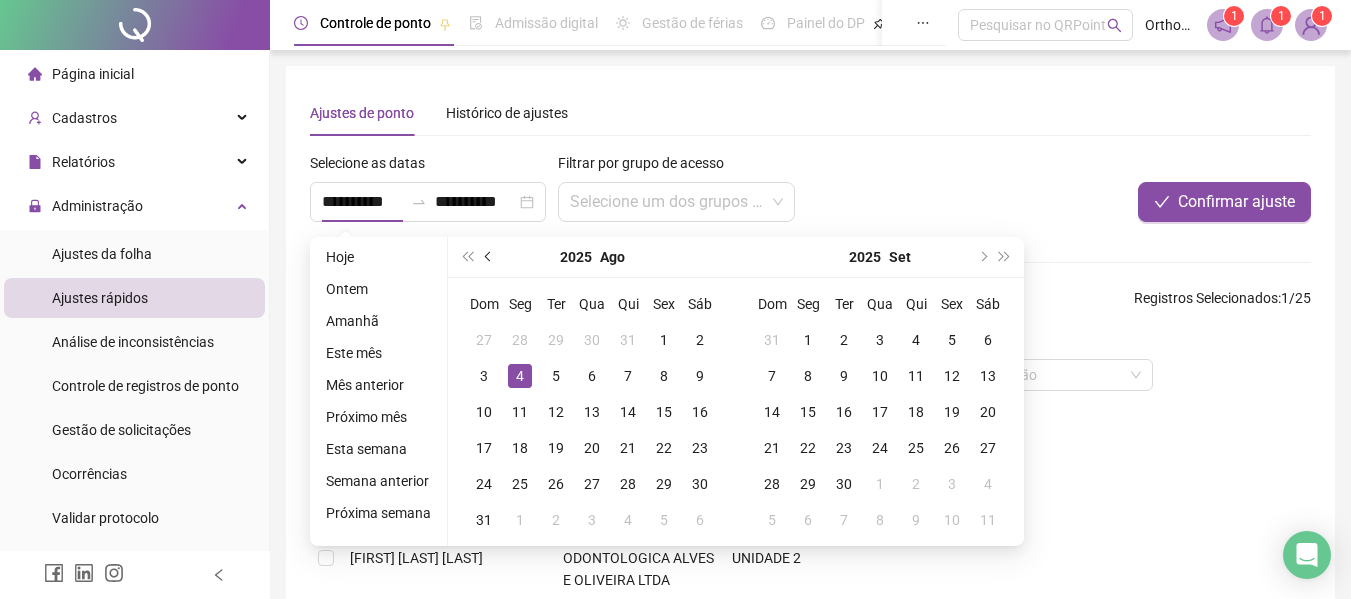 click at bounding box center [490, 257] 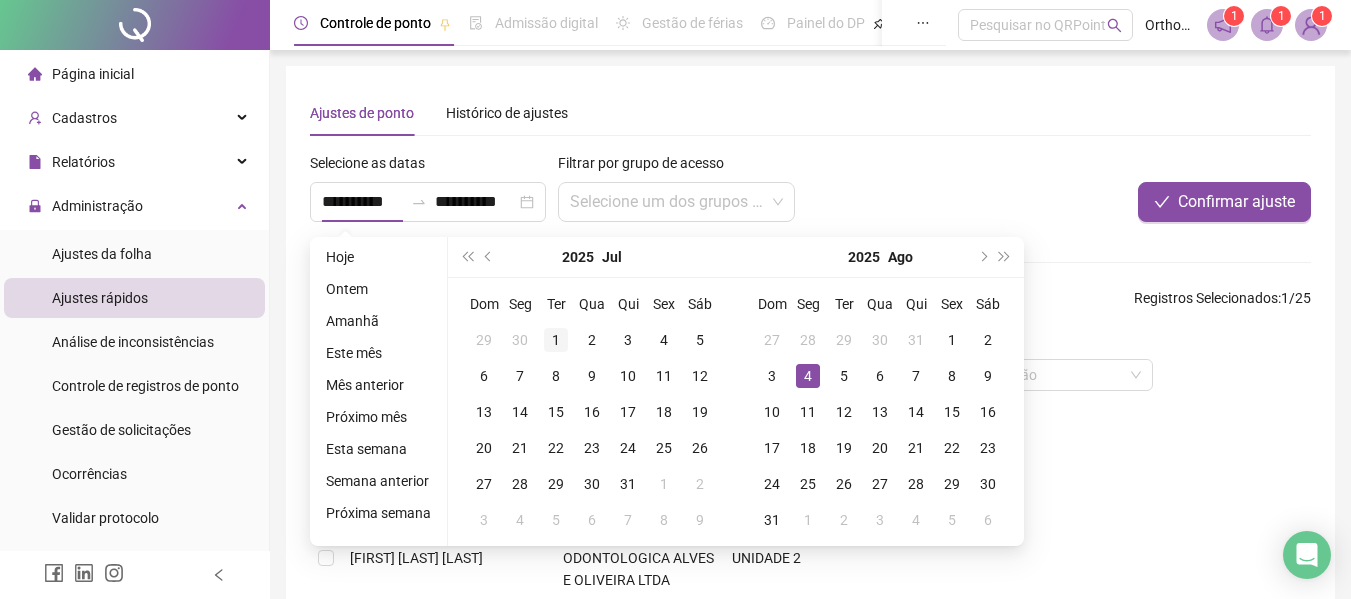 type on "**********" 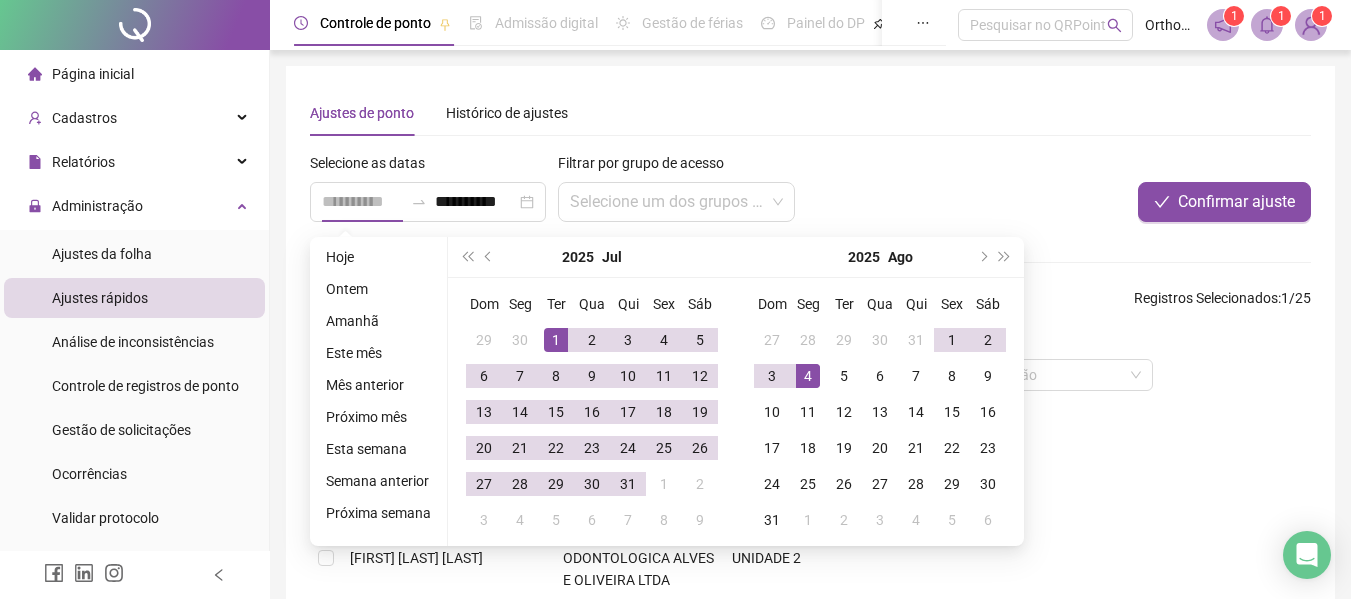 click on "1" at bounding box center [556, 340] 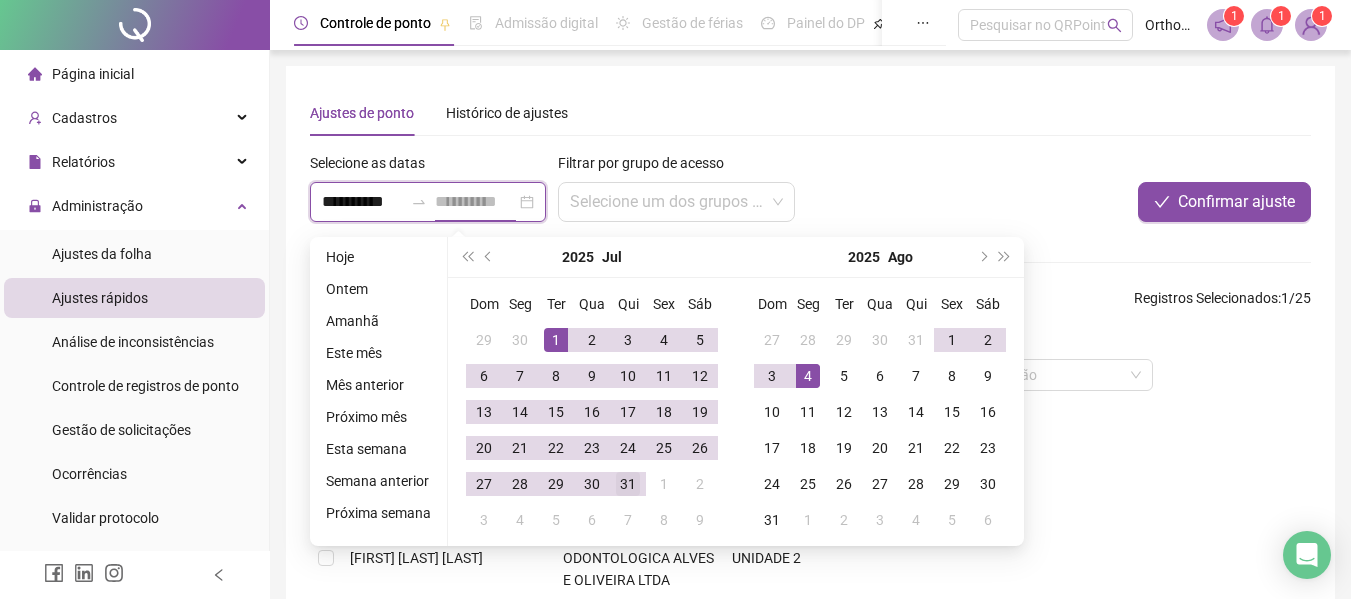 type on "**********" 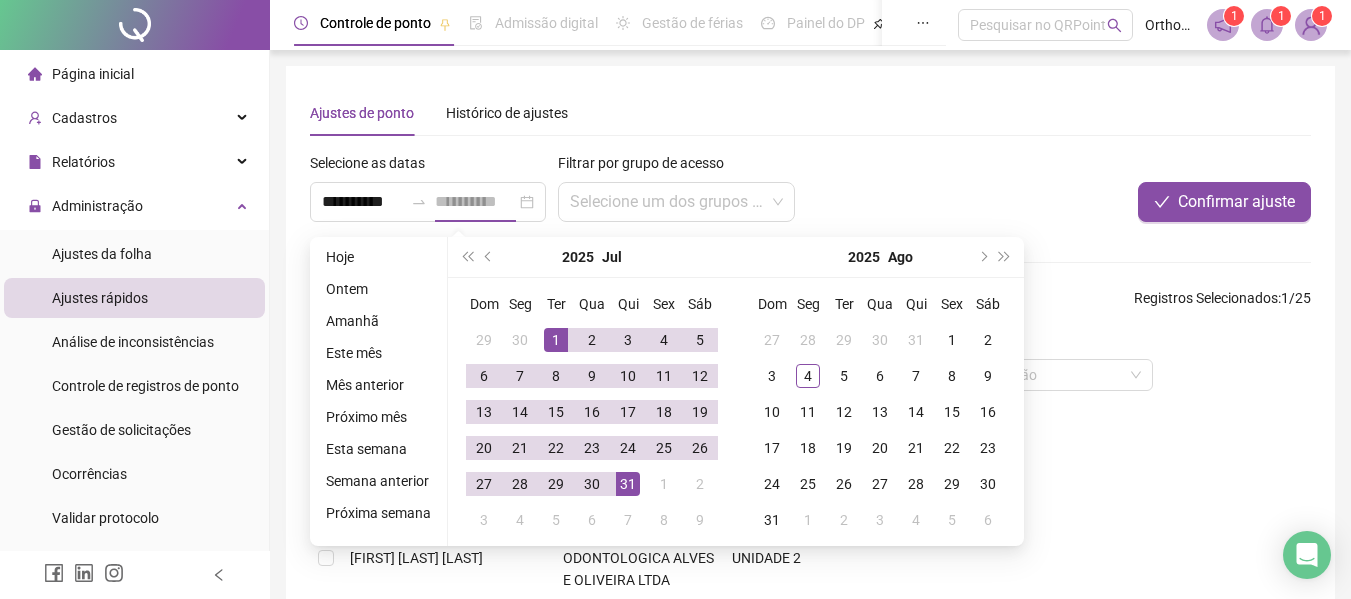 click on "31" at bounding box center [628, 484] 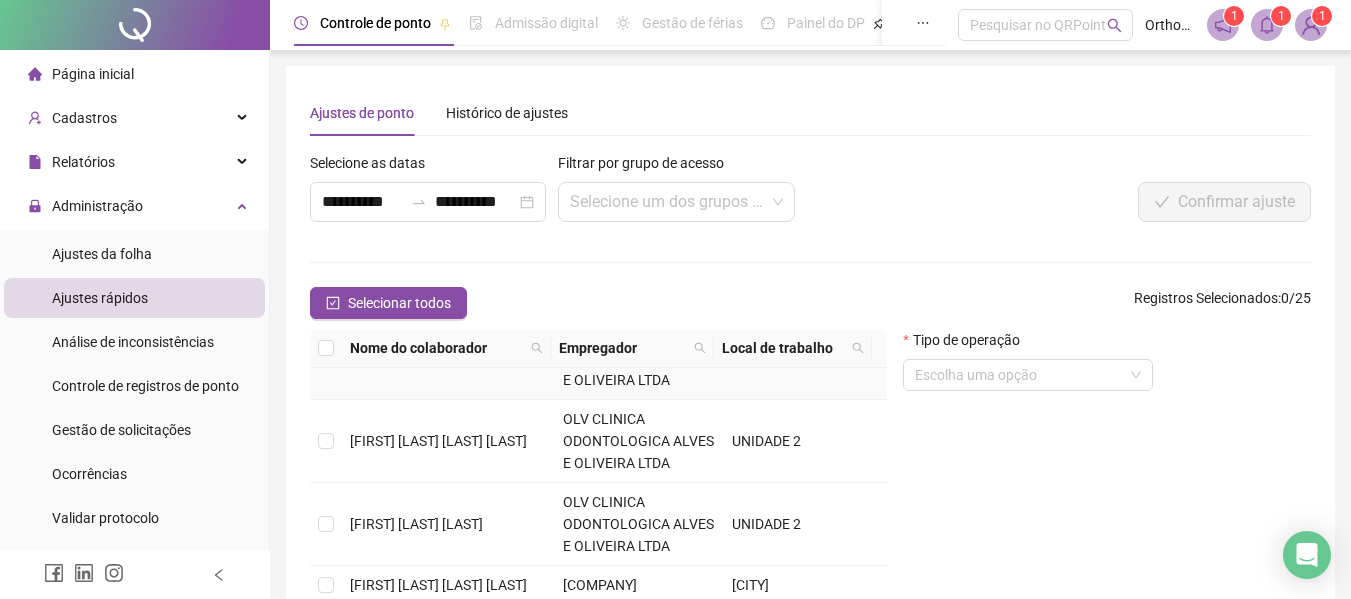 scroll, scrollTop: 500, scrollLeft: 0, axis: vertical 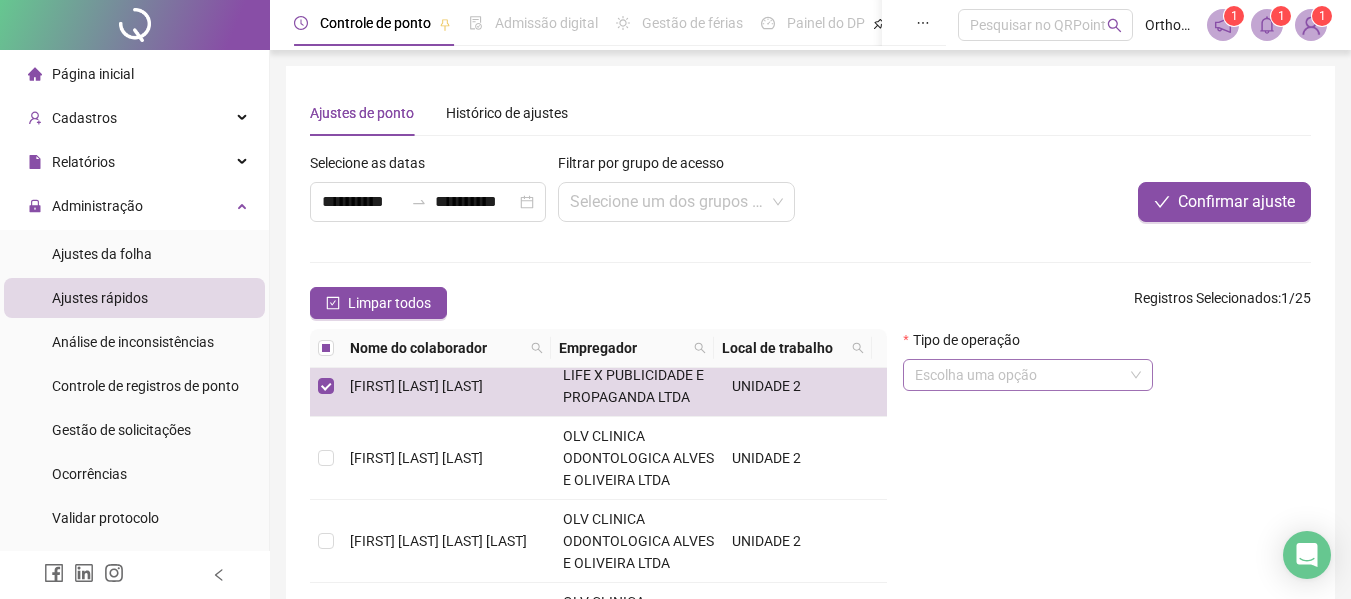 click at bounding box center (1019, 375) 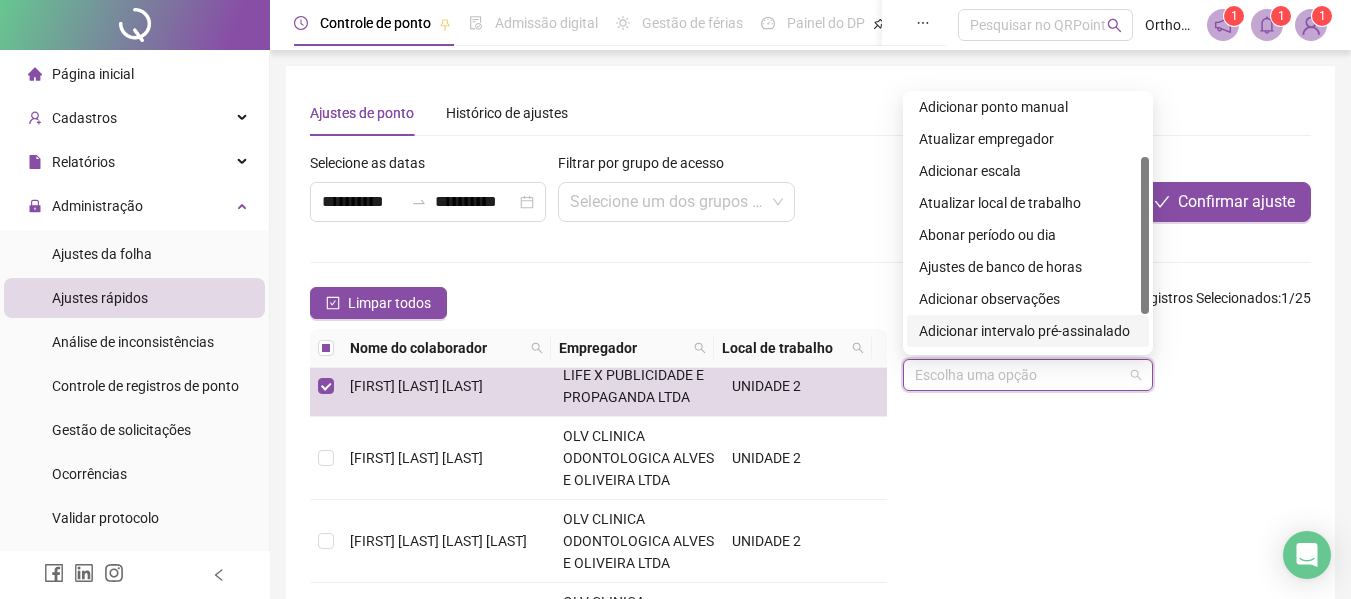 scroll, scrollTop: 160, scrollLeft: 0, axis: vertical 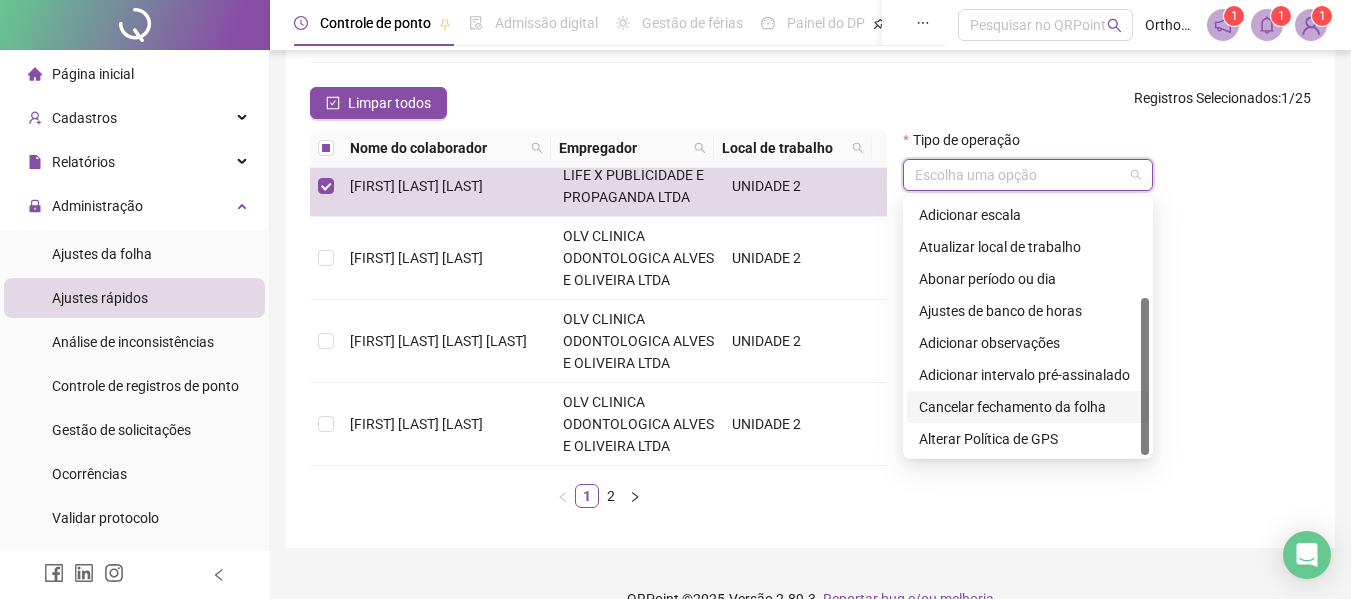 click on "Cancelar fechamento da folha" at bounding box center [1028, 407] 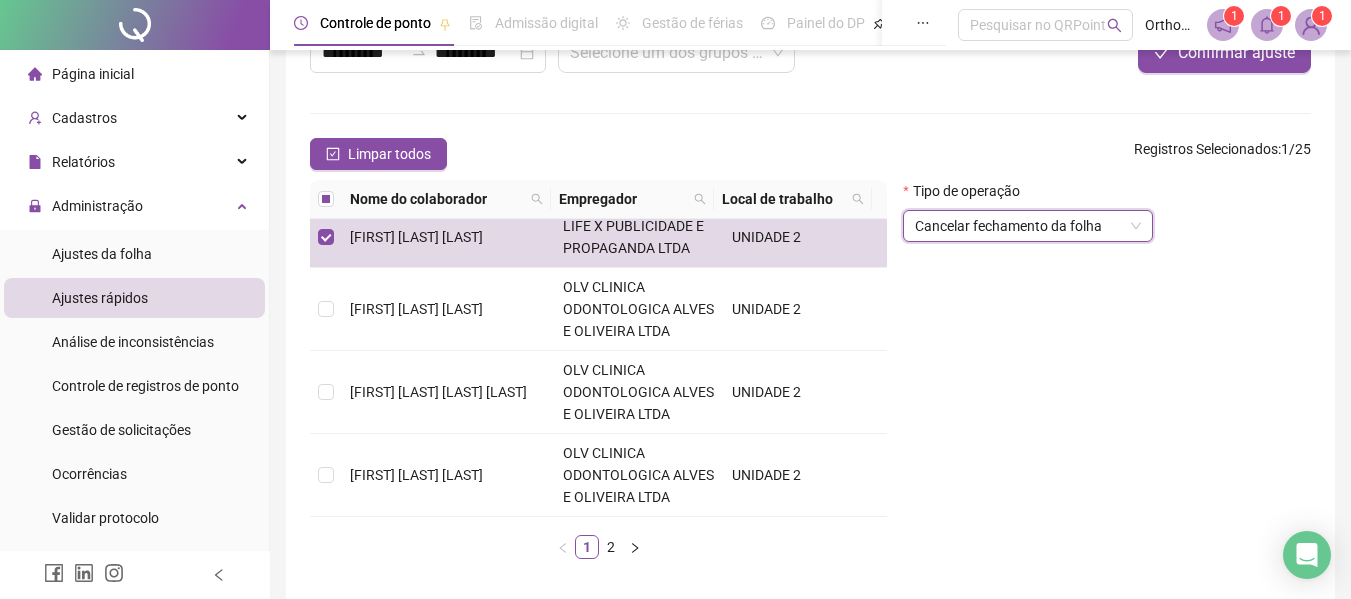 scroll, scrollTop: 100, scrollLeft: 0, axis: vertical 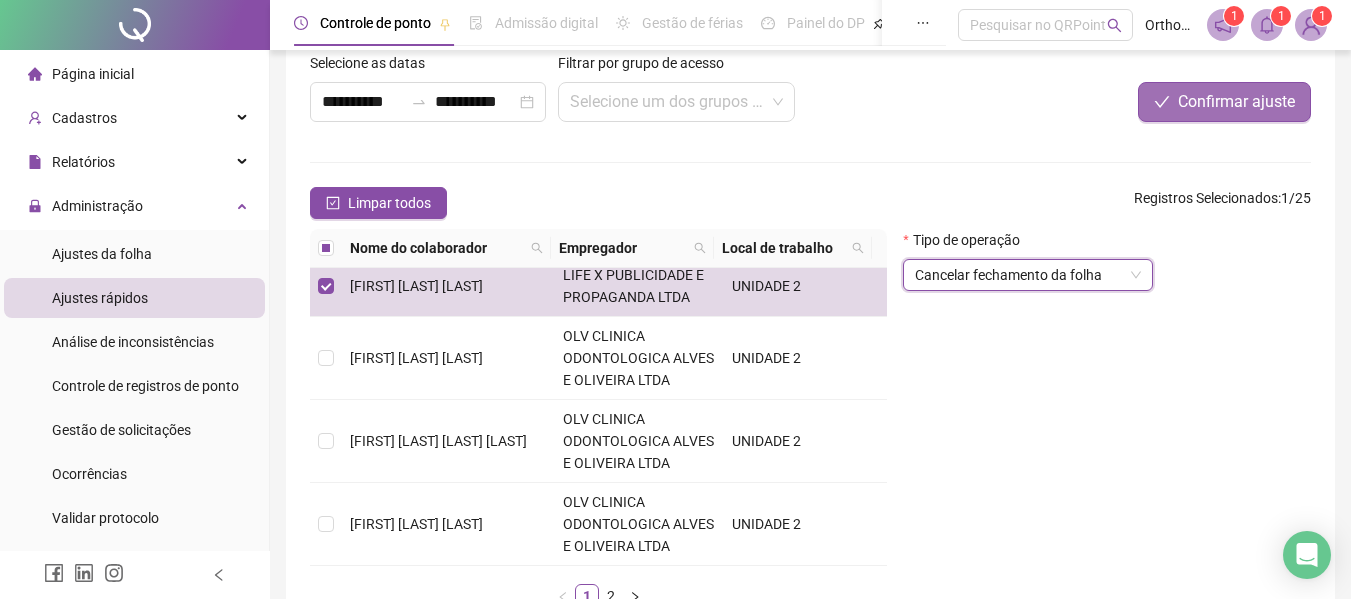 click on "Confirmar ajuste" at bounding box center [1224, 102] 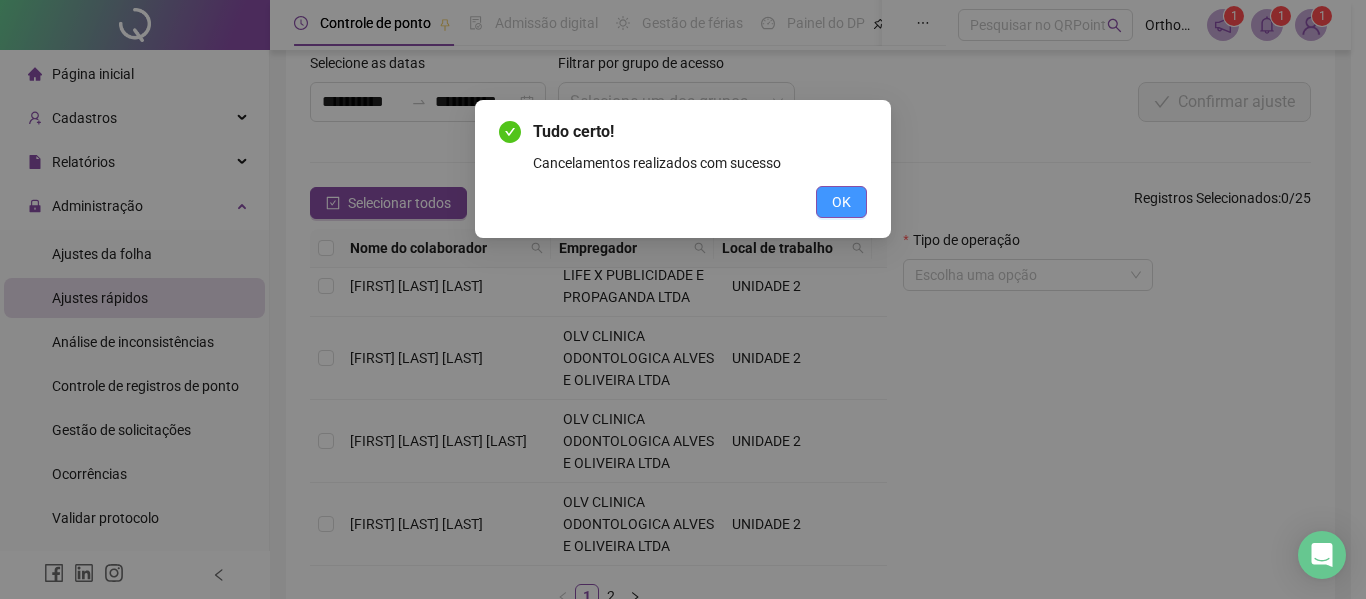 click on "OK" at bounding box center (841, 202) 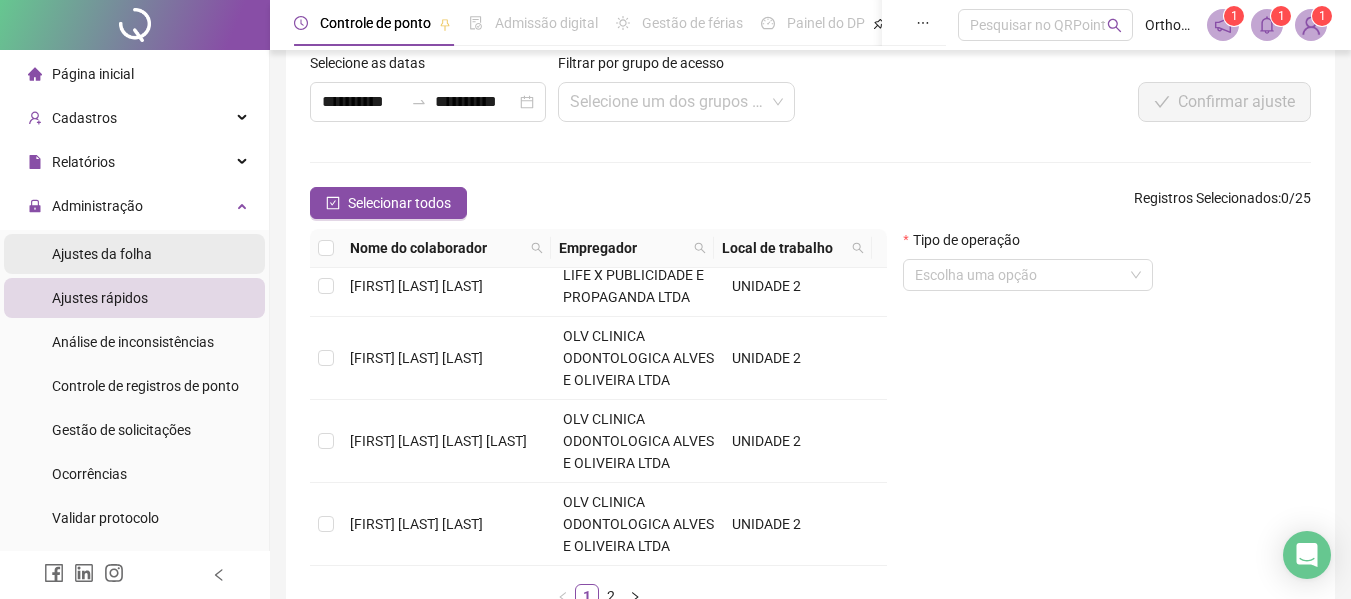 click on "Ajustes da folha" at bounding box center [102, 254] 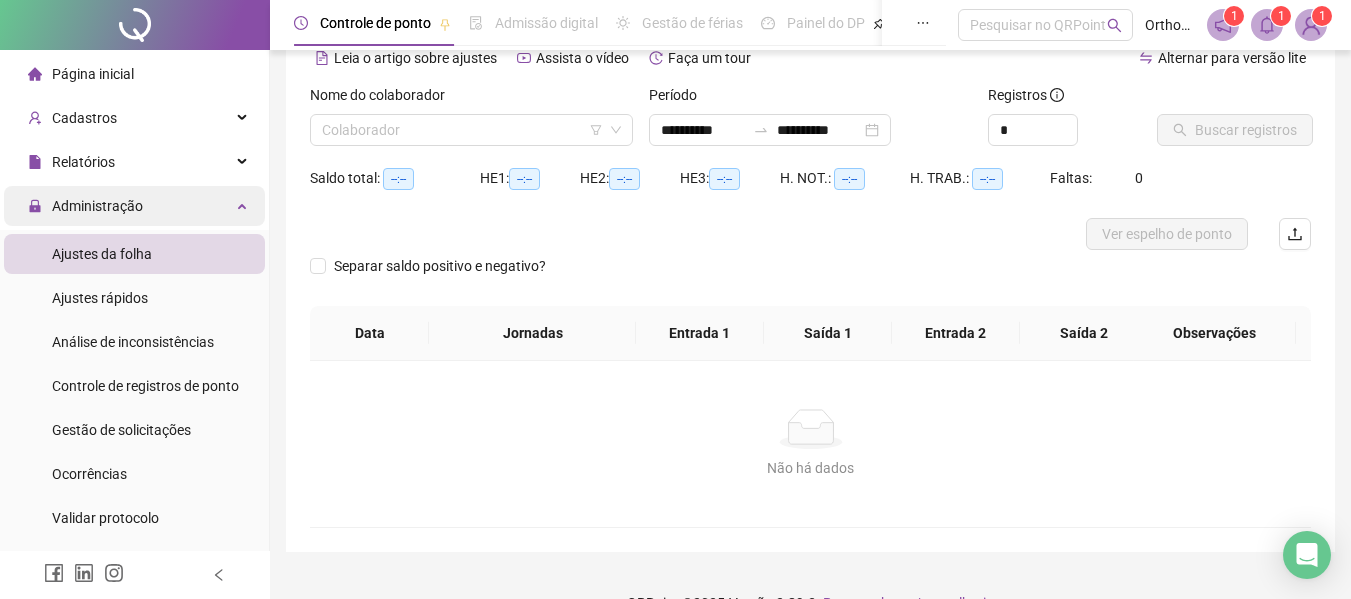 click on "Administração" at bounding box center [134, 206] 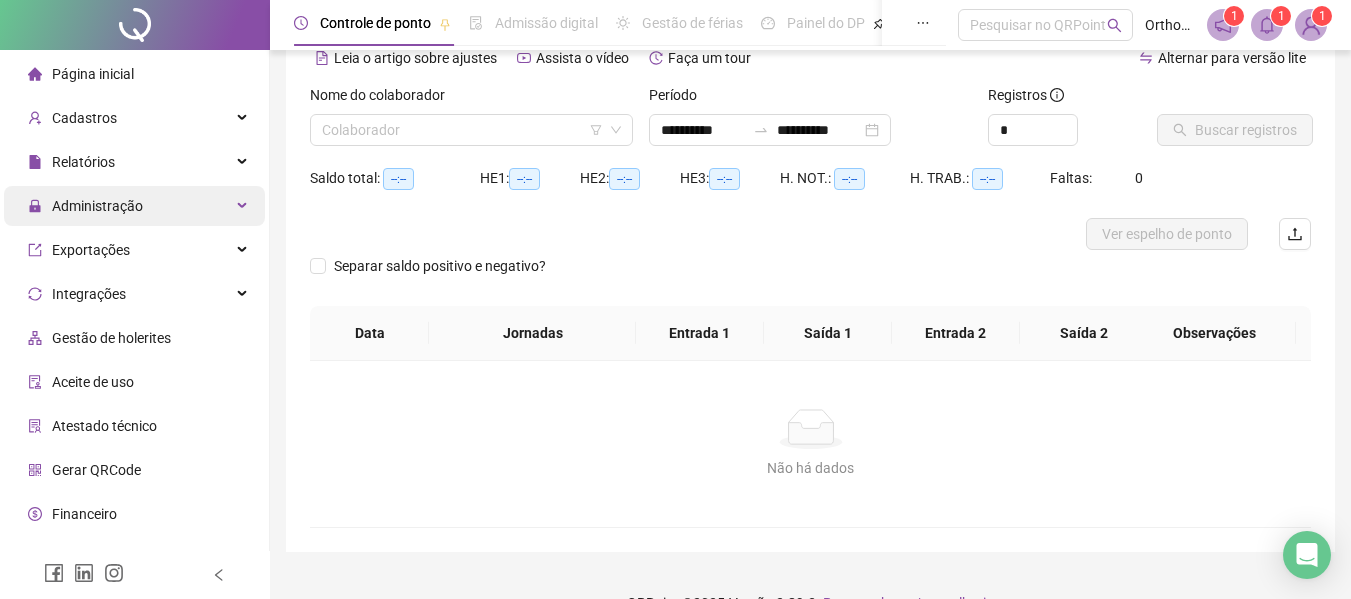 click on "Administração" at bounding box center [134, 206] 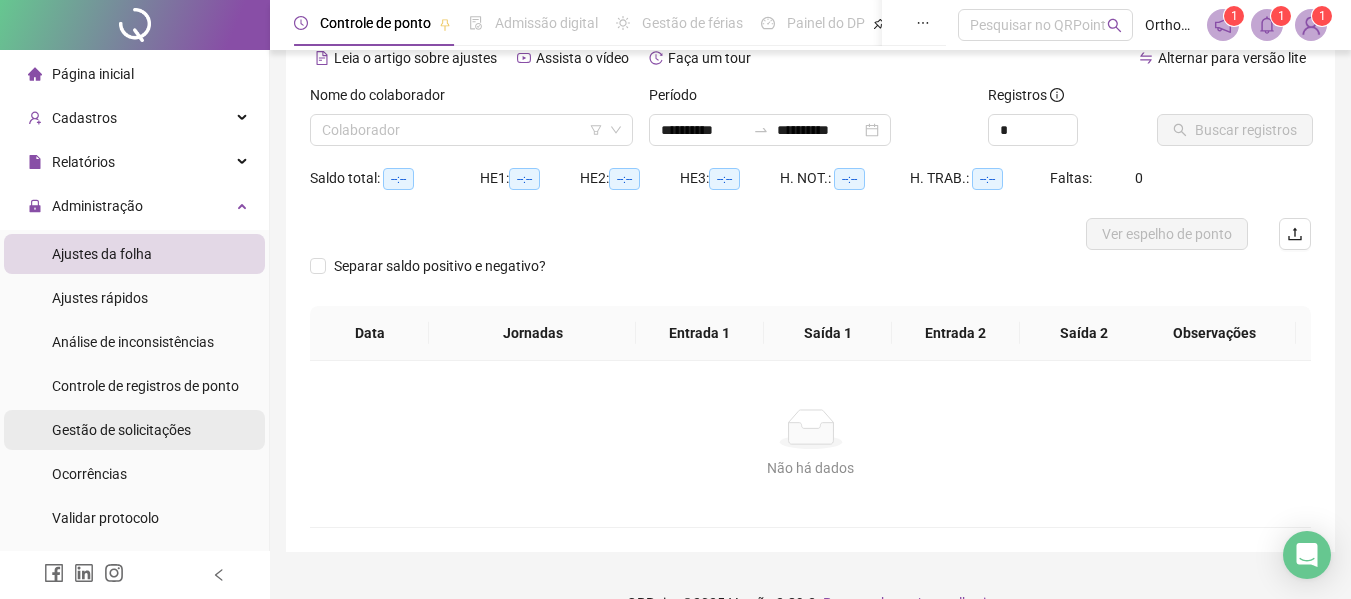 click on "Gestão de solicitações" at bounding box center [121, 430] 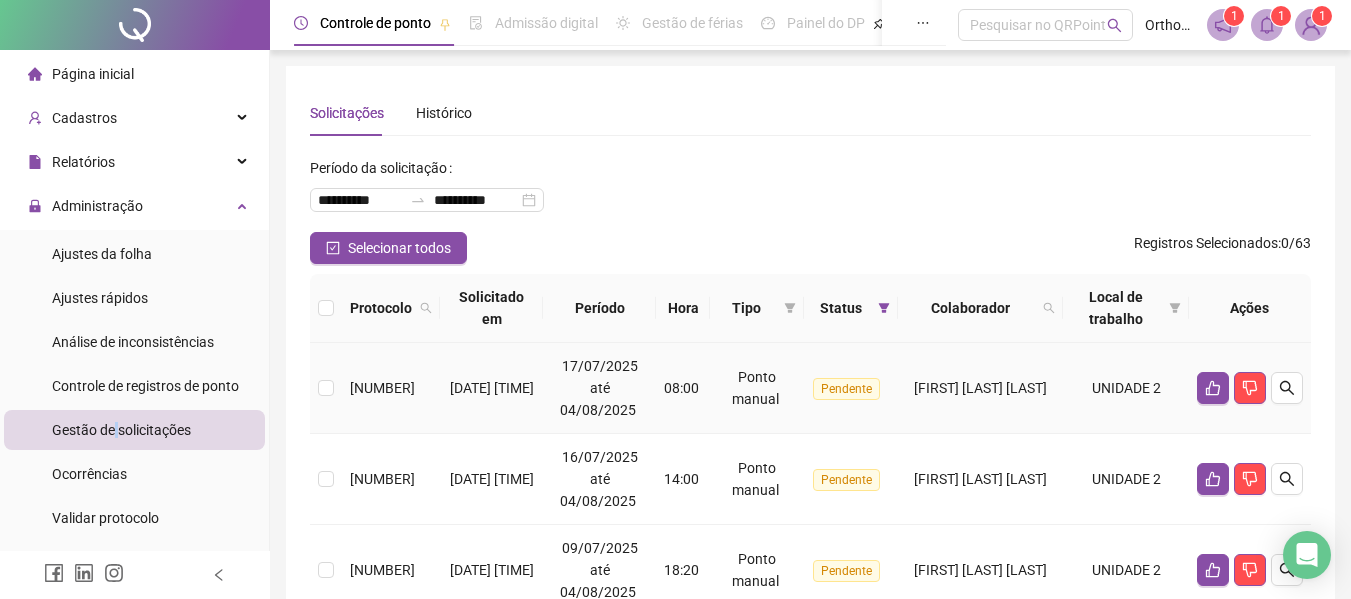 scroll, scrollTop: 100, scrollLeft: 0, axis: vertical 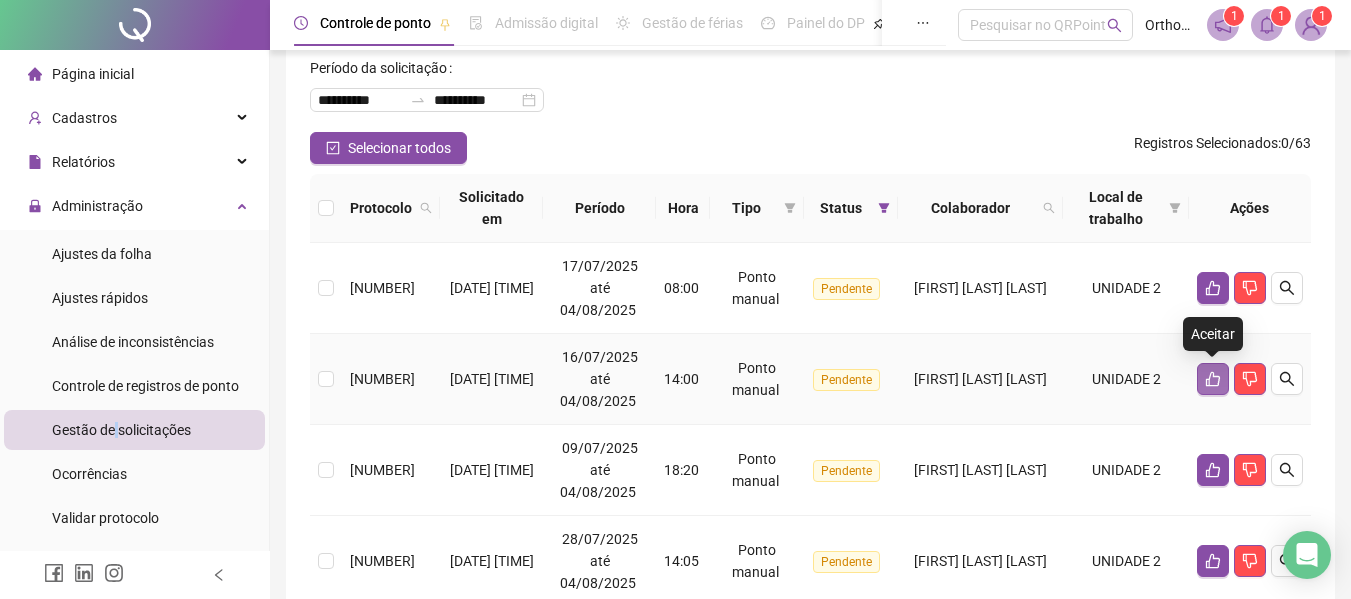 click 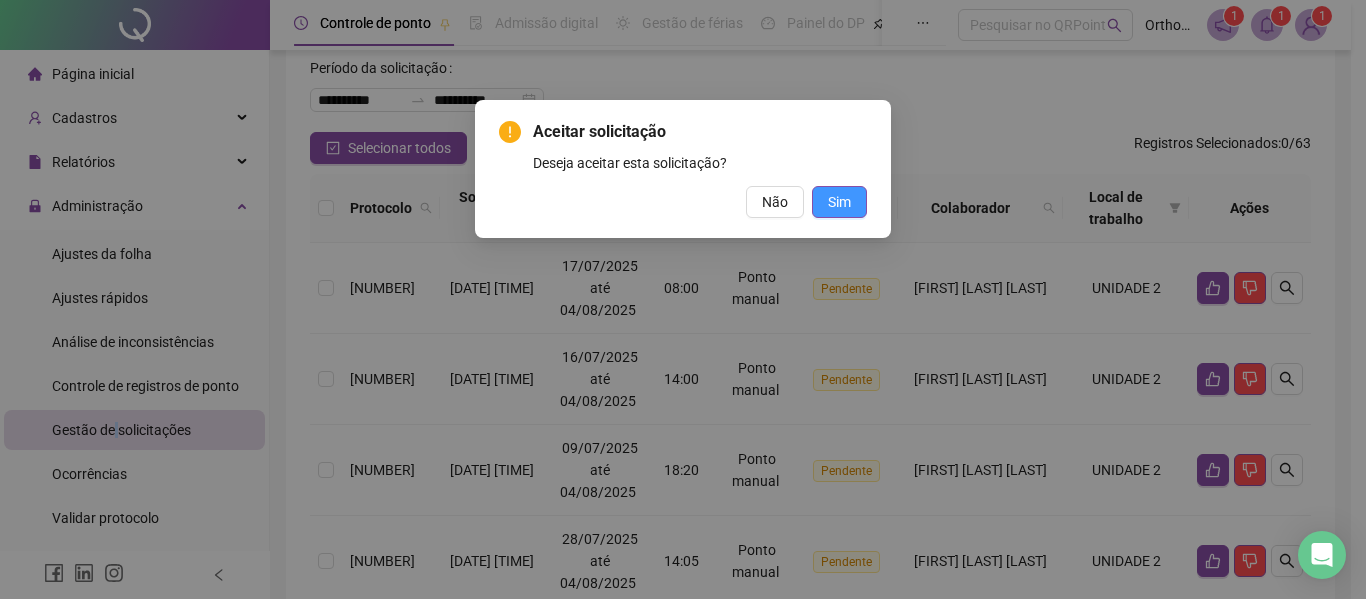 click on "Sim" at bounding box center (839, 202) 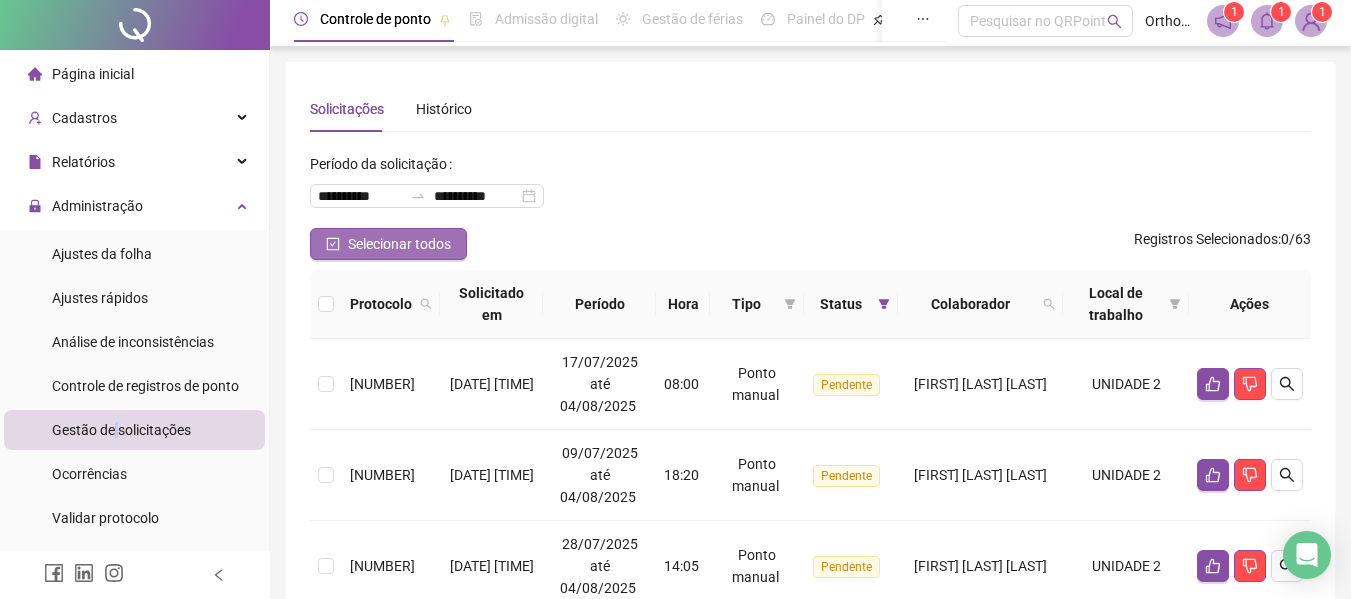 scroll, scrollTop: 0, scrollLeft: 0, axis: both 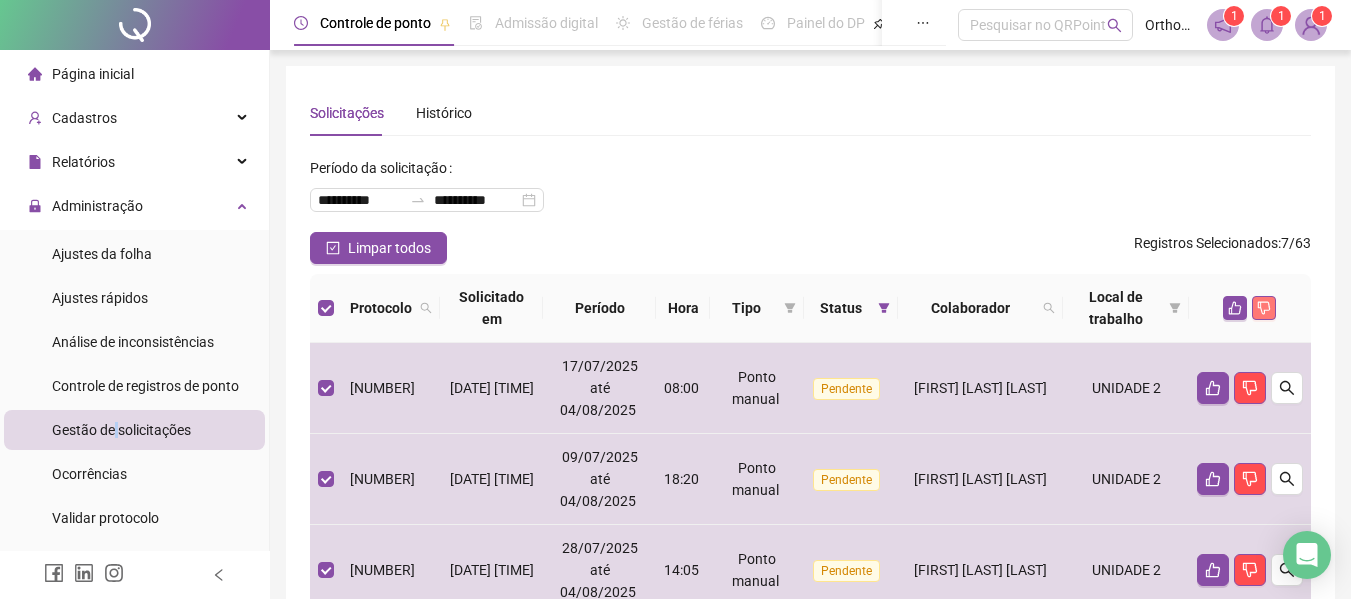 click 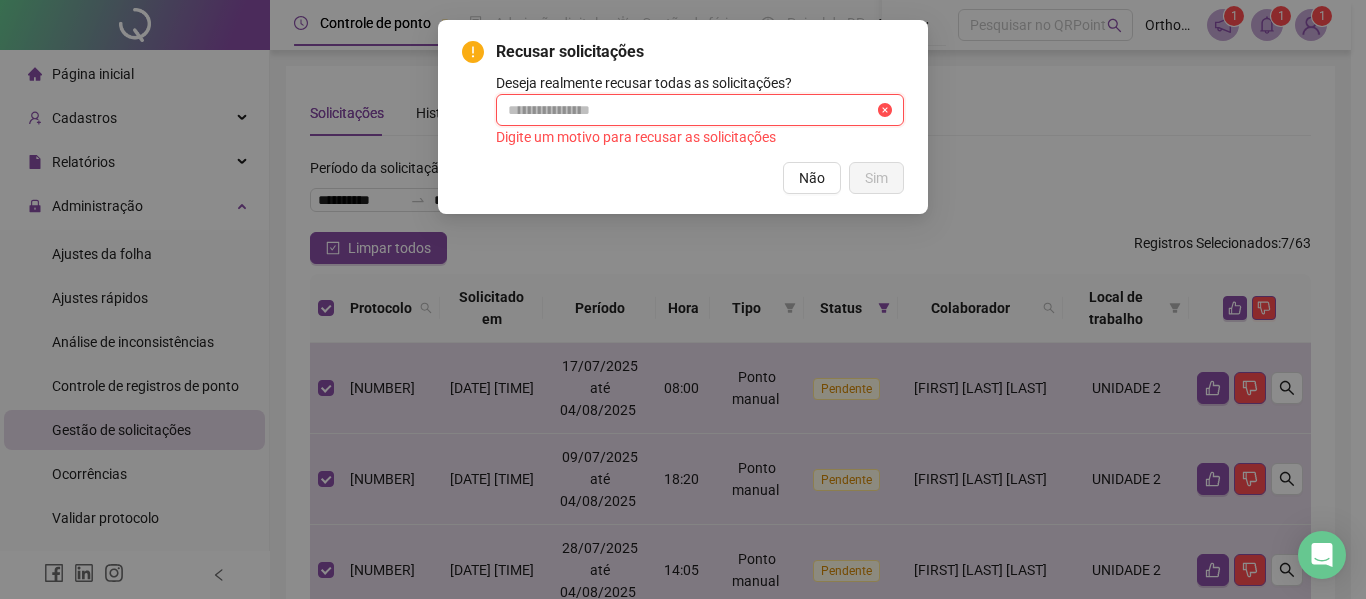 click at bounding box center [691, 110] 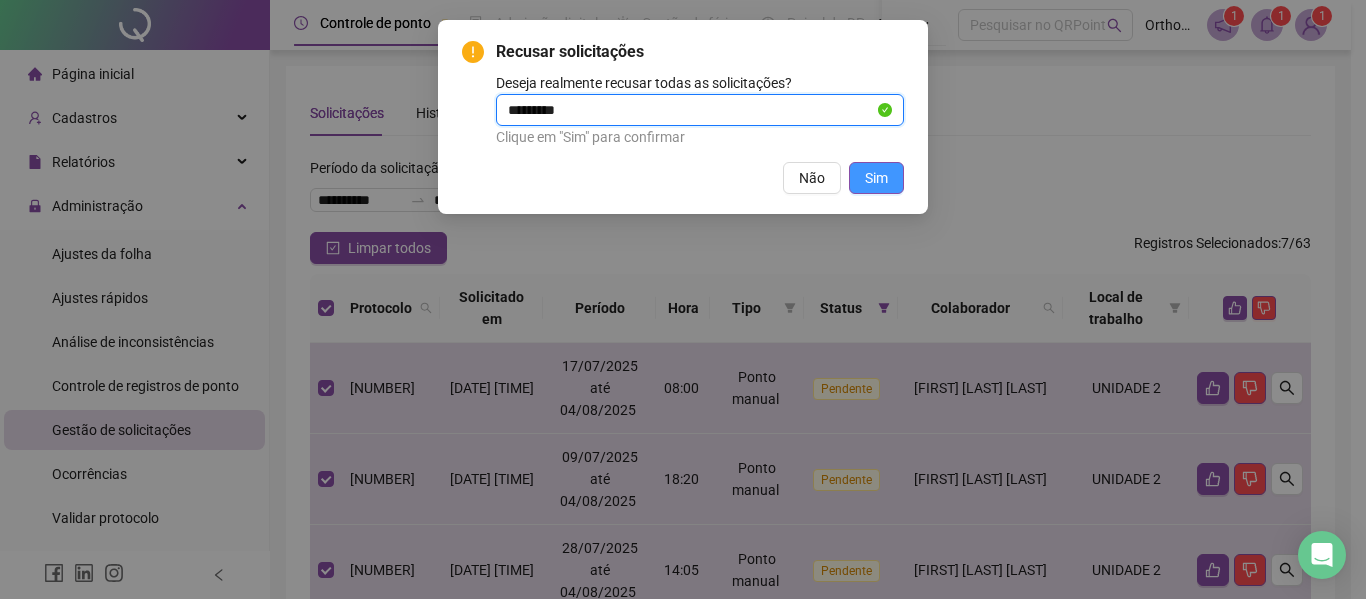 type on "*********" 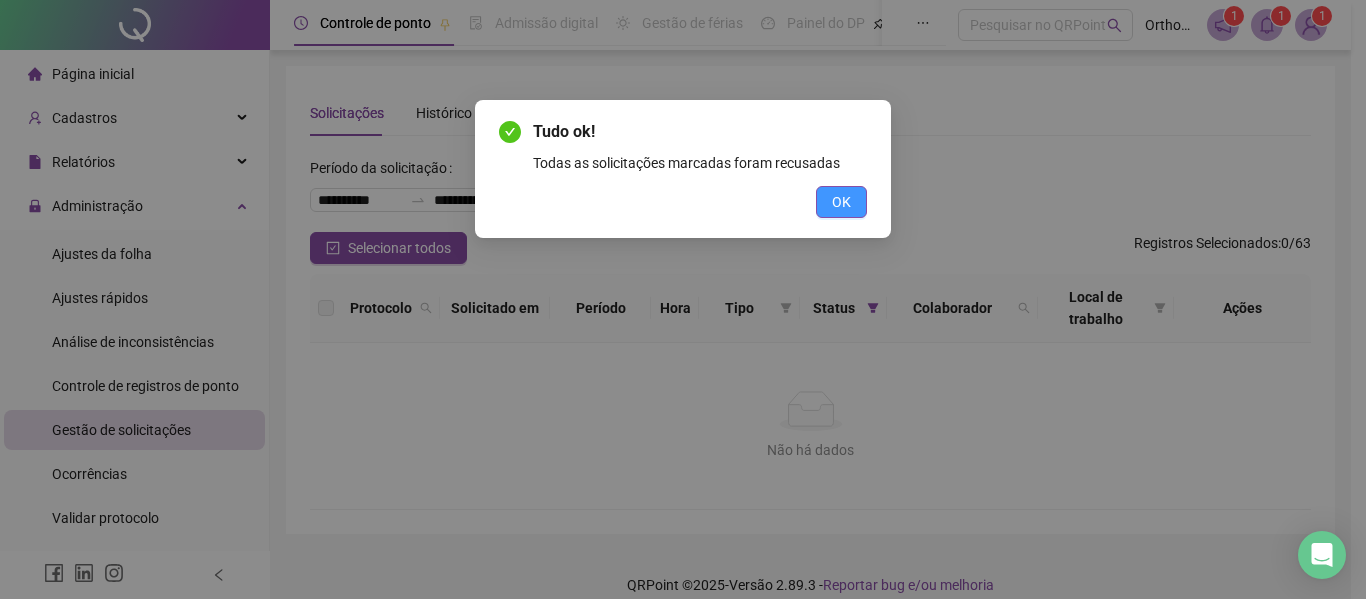 click on "OK" at bounding box center (683, 202) 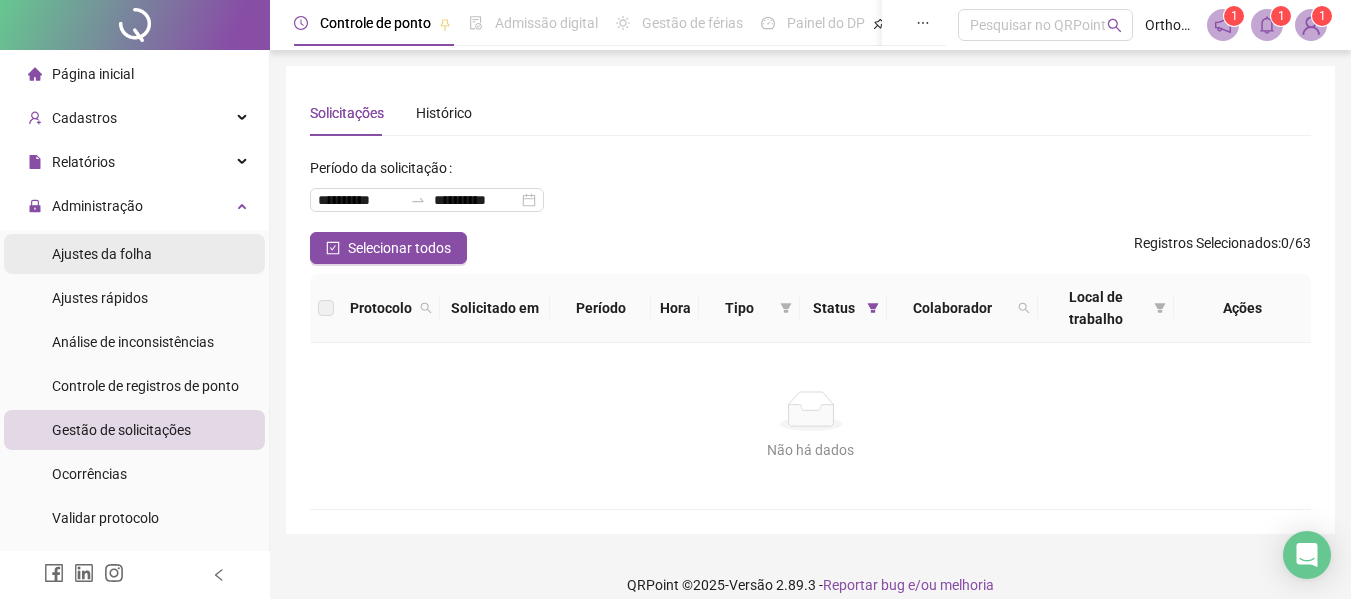 click on "Ajustes da folha" at bounding box center [102, 254] 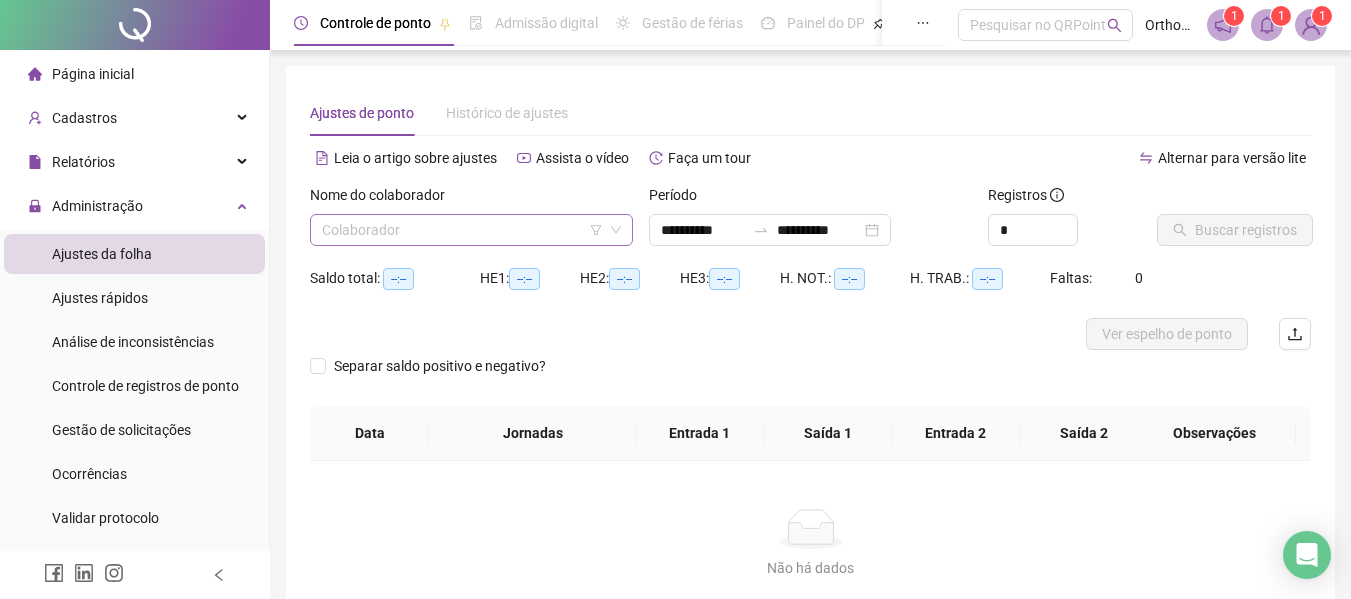 click at bounding box center [462, 230] 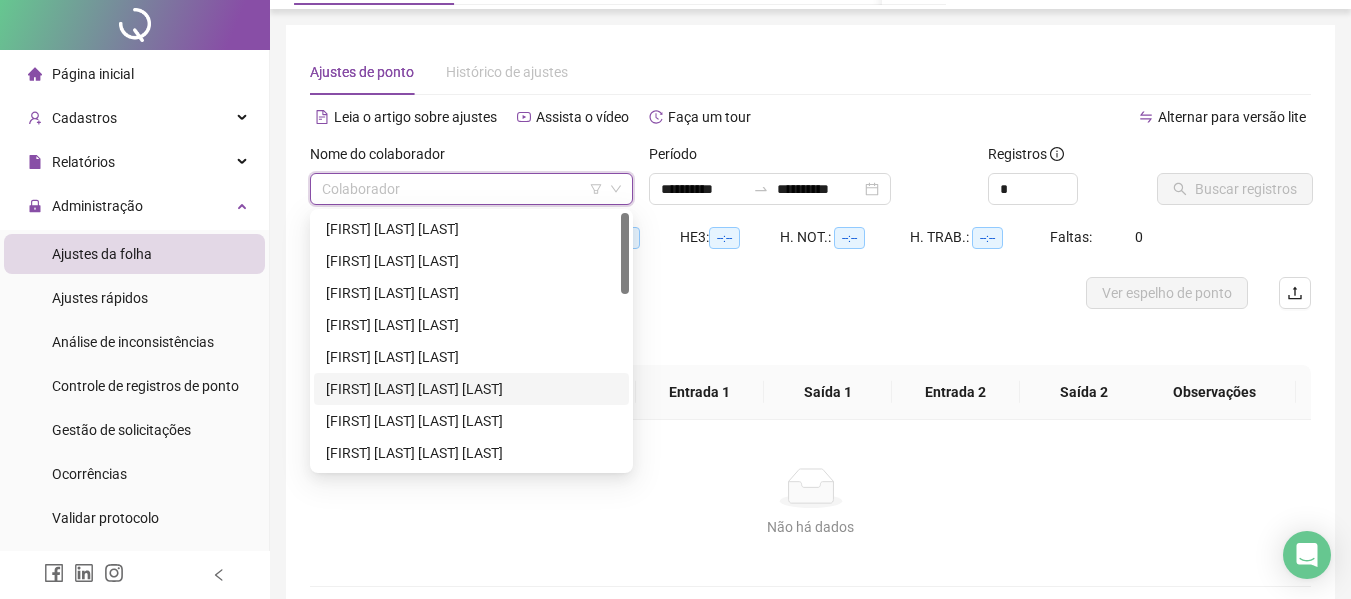scroll, scrollTop: 100, scrollLeft: 0, axis: vertical 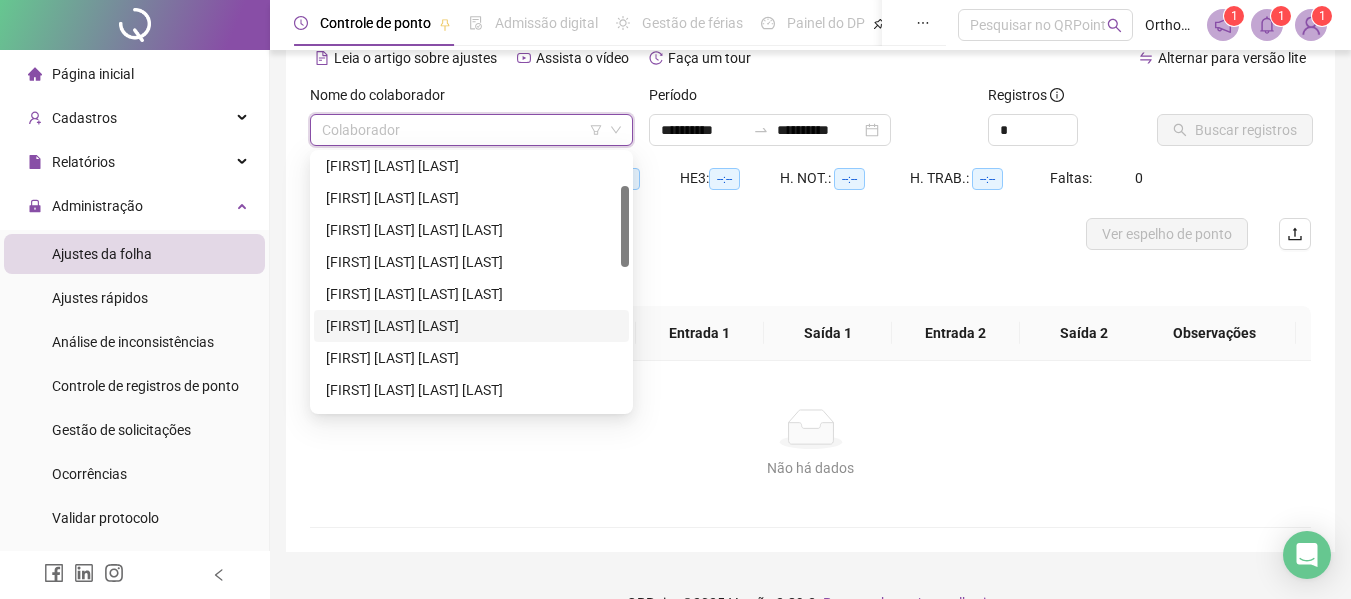 click on "[FIRST] [LAST] [LAST]" at bounding box center [471, 326] 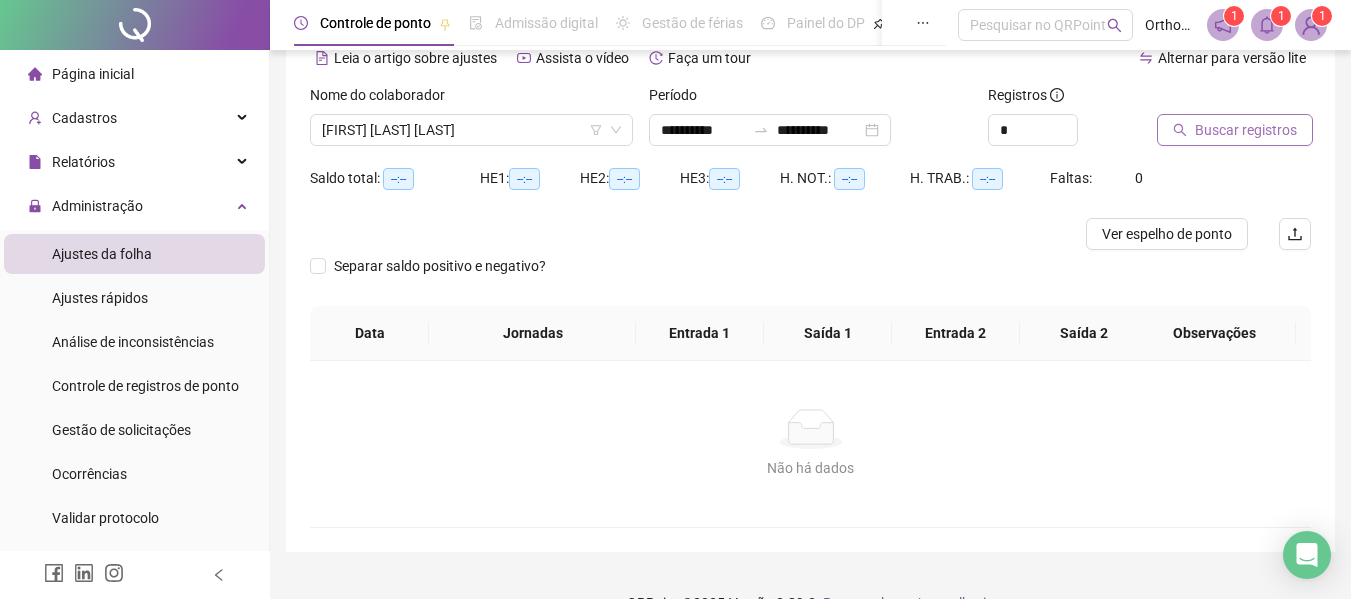 click on "Buscar registros" at bounding box center [1246, 130] 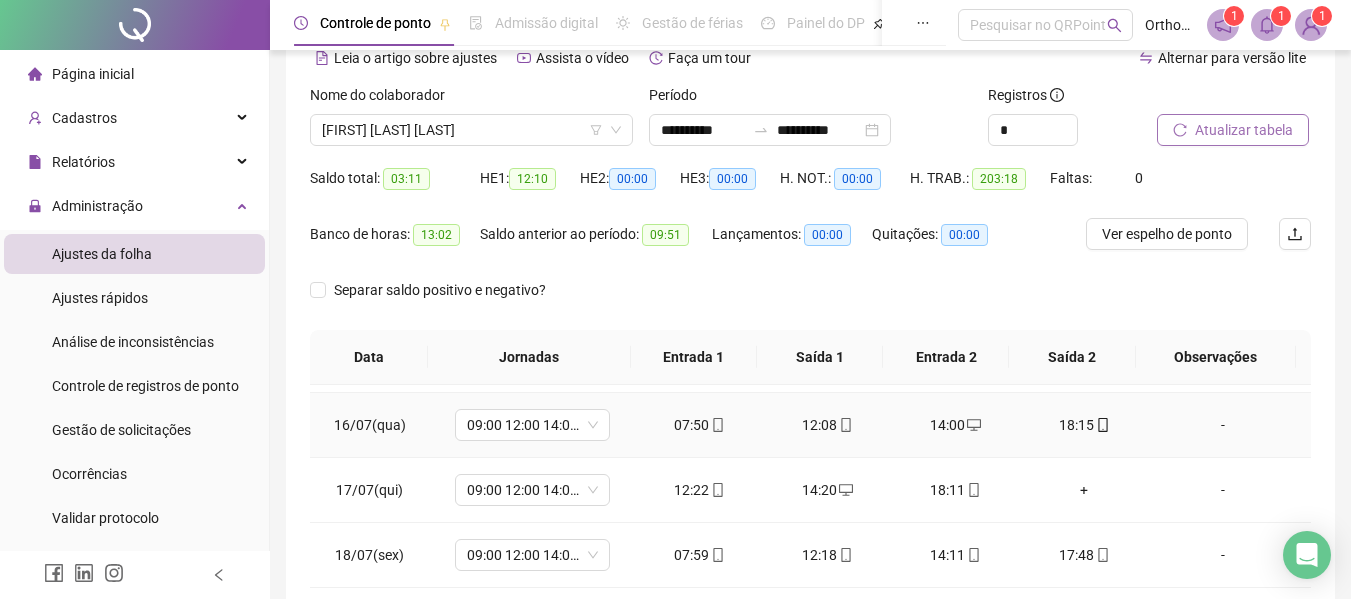 scroll, scrollTop: 1000, scrollLeft: 0, axis: vertical 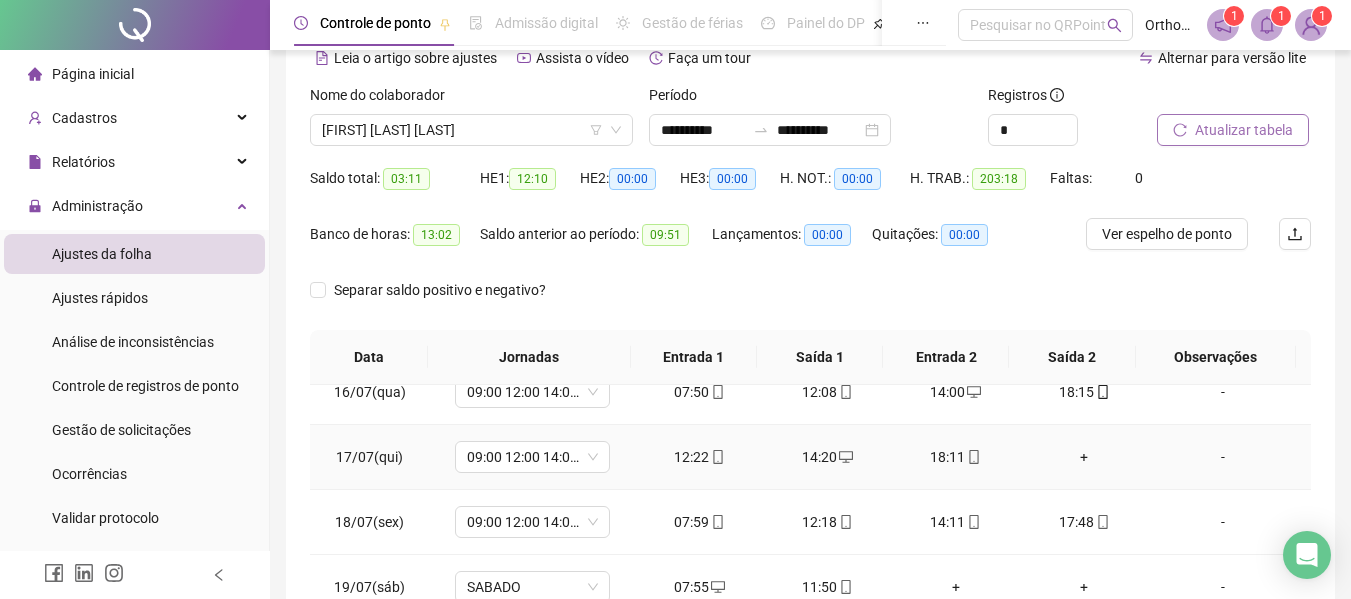 click on "+" at bounding box center [1084, 457] 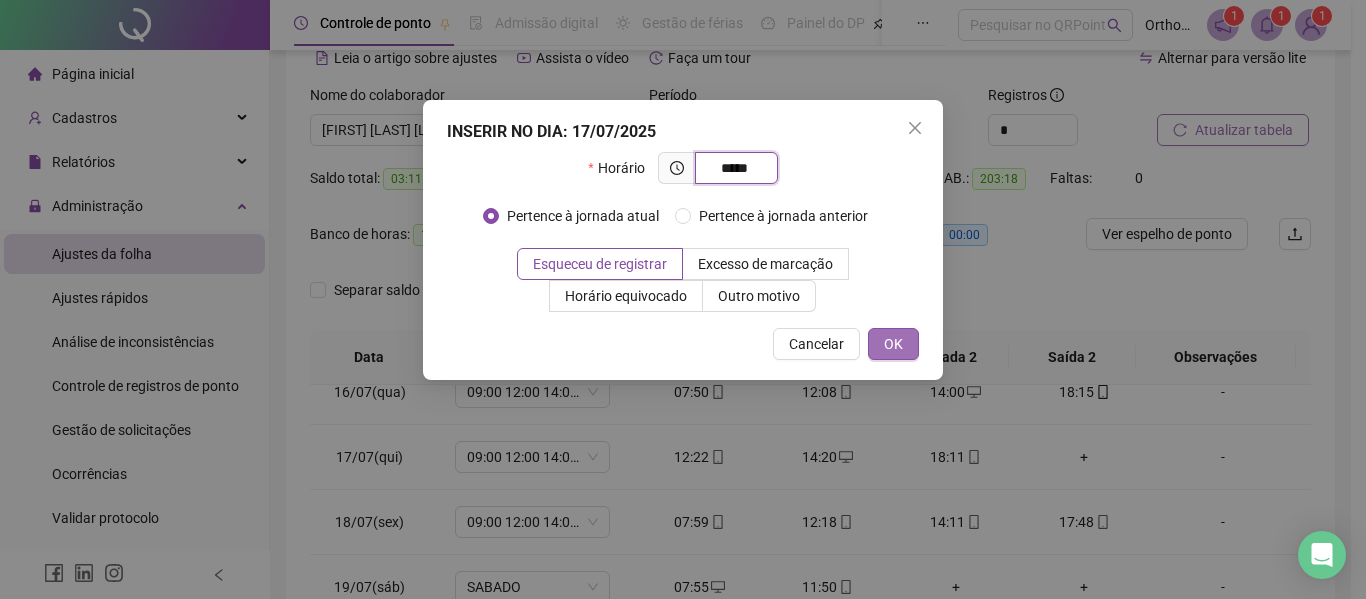 type on "*****" 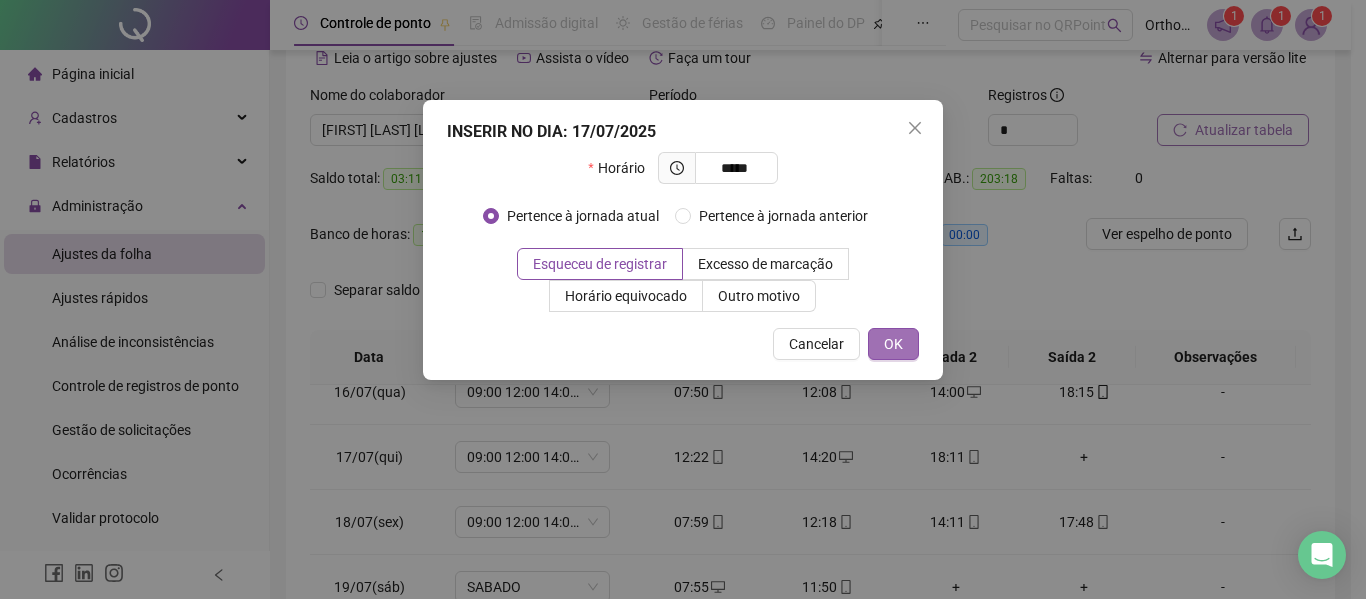 click on "OK" at bounding box center (893, 344) 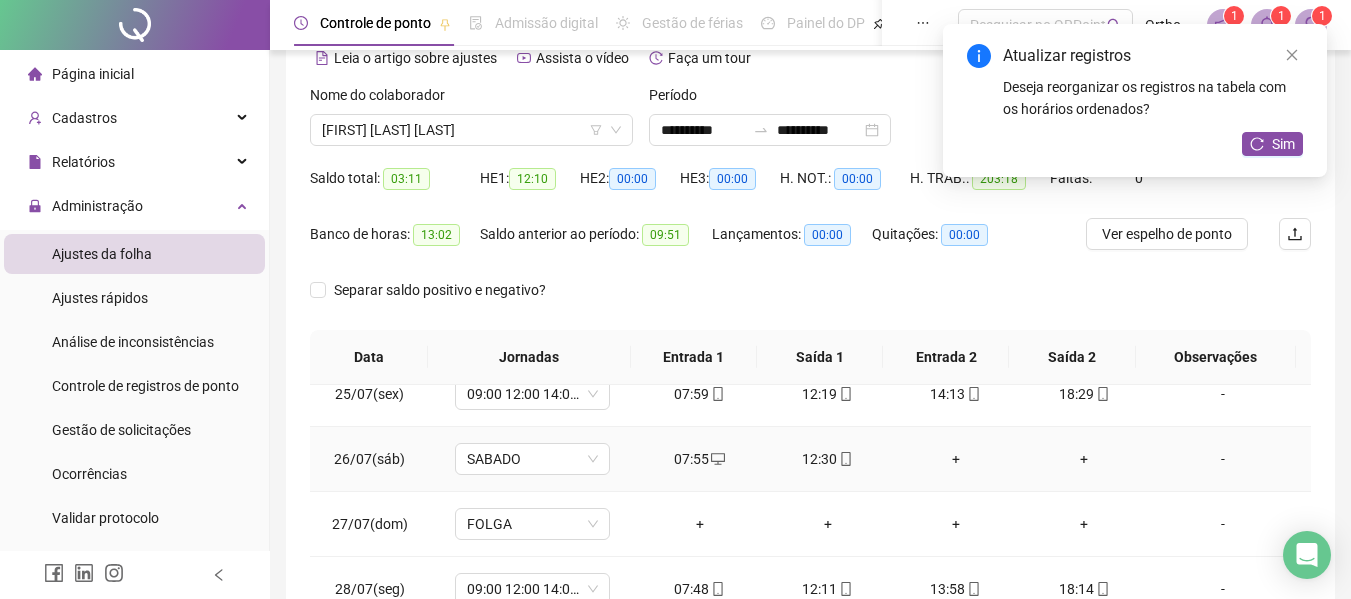 scroll, scrollTop: 1588, scrollLeft: 0, axis: vertical 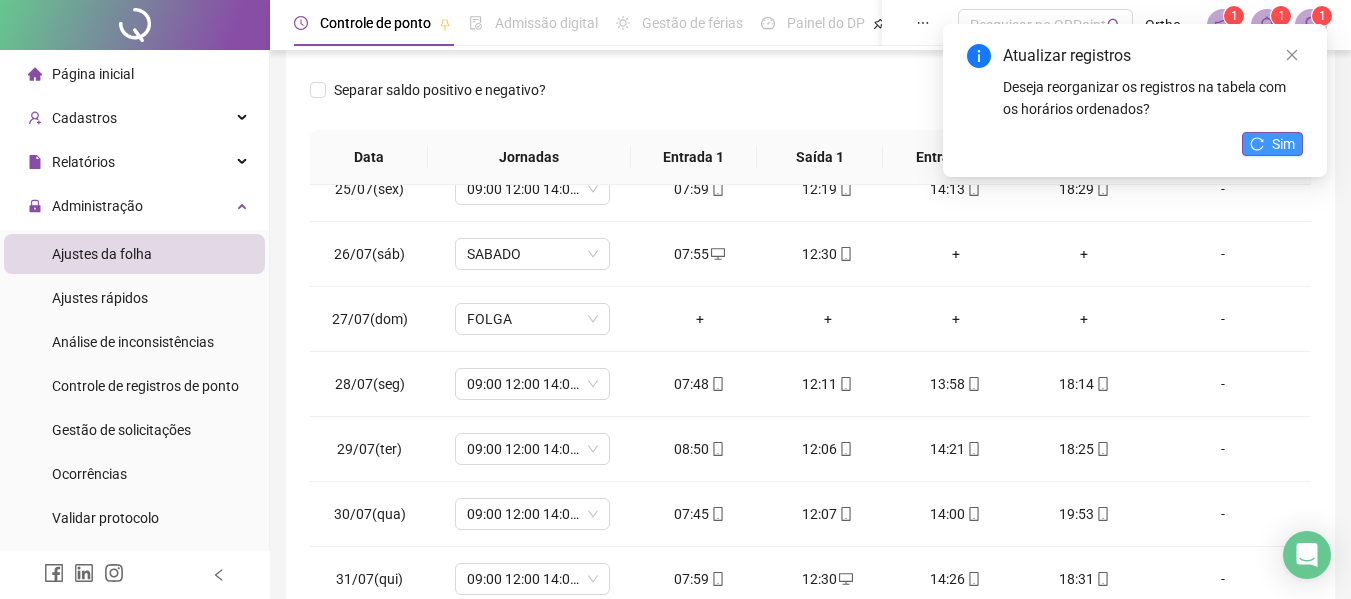 click on "Sim" at bounding box center (1283, 144) 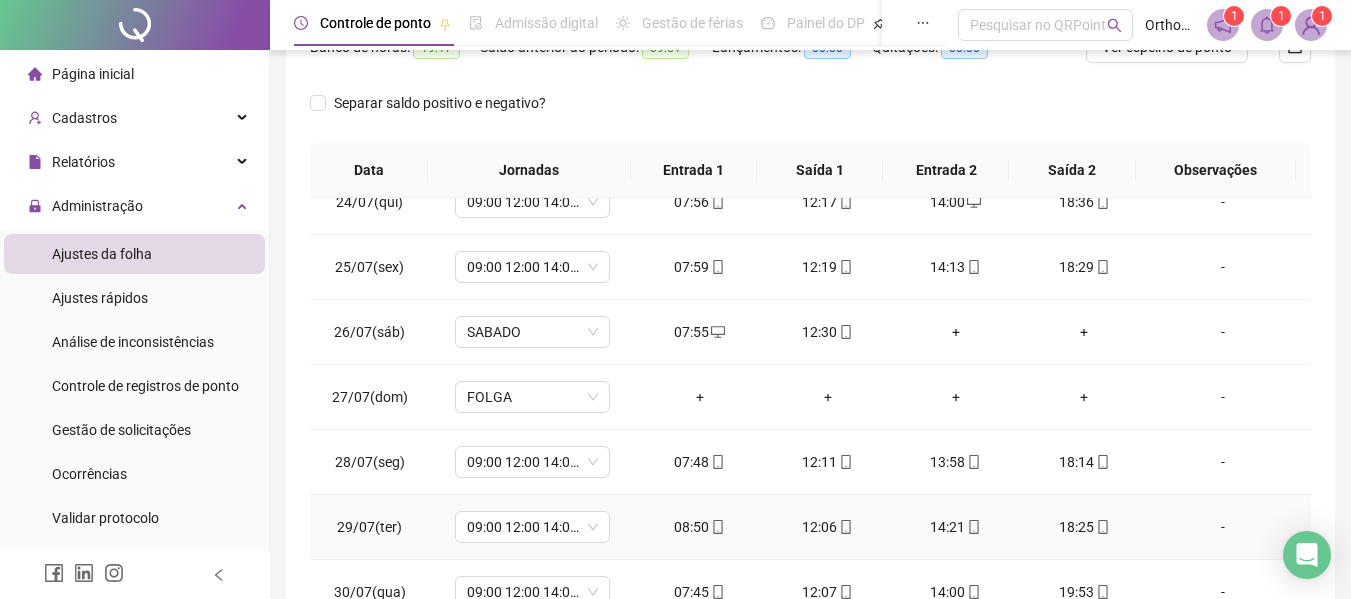 scroll, scrollTop: 1488, scrollLeft: 0, axis: vertical 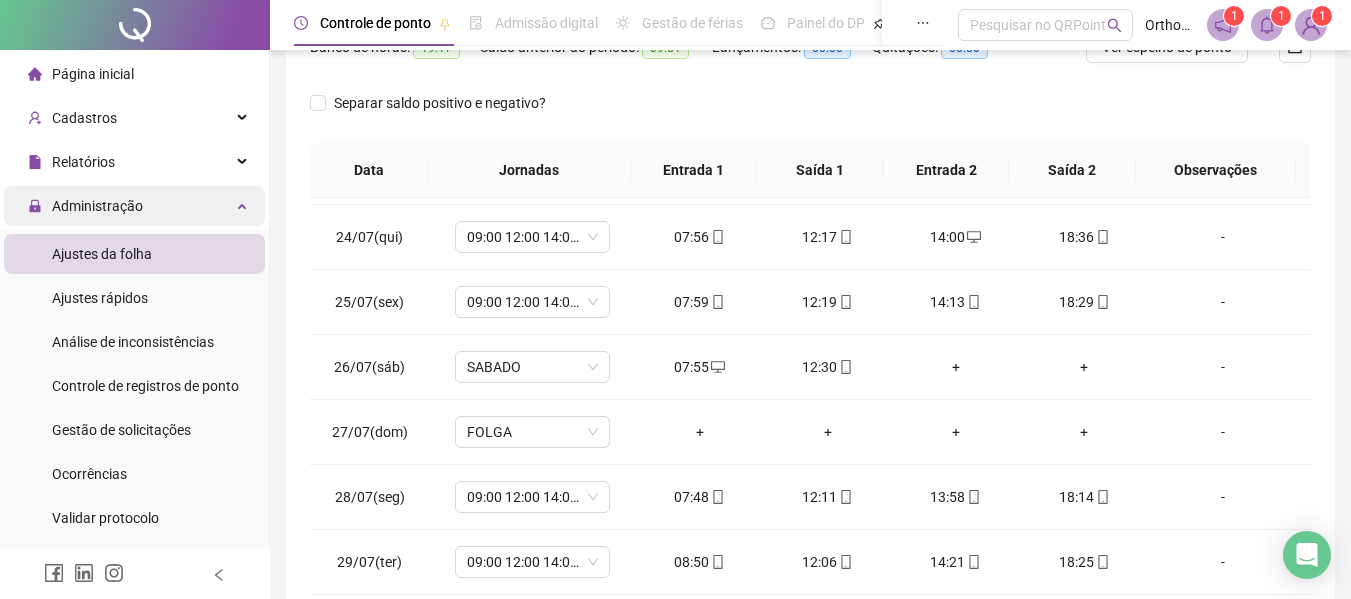 click on "Administração" at bounding box center (134, 206) 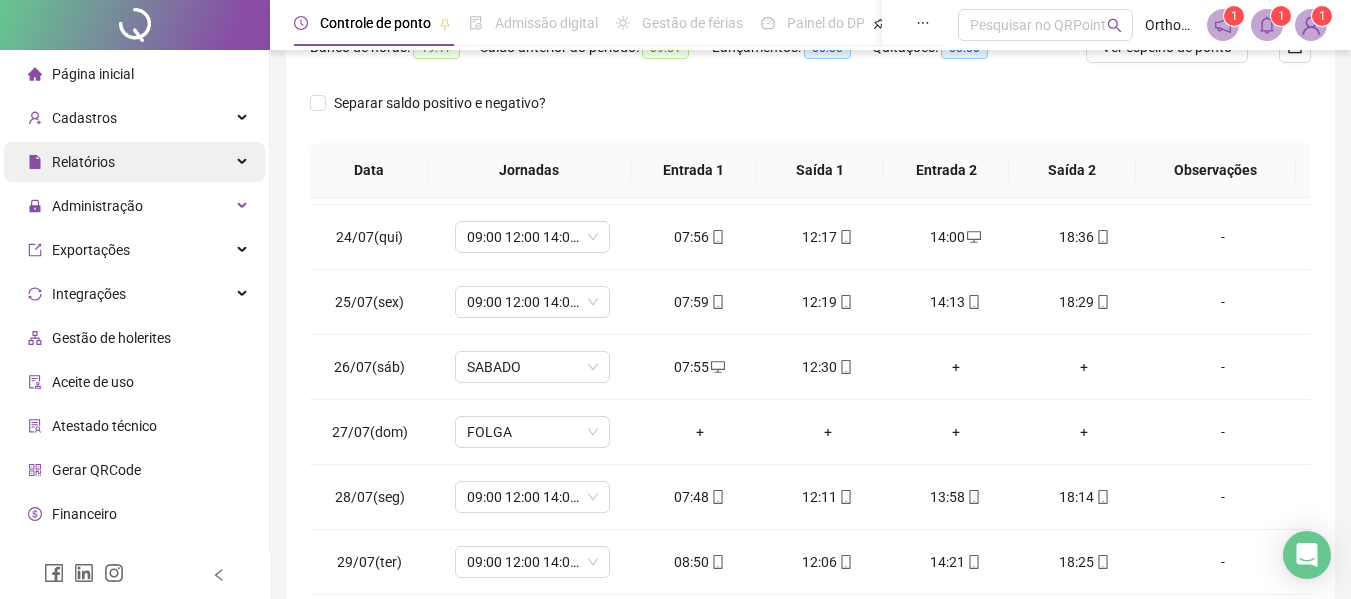 click on "Relatórios" at bounding box center (134, 162) 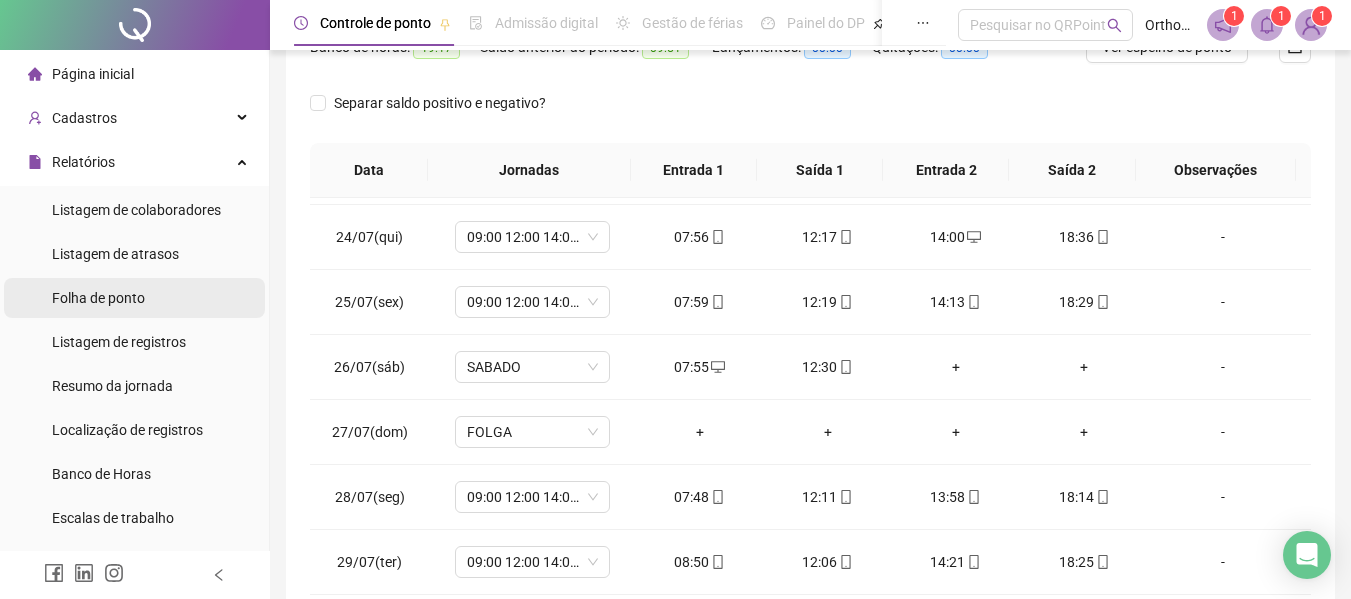 click on "Folha de ponto" at bounding box center [134, 298] 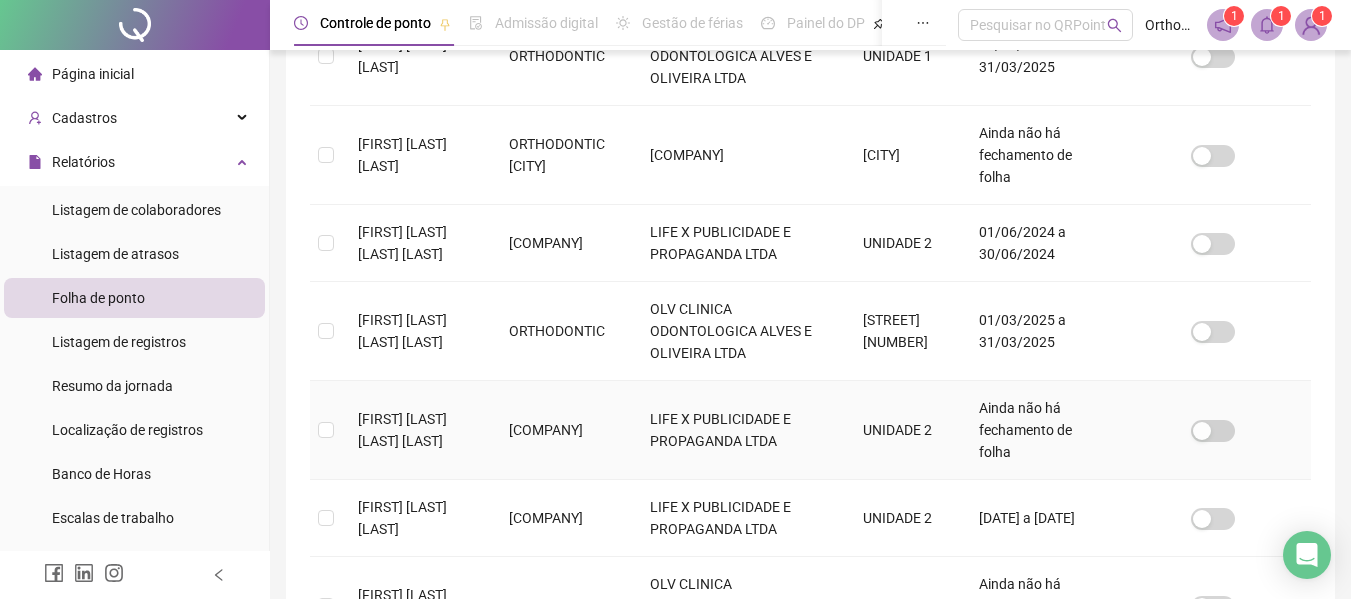 scroll, scrollTop: 710, scrollLeft: 0, axis: vertical 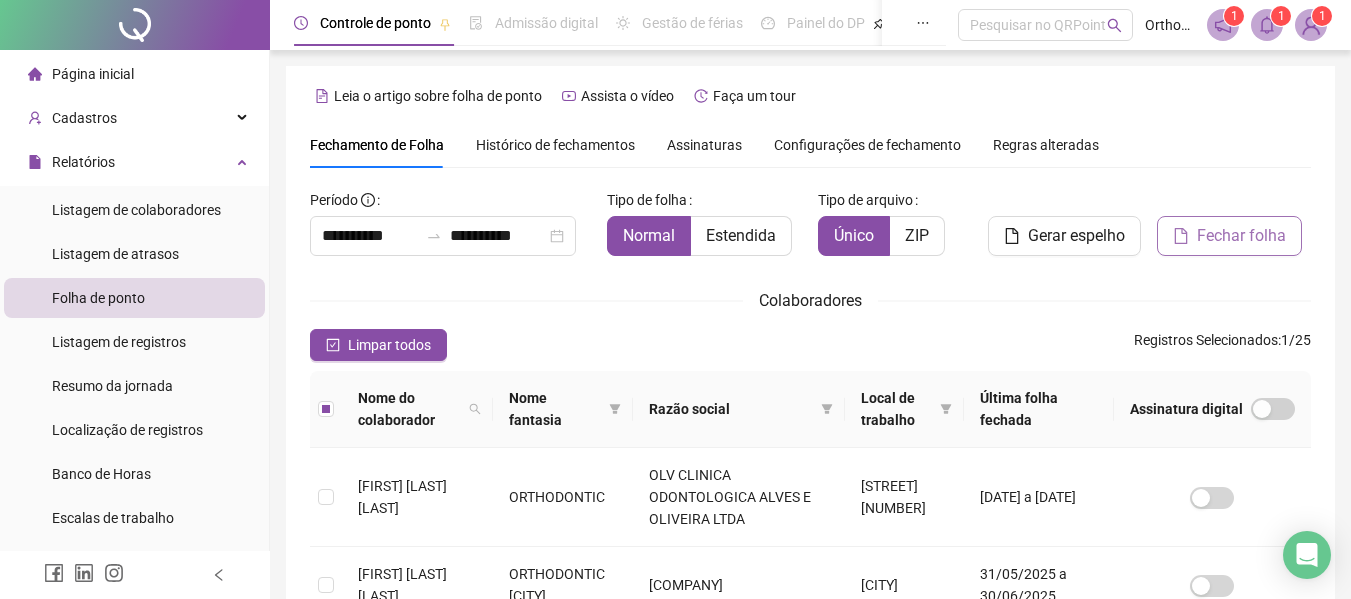 click on "Fechar folha" at bounding box center [1241, 236] 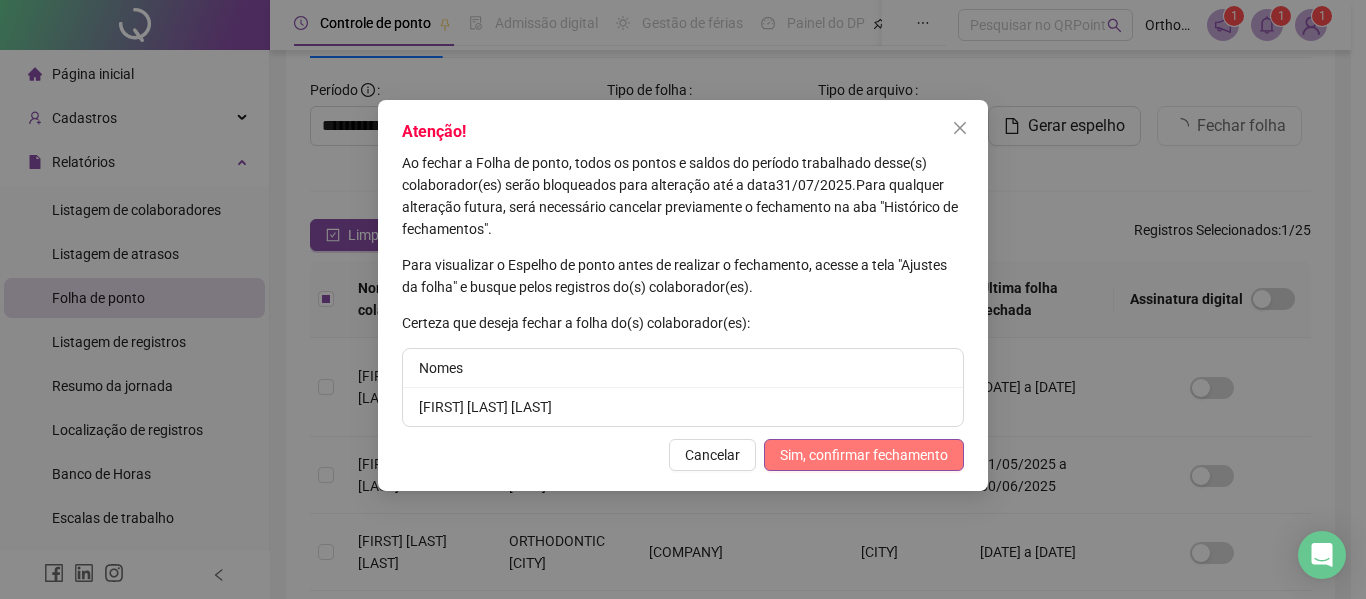 click on "Sim, confirmar fechamento" at bounding box center [864, 455] 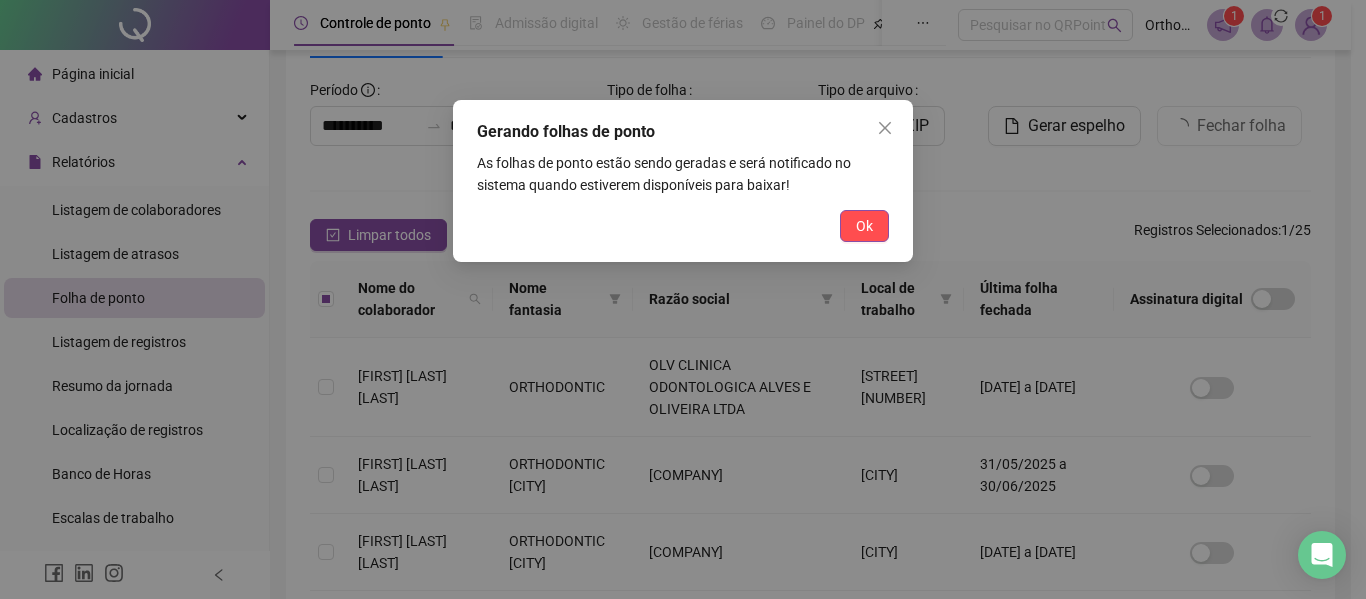 click on "Gerando folhas de ponto As folhas de ponto estão sendo geradas e será notificado no
sistema quando estiverem disponíveis para baixar! Ok" at bounding box center (683, 181) 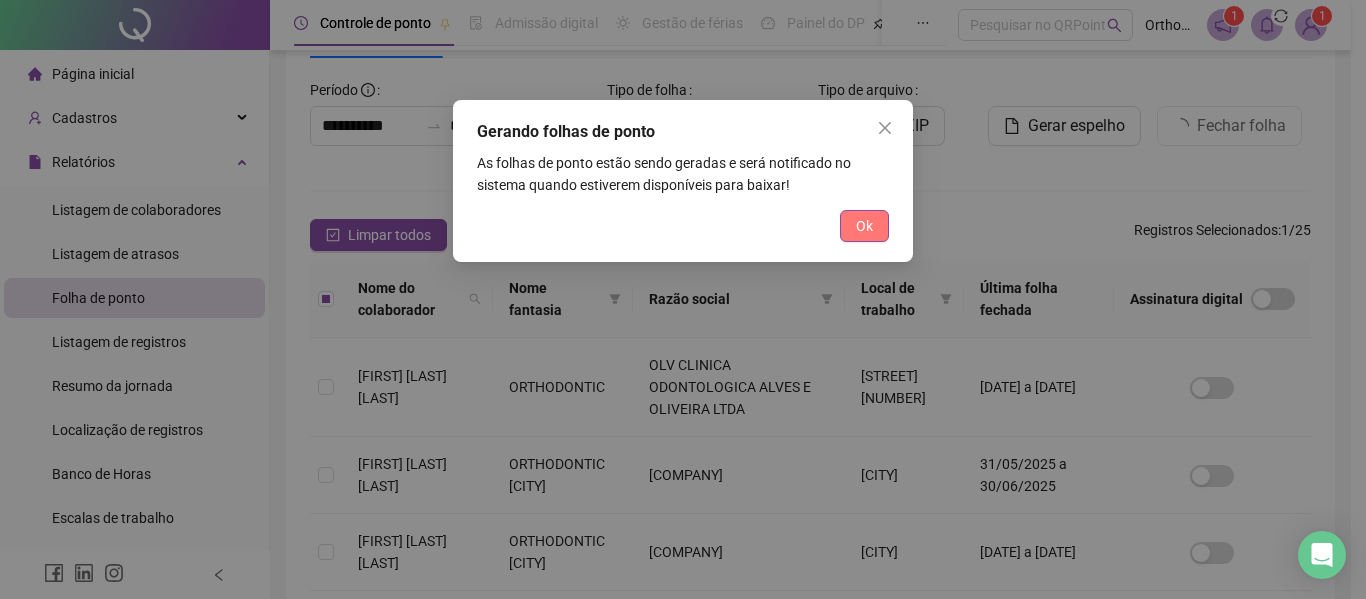 click on "Ok" at bounding box center (864, 226) 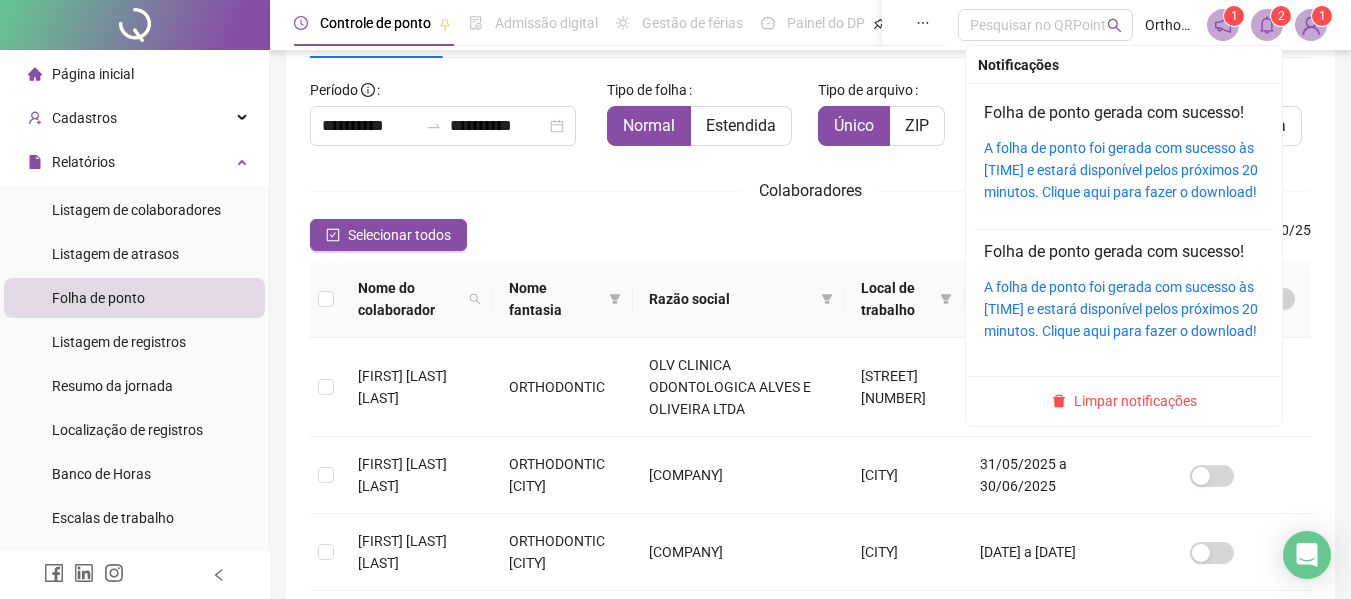 click 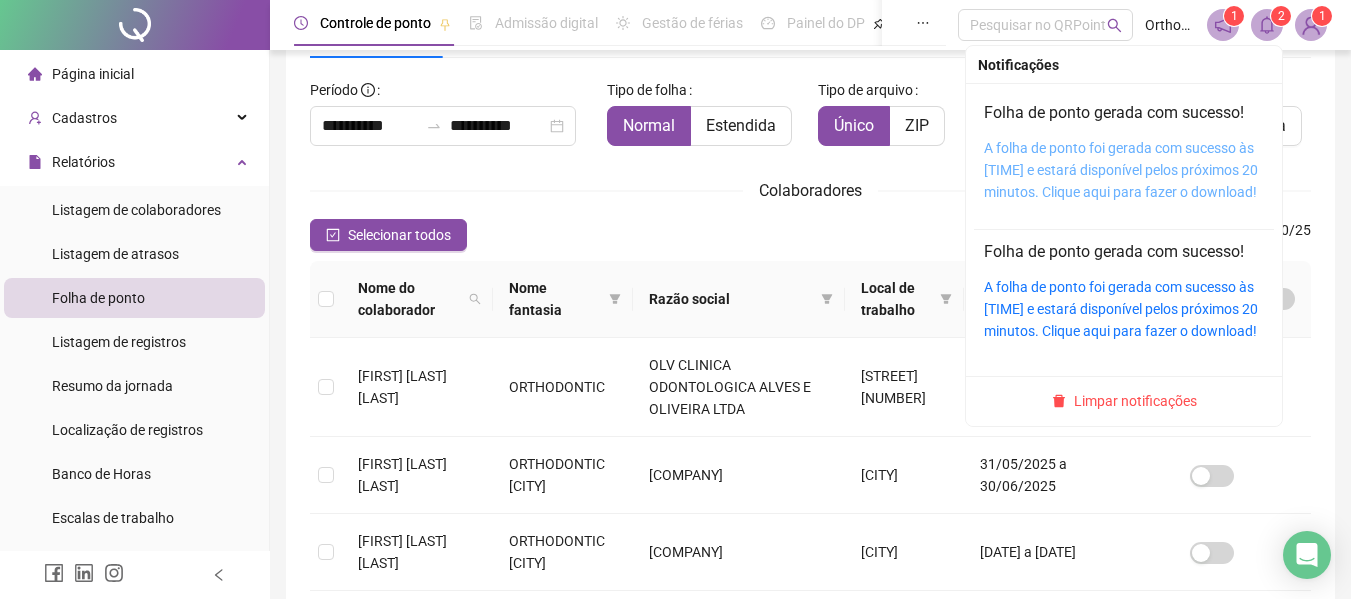 click on "A folha de ponto foi gerada com sucesso às [TIME] e estará disponível pelos próximos 20 minutos.
Clique aqui para fazer o download!" at bounding box center [1121, 170] 